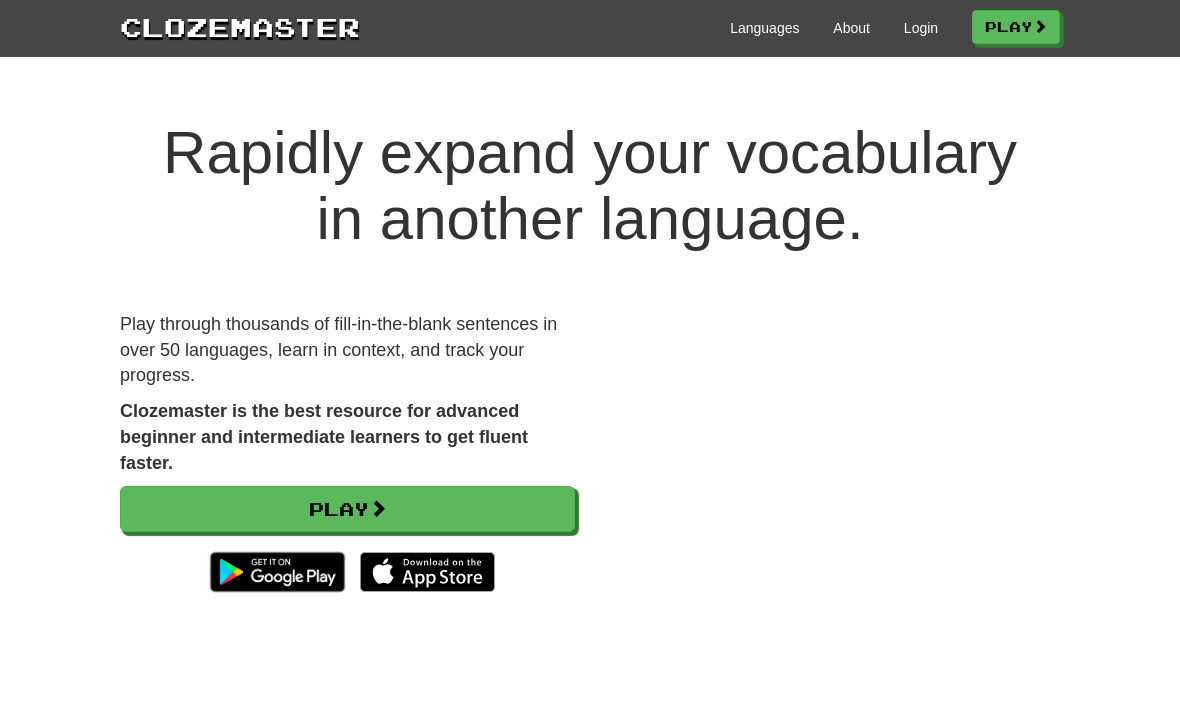 scroll, scrollTop: 0, scrollLeft: 0, axis: both 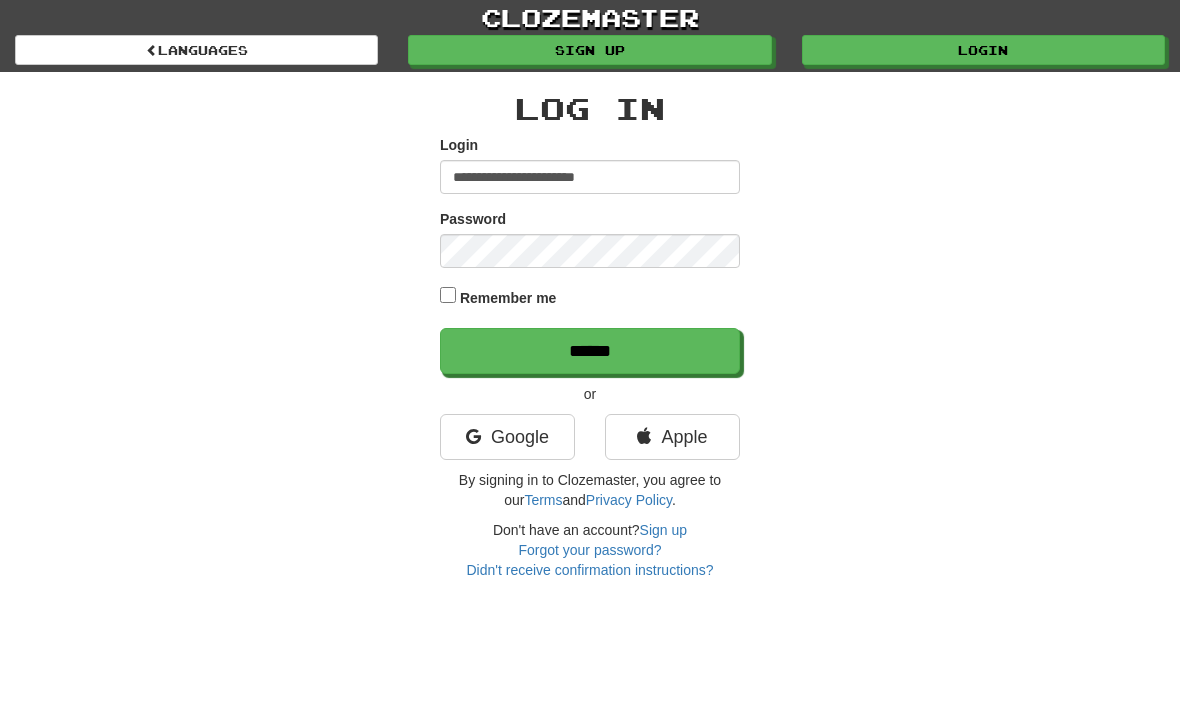 click on "******" at bounding box center [590, 351] 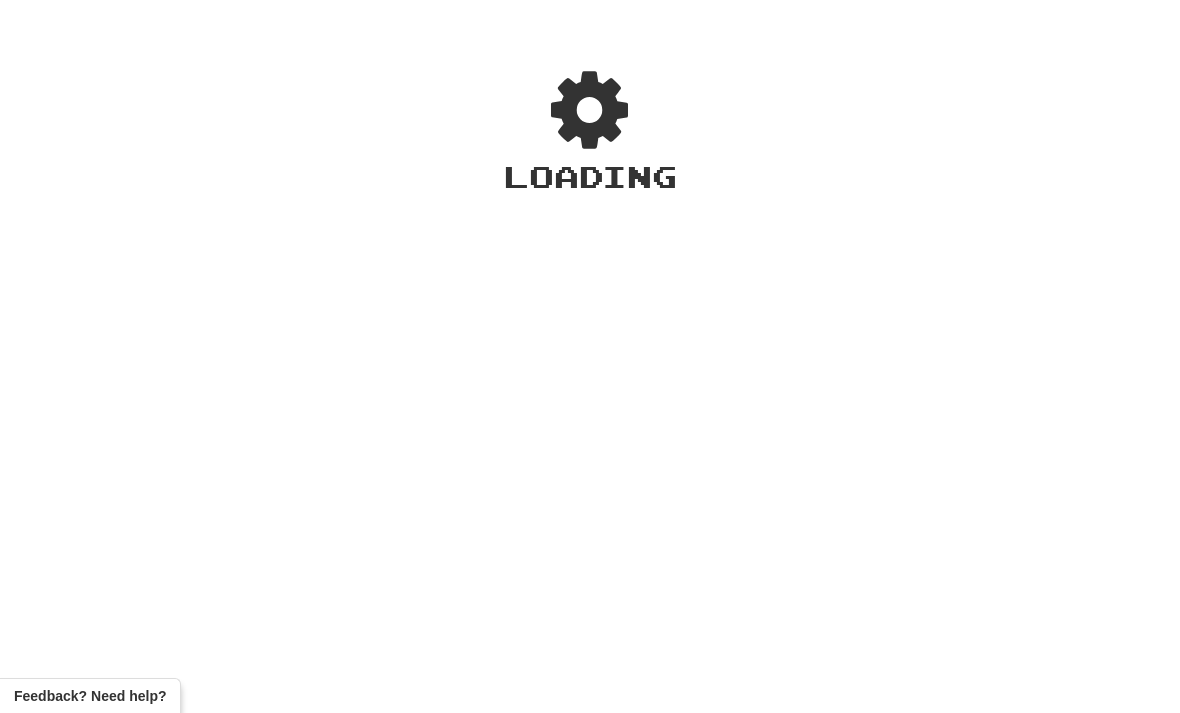scroll, scrollTop: 0, scrollLeft: 0, axis: both 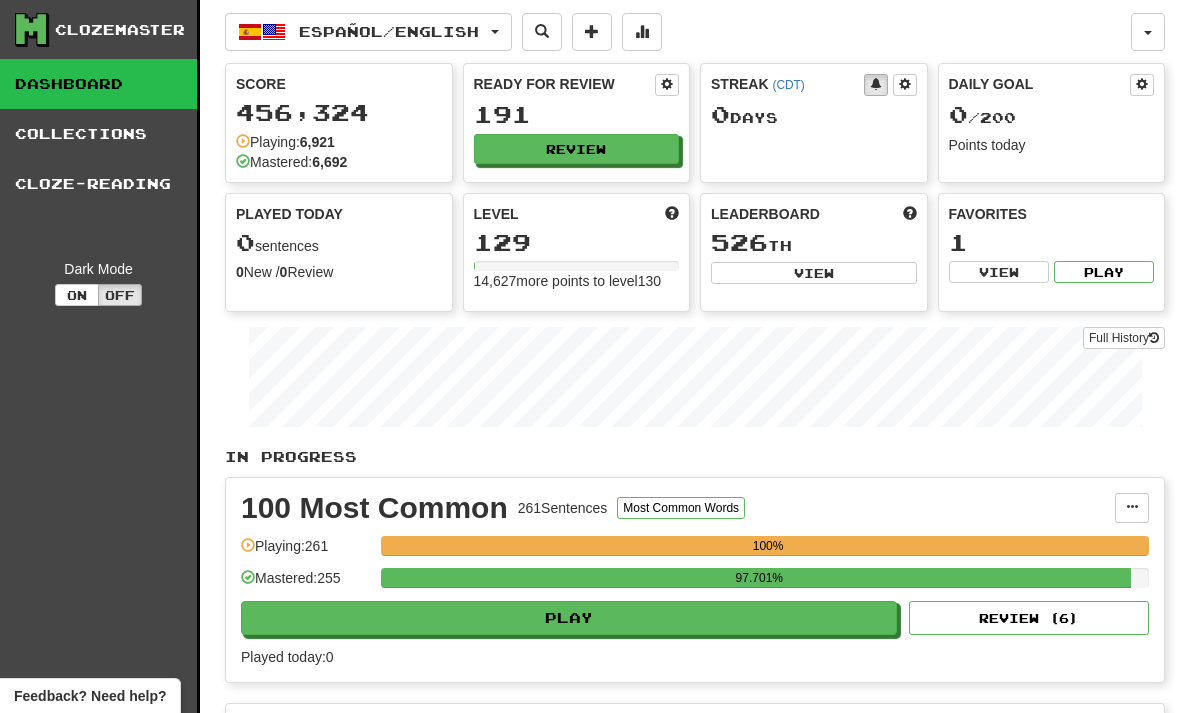 click on "Review" at bounding box center [577, 149] 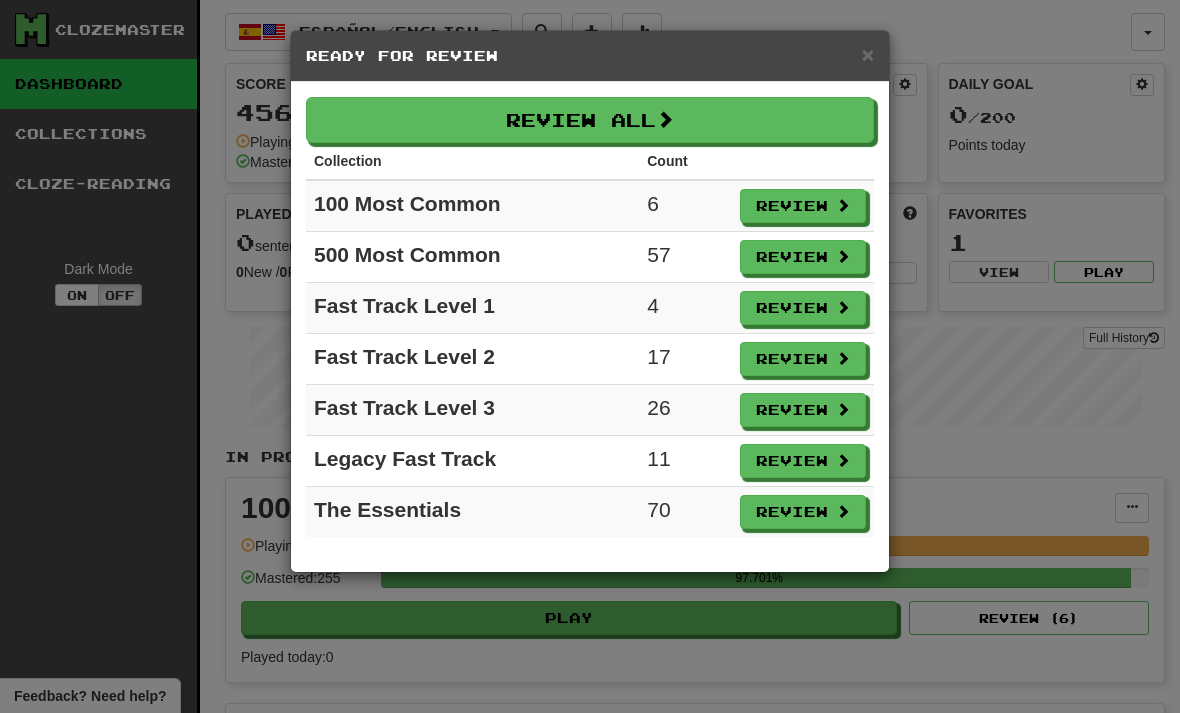 click on "Review All" at bounding box center (590, 120) 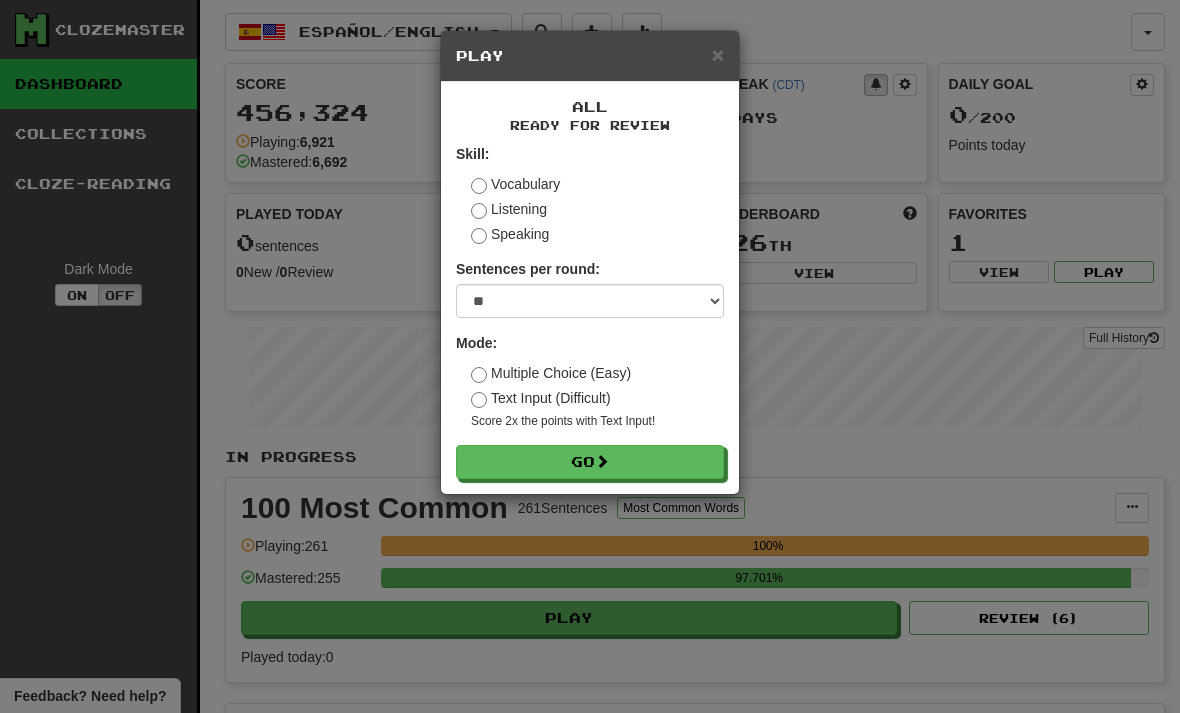 click on "Go" at bounding box center (590, 462) 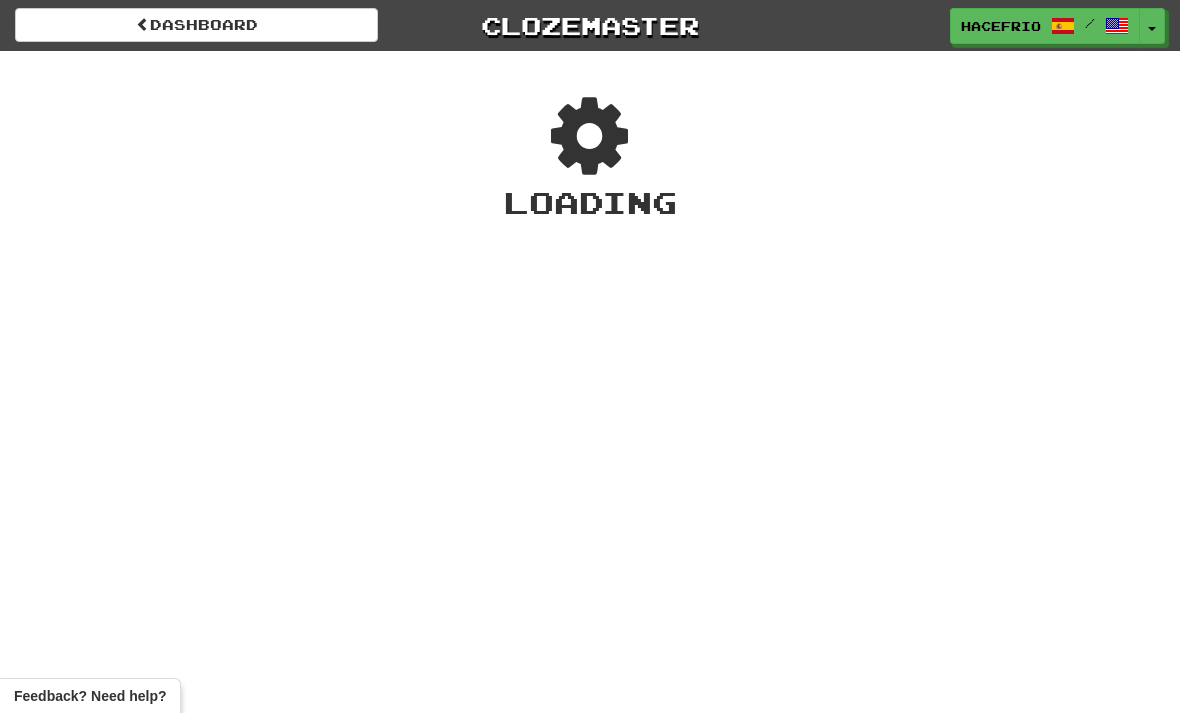 scroll, scrollTop: 0, scrollLeft: 0, axis: both 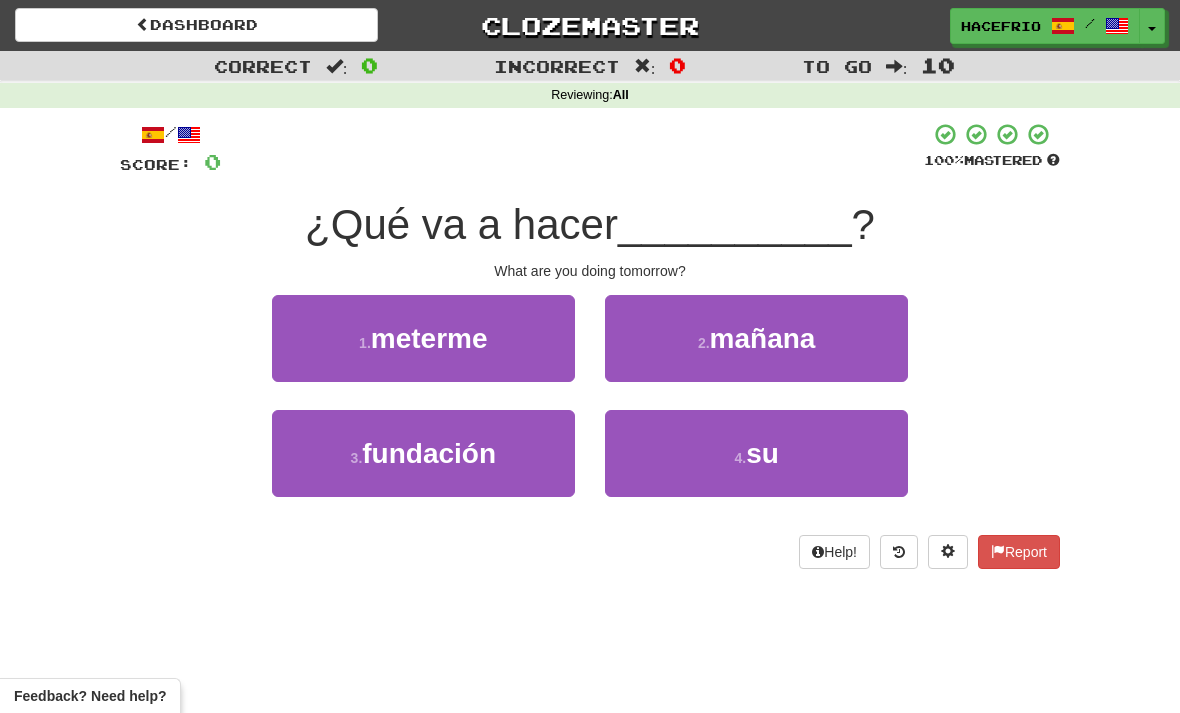 click on "mañana" at bounding box center (429, 338) 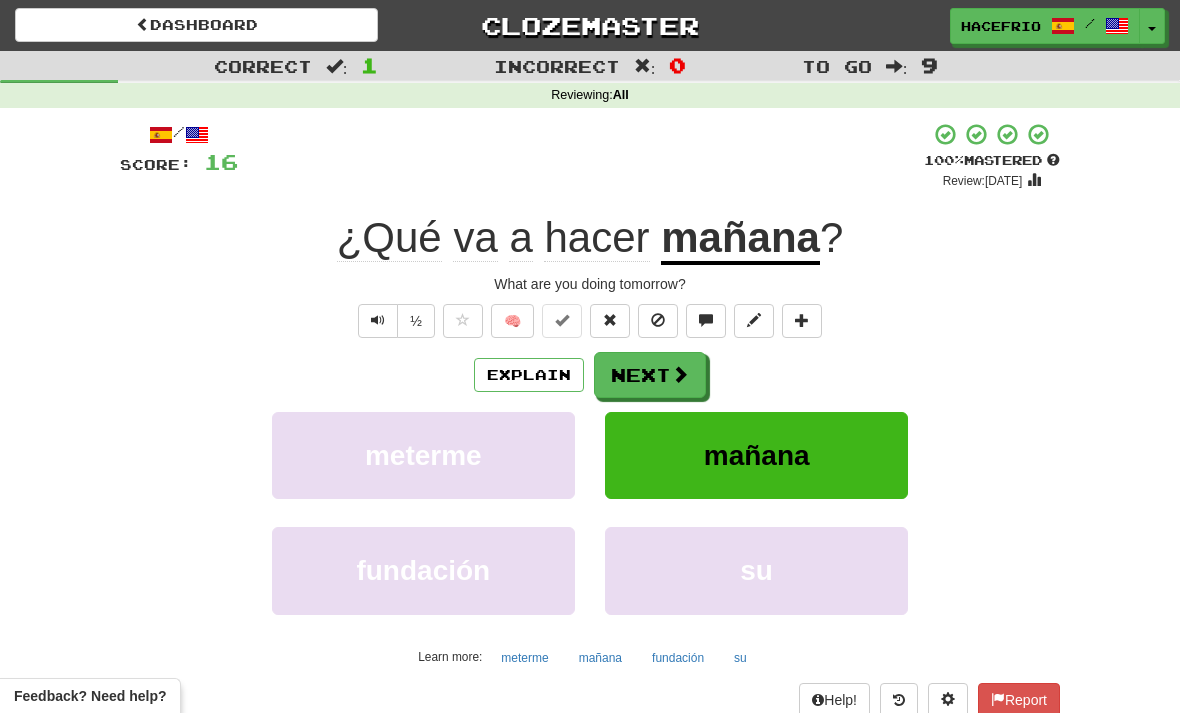 click at bounding box center (680, 374) 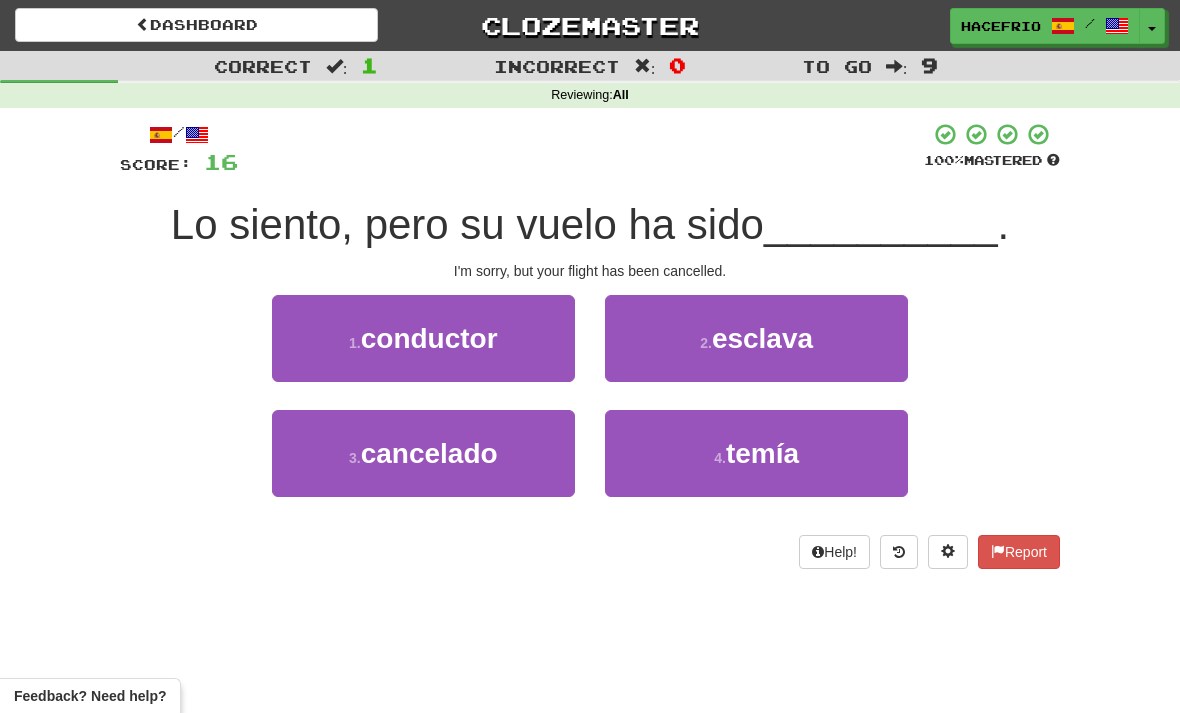 click on "3 .  cancelado" at bounding box center (423, 338) 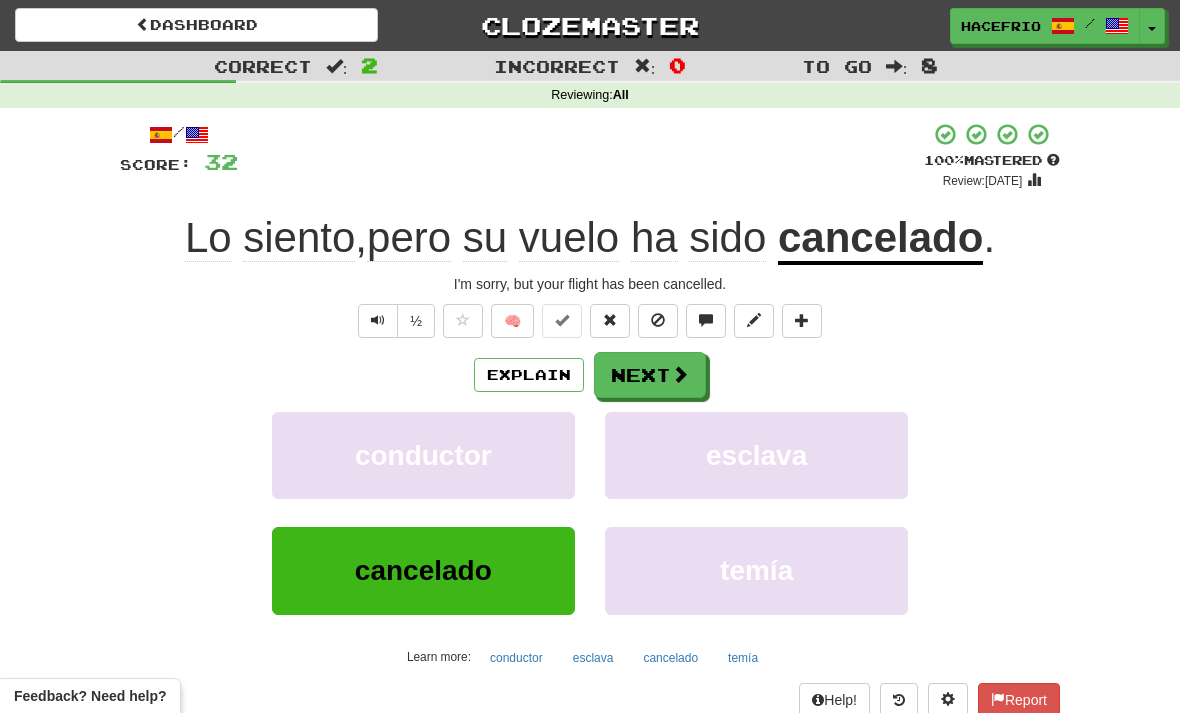 click on "Next" at bounding box center [650, 375] 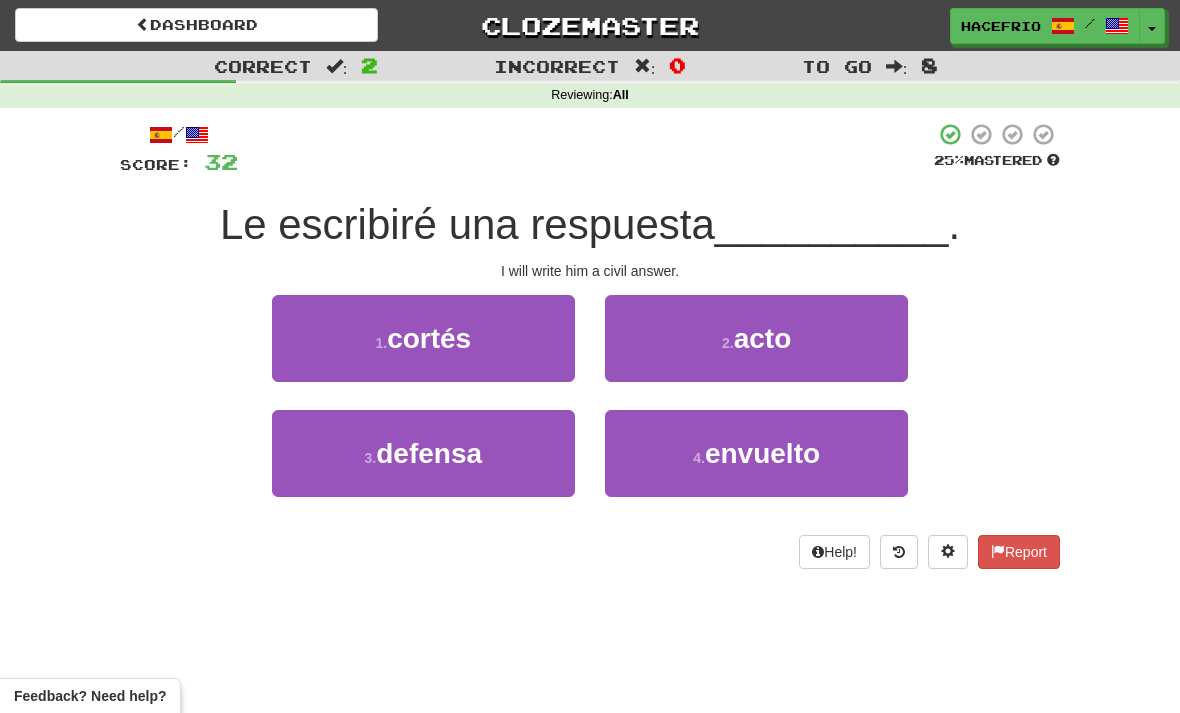 click on "1 .  cortés" at bounding box center [423, 338] 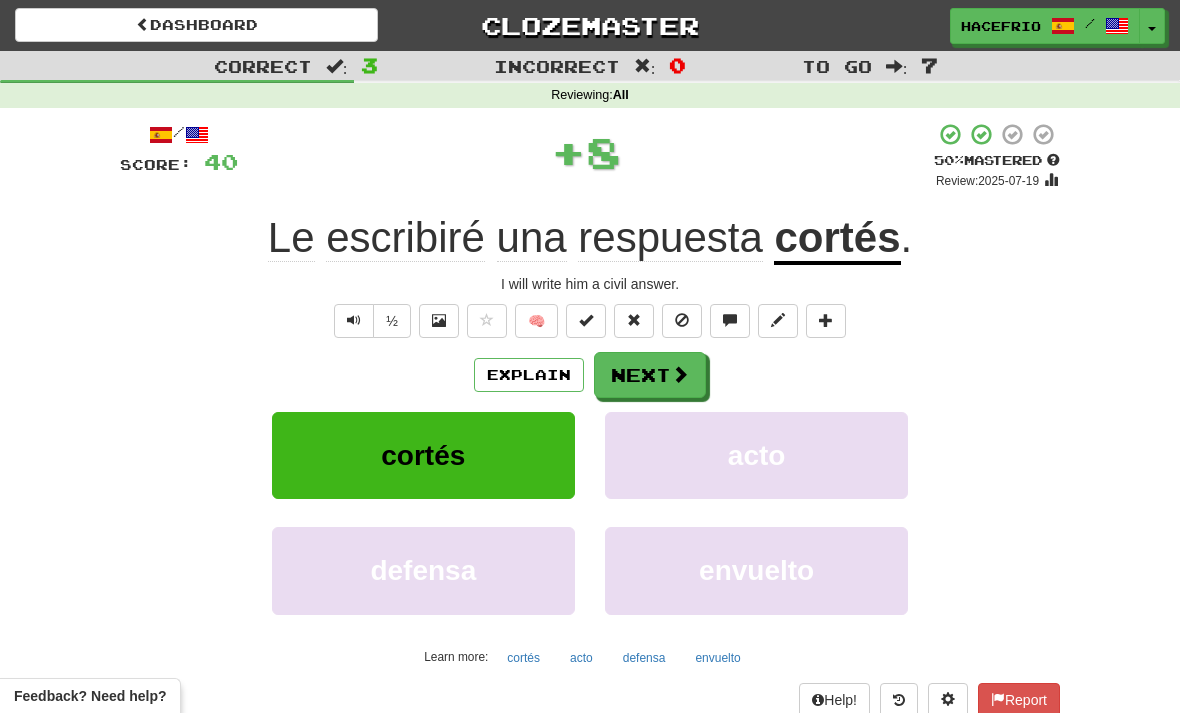 click on "Next" at bounding box center (650, 375) 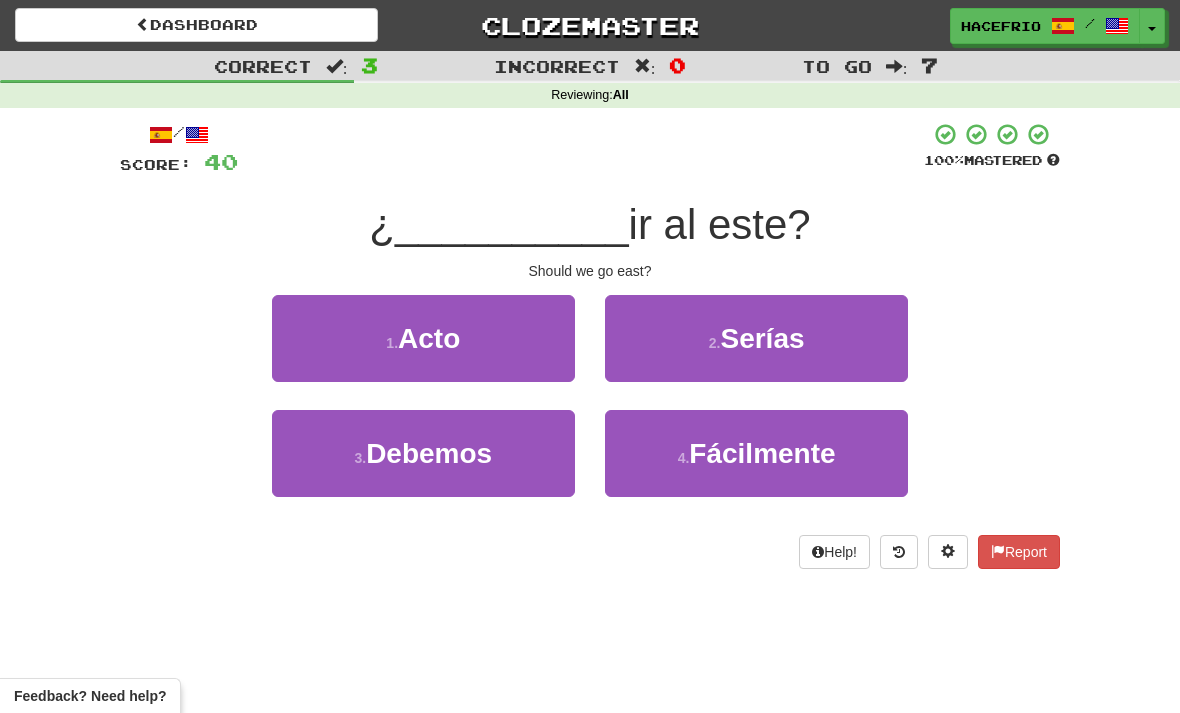 click on "3 . Debemos" at bounding box center (423, 338) 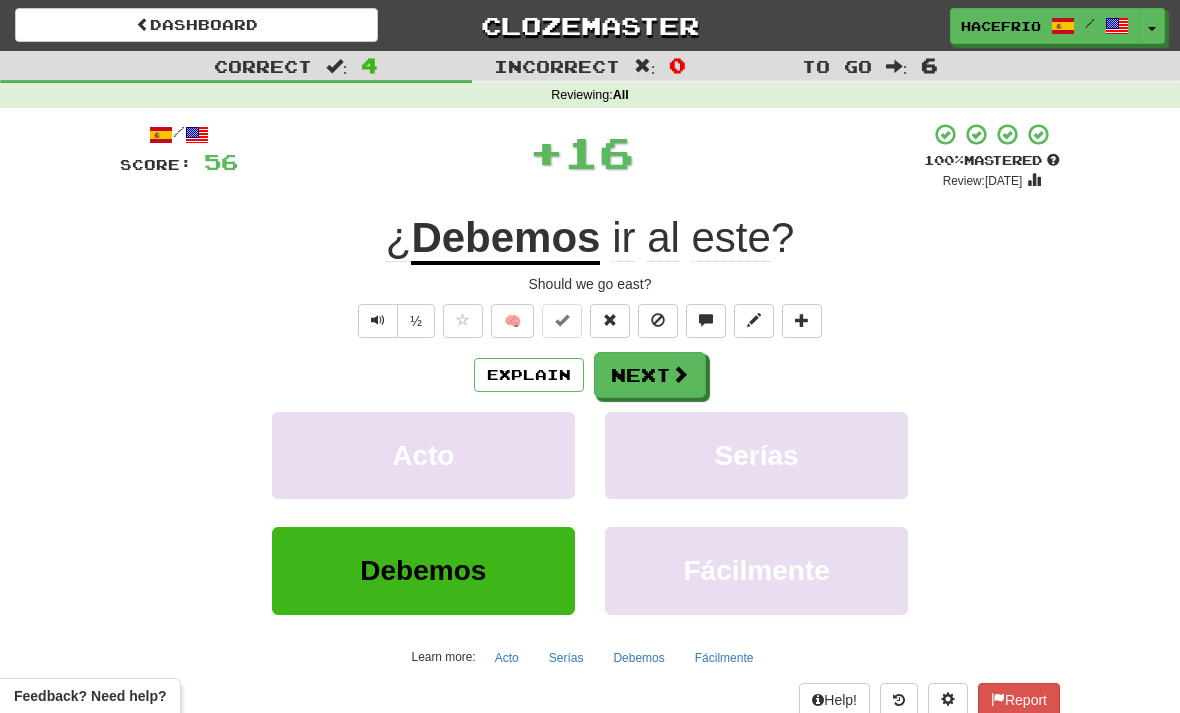 click at bounding box center [680, 374] 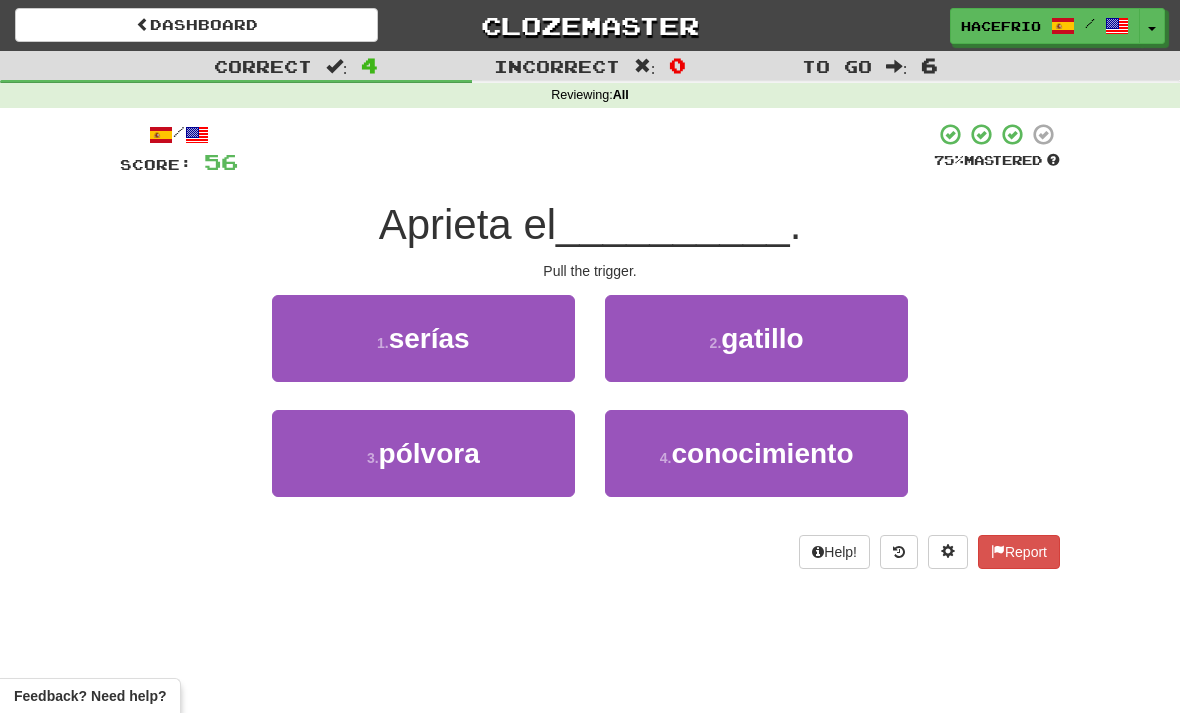 click on "gatillo" at bounding box center (429, 338) 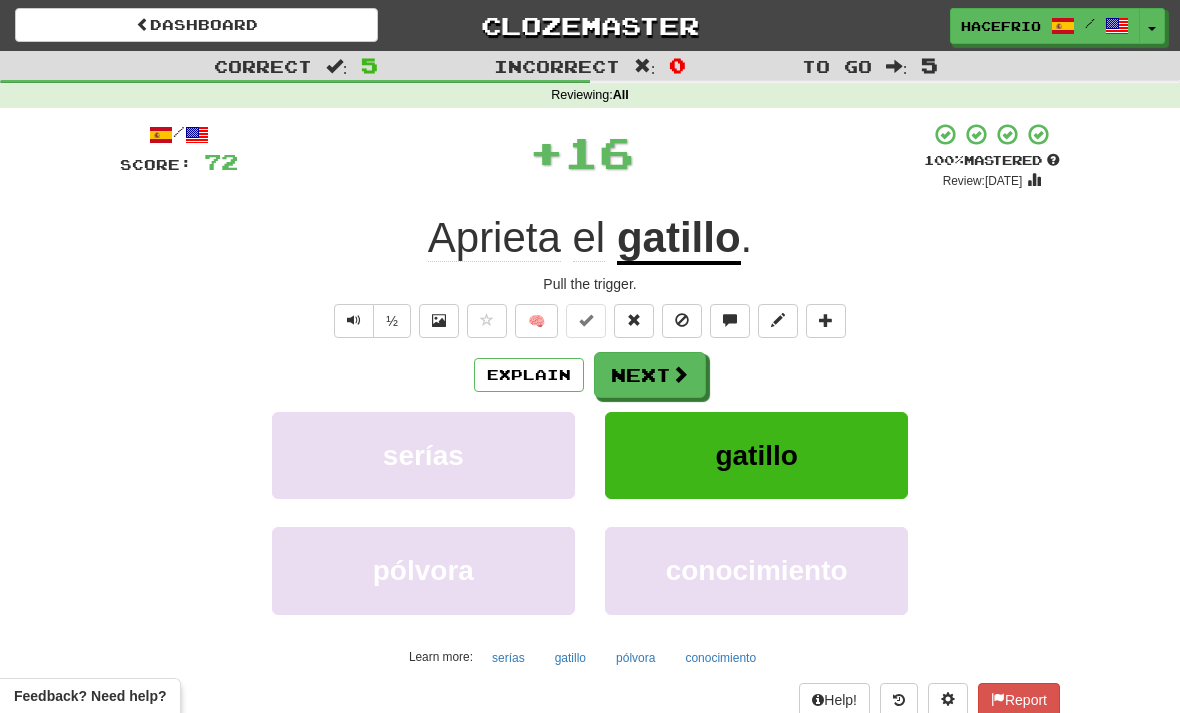 click on "Next" at bounding box center (650, 375) 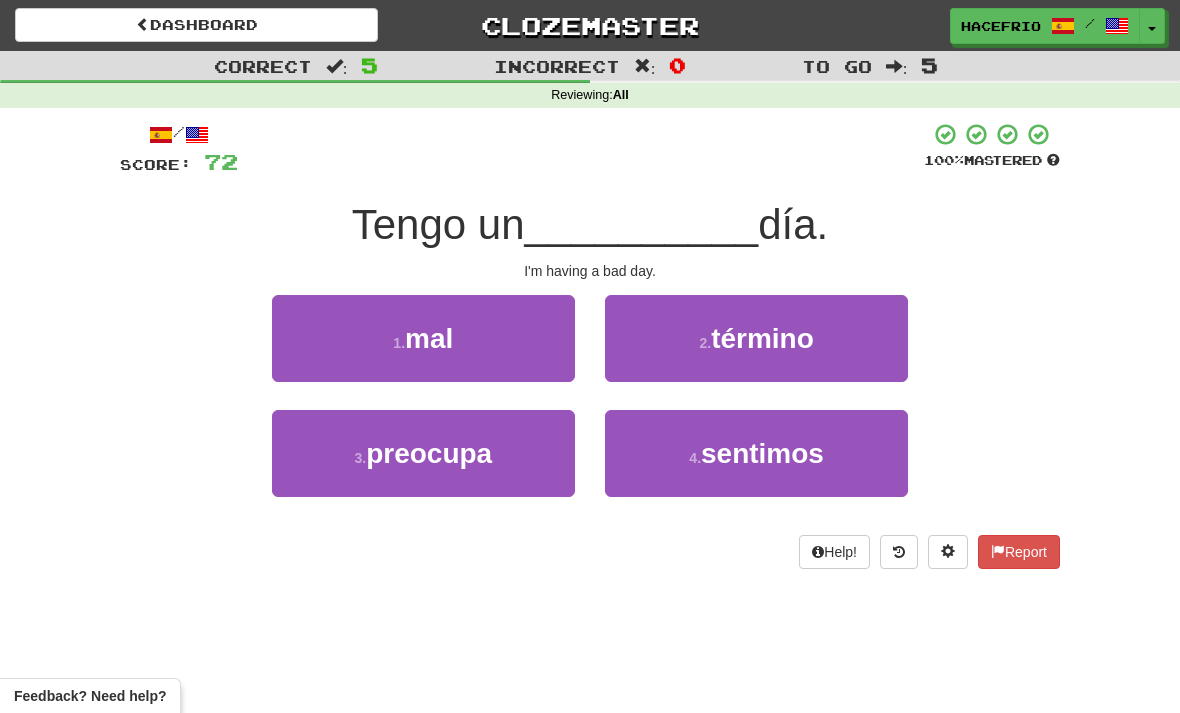 click on "1 .  mal" at bounding box center (423, 338) 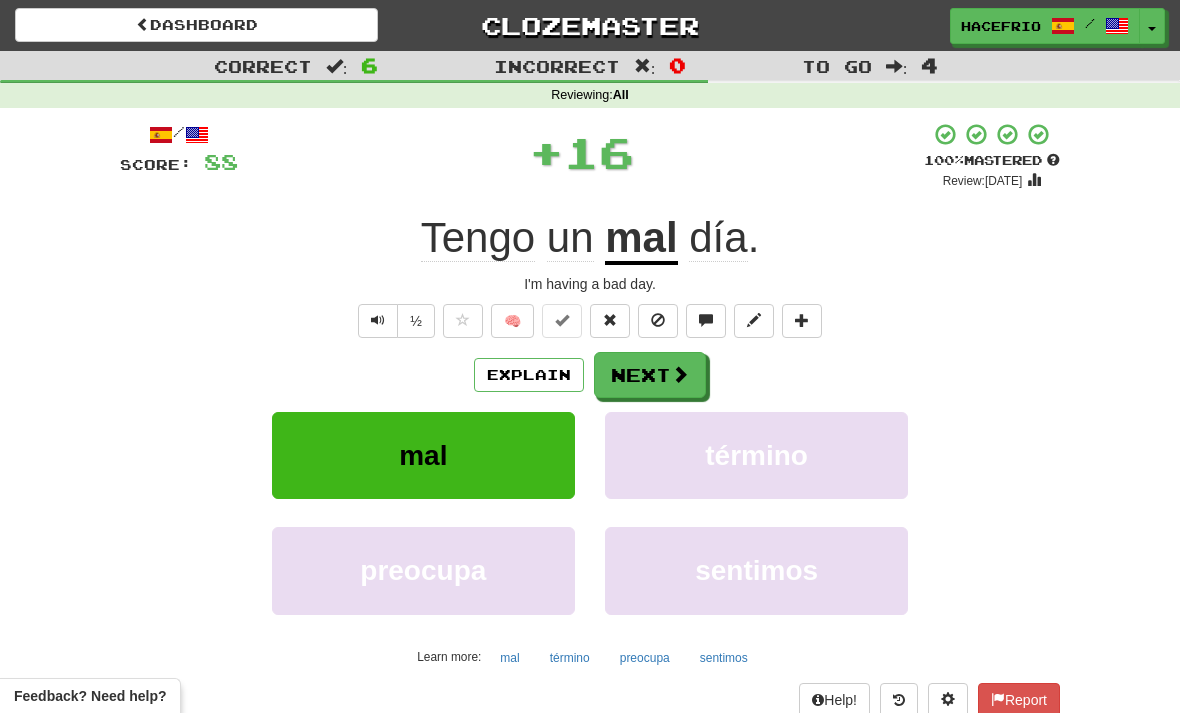 click on "Next" at bounding box center [650, 375] 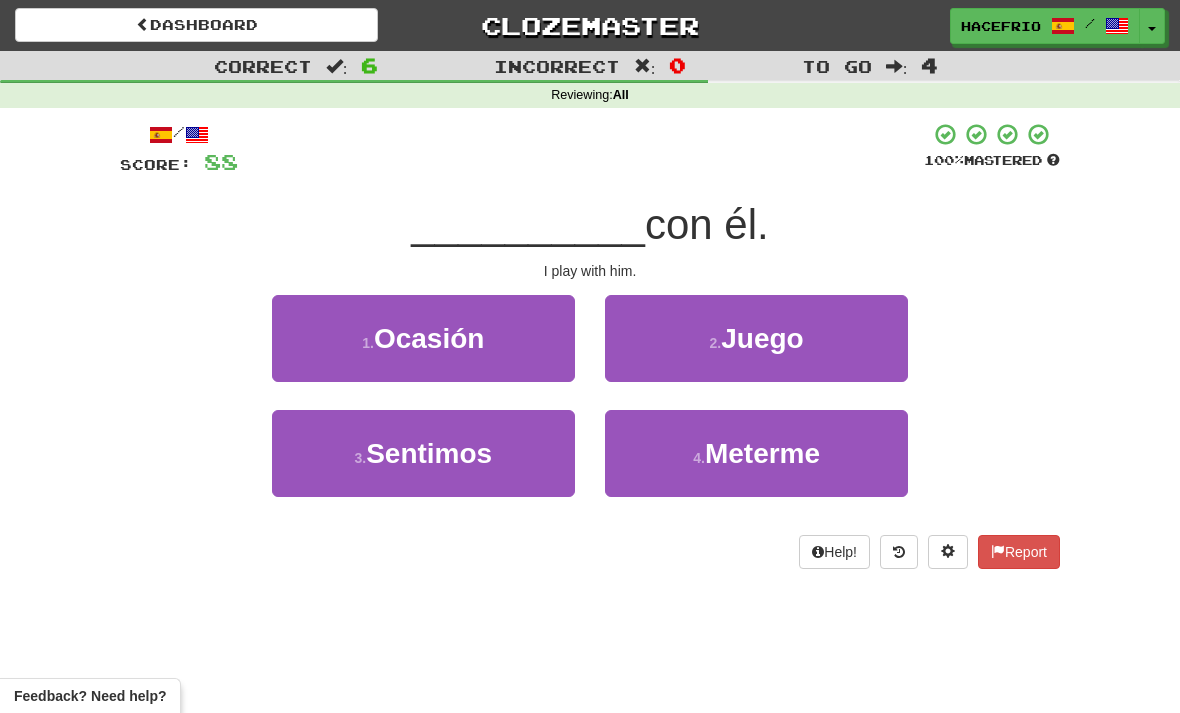 click on "Juego" at bounding box center (429, 338) 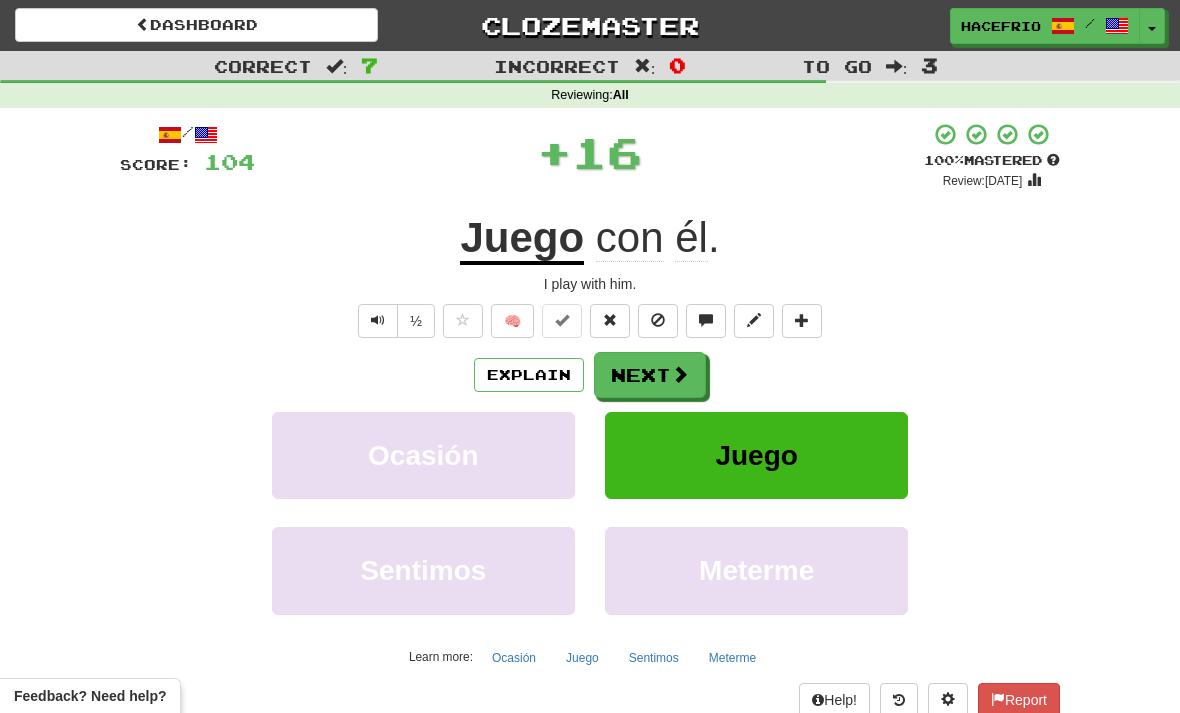 click at bounding box center (680, 374) 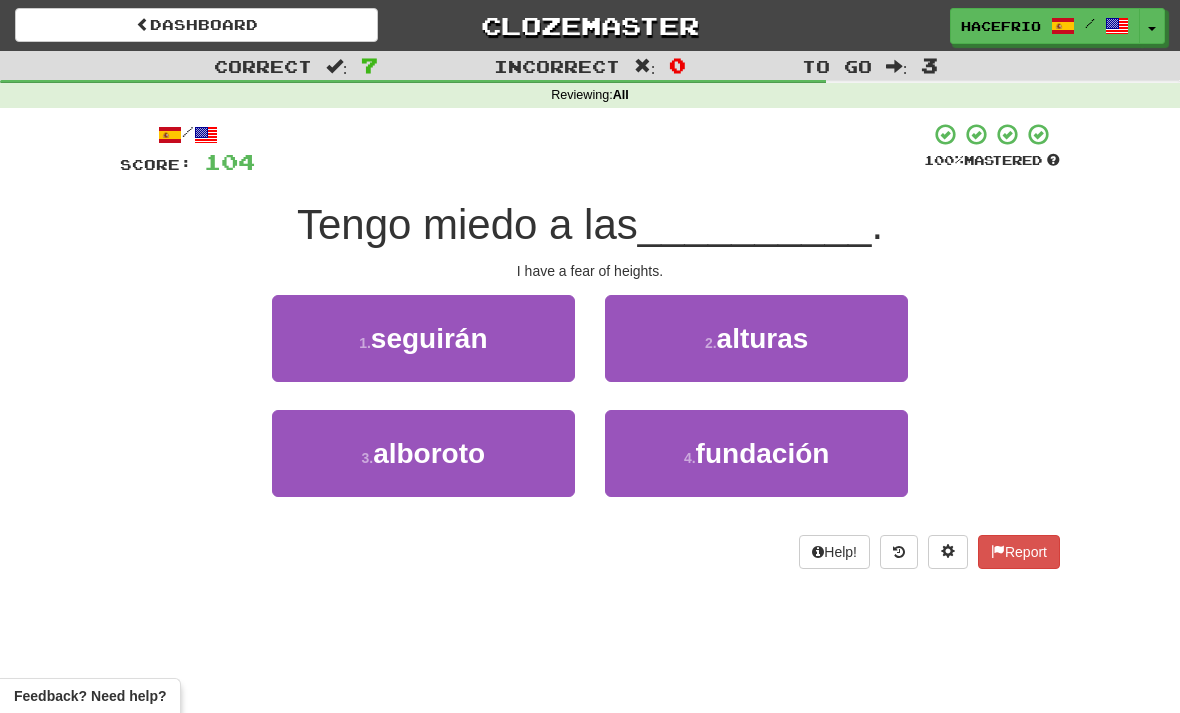 click on "alturas" at bounding box center (429, 338) 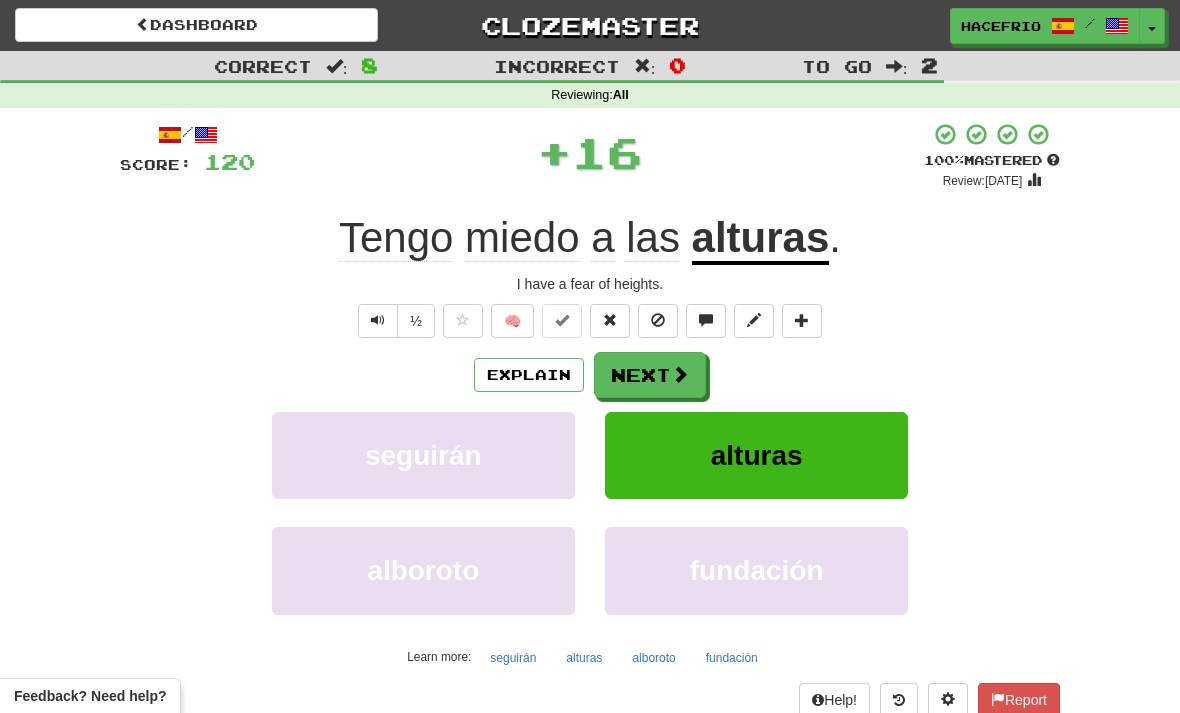 click at bounding box center [680, 374] 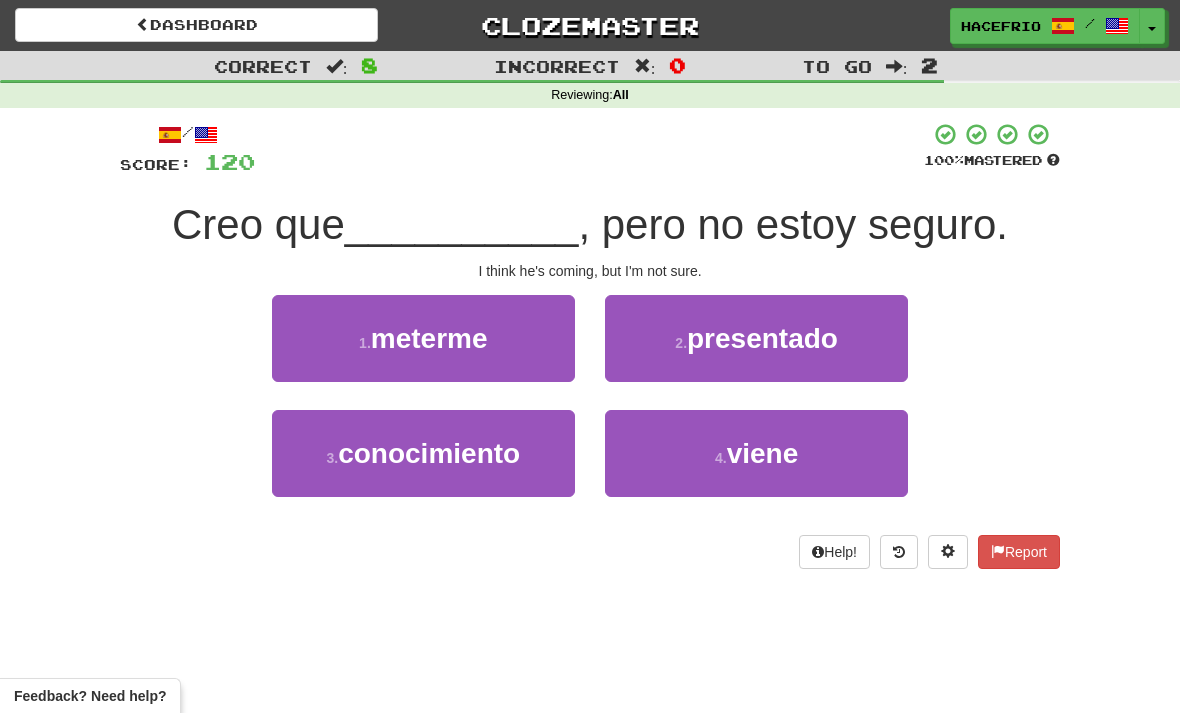 click on "4 .  viene" at bounding box center (423, 338) 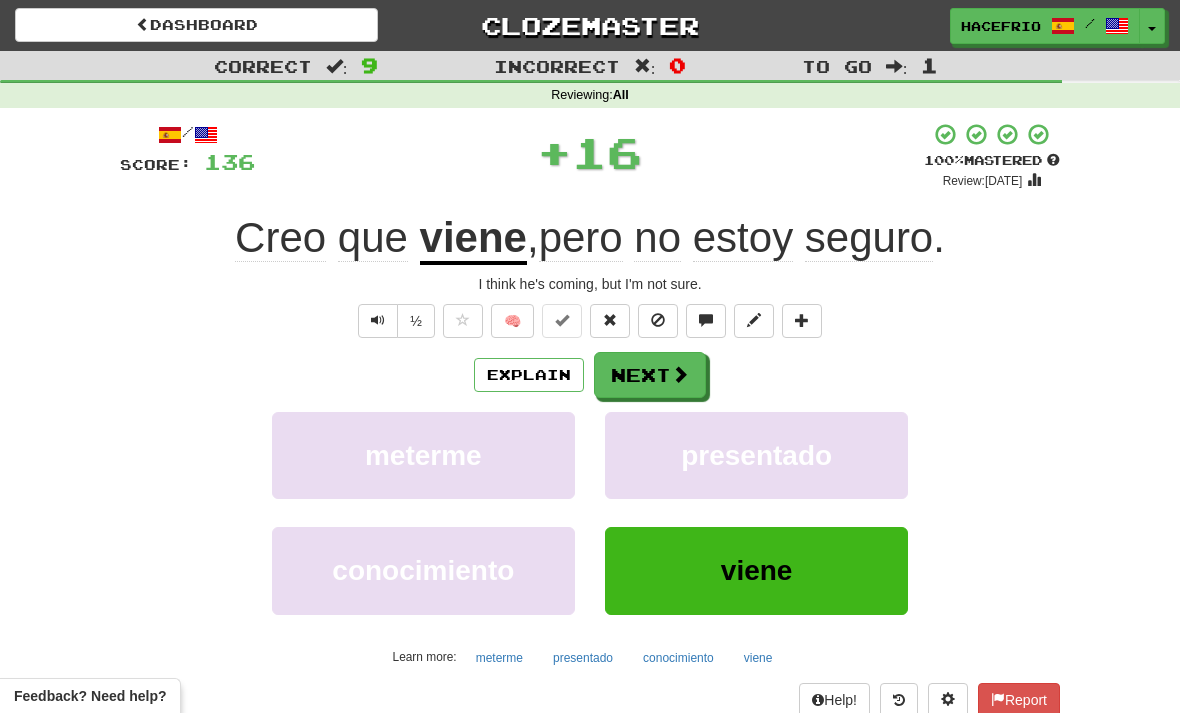 click on "Next" at bounding box center (650, 375) 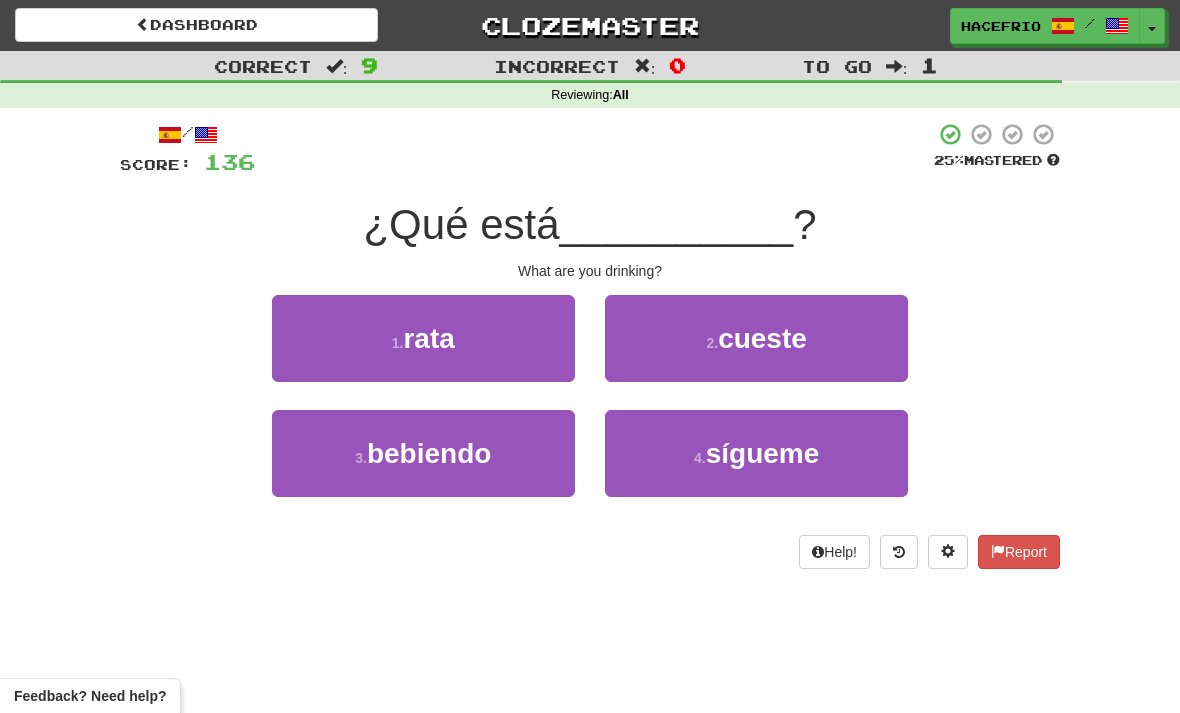 click on "3 .  bebiendo" at bounding box center [423, 338] 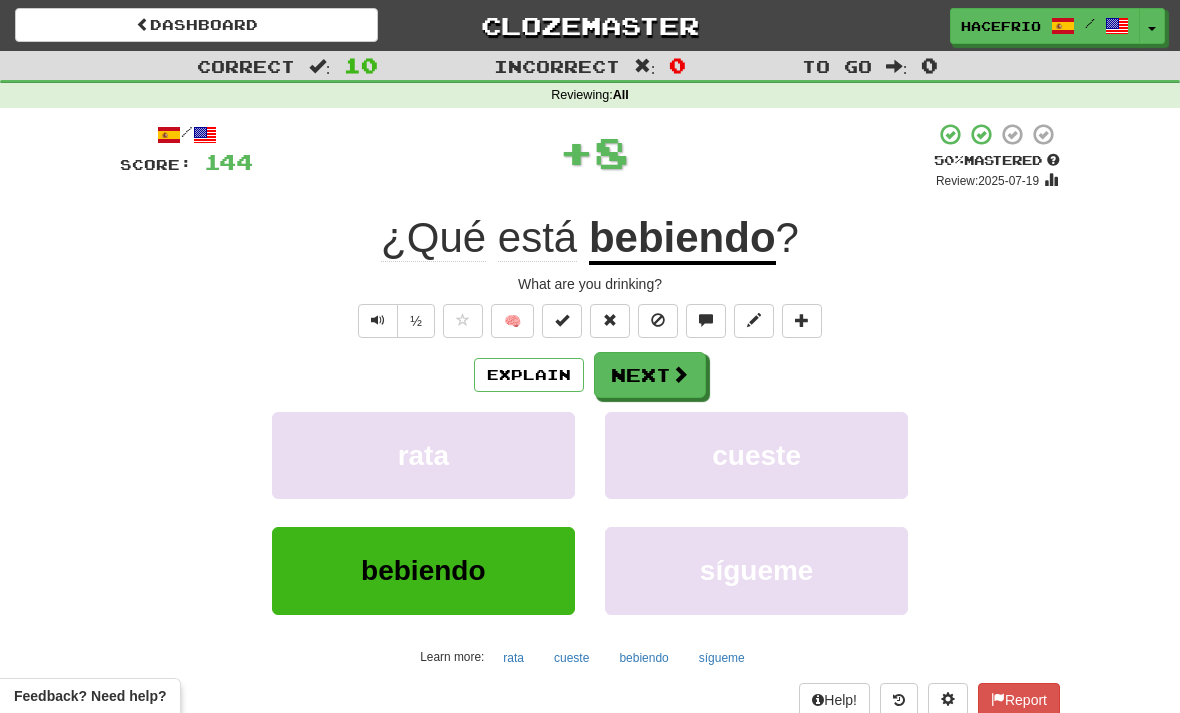 click on "Next" at bounding box center (650, 375) 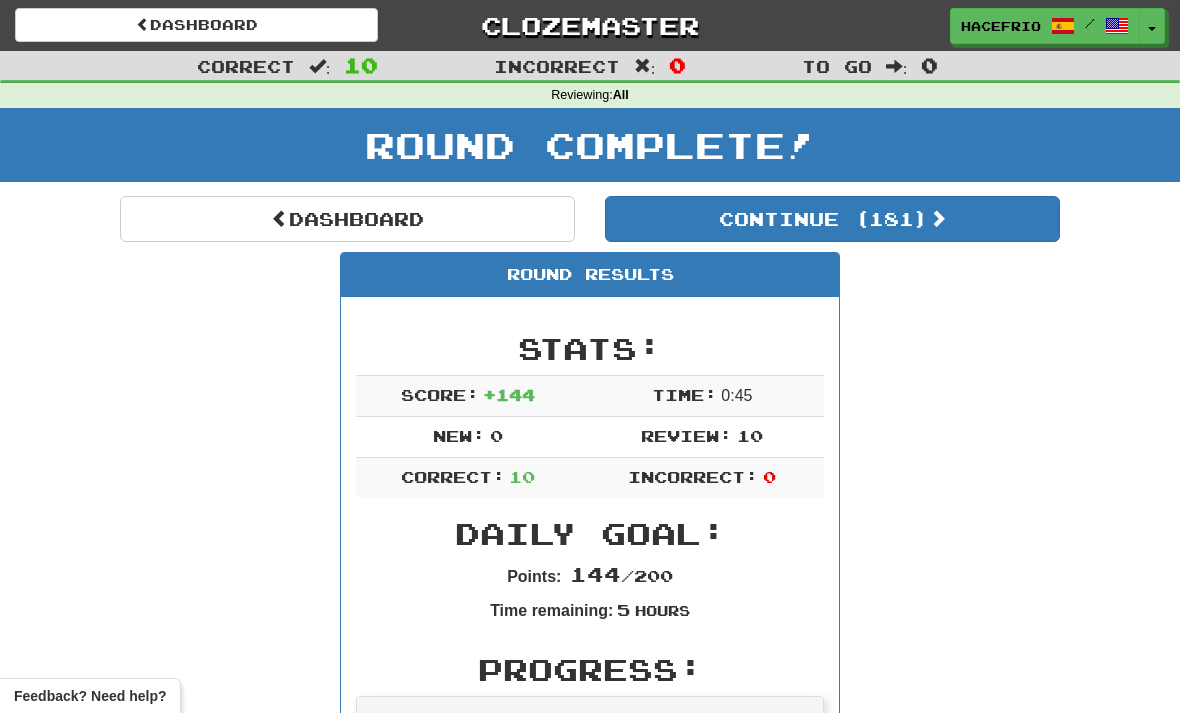 click on "Continue ( [NUMBER] )" at bounding box center [832, 219] 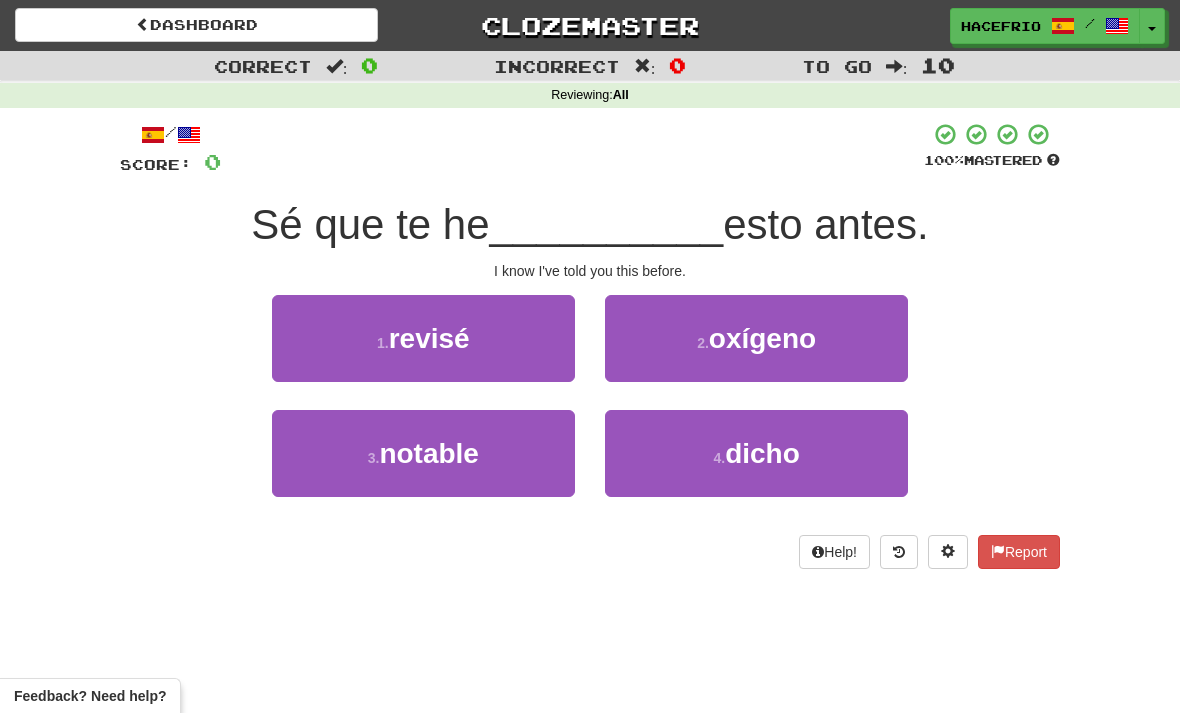 click on "dicho" at bounding box center (429, 338) 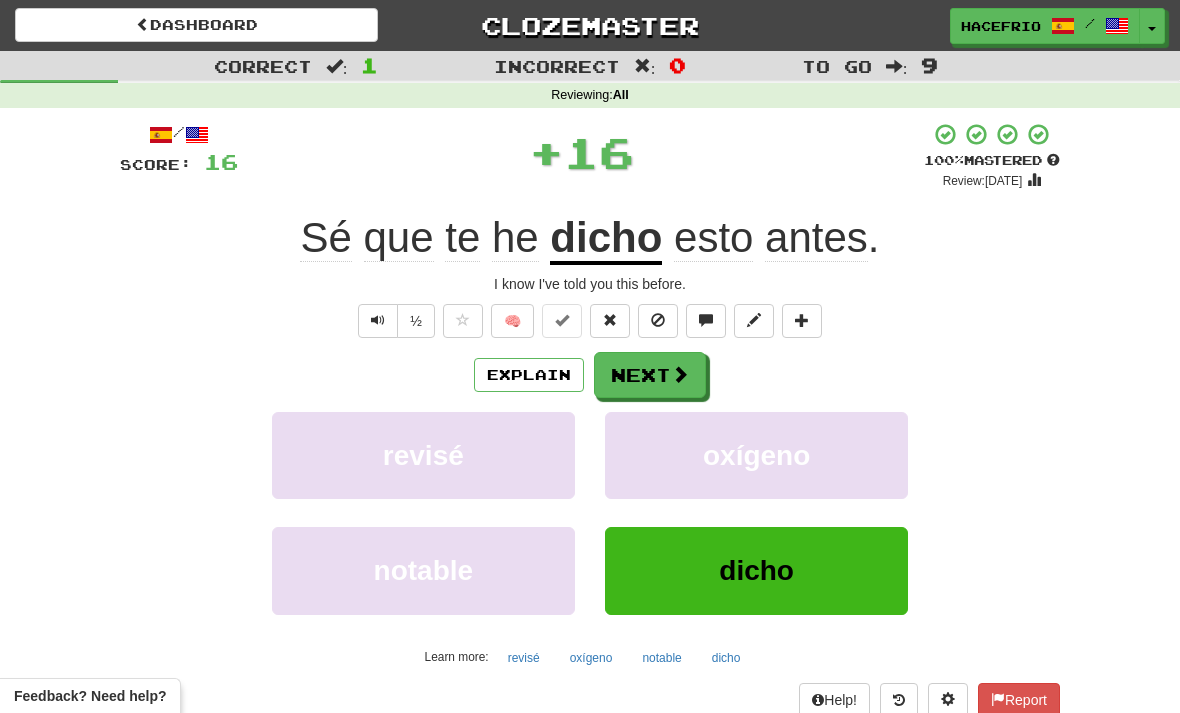 click at bounding box center [680, 374] 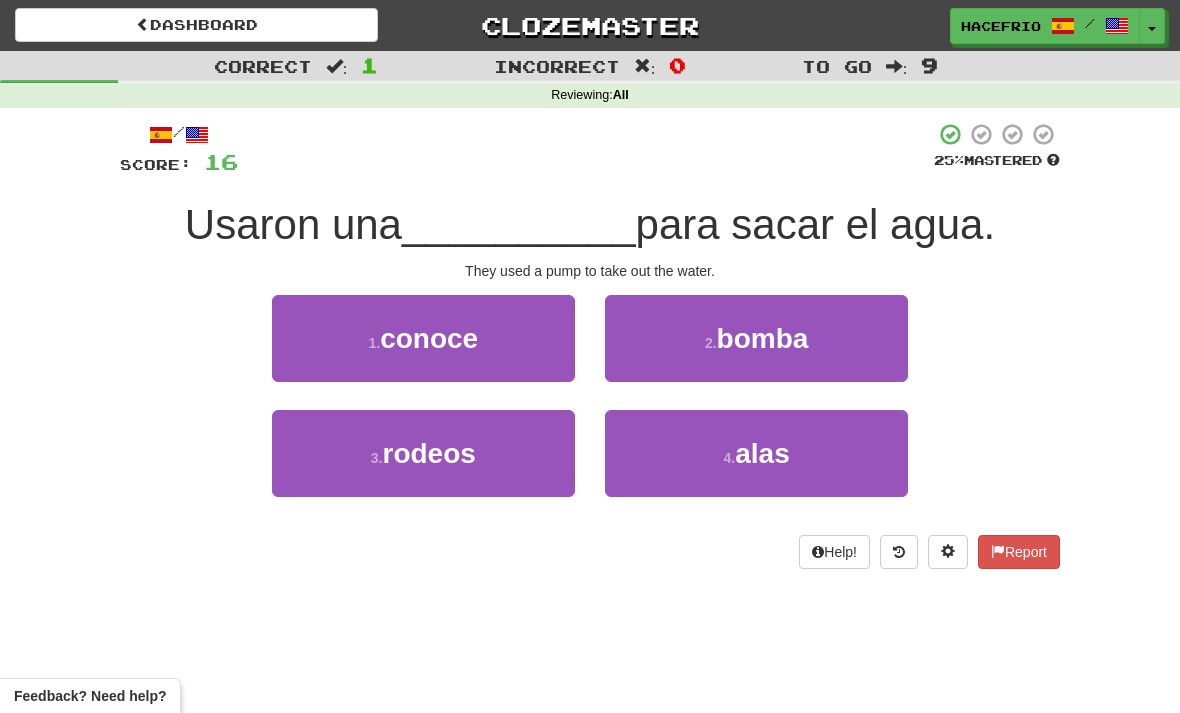 click on "2 .  bomba" at bounding box center (423, 338) 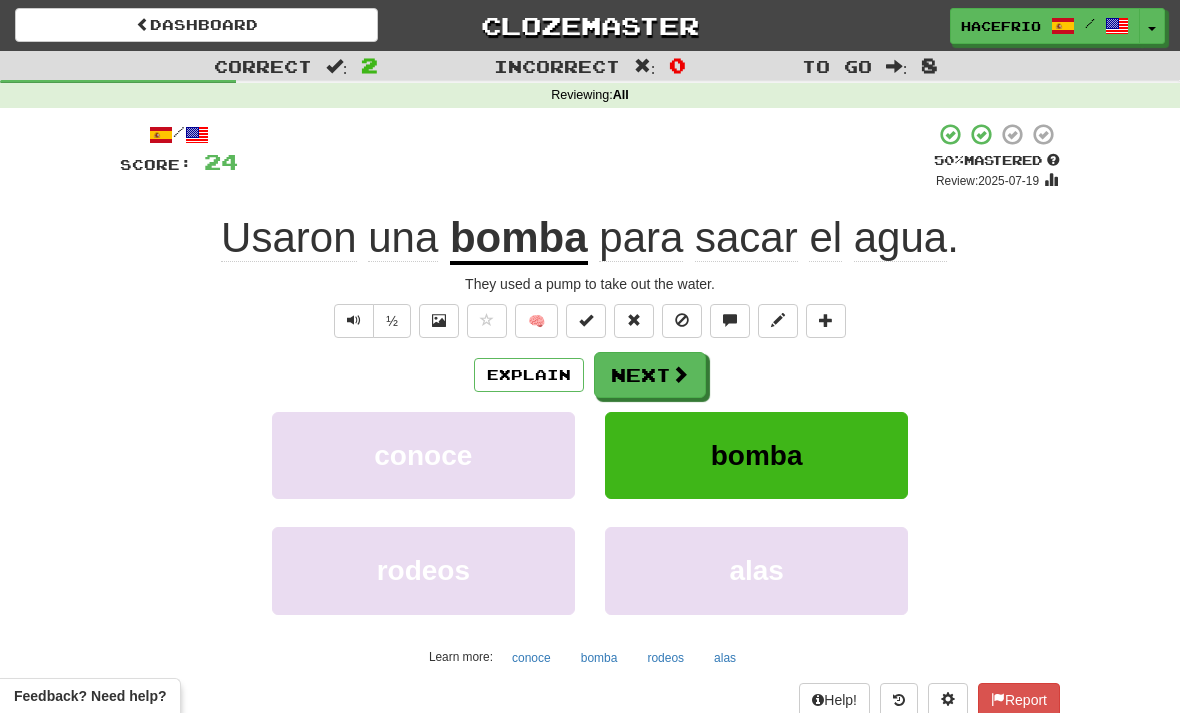 click on "Next" at bounding box center [650, 375] 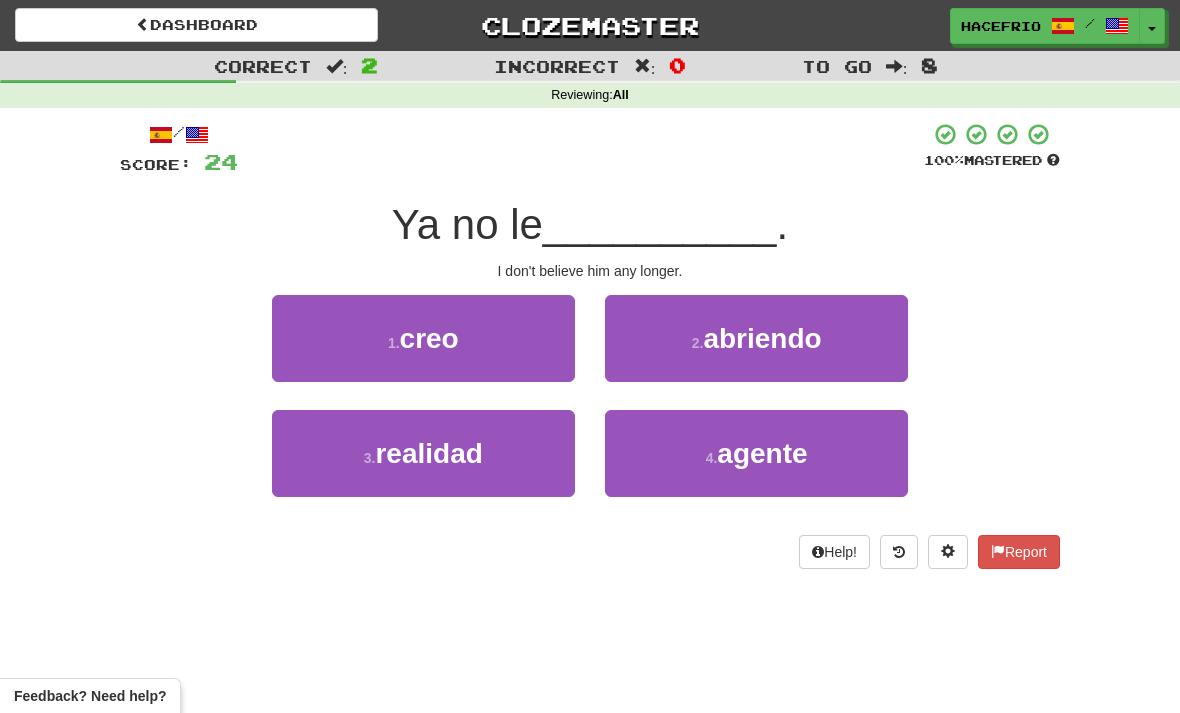 click on "1 .  creo" at bounding box center (423, 338) 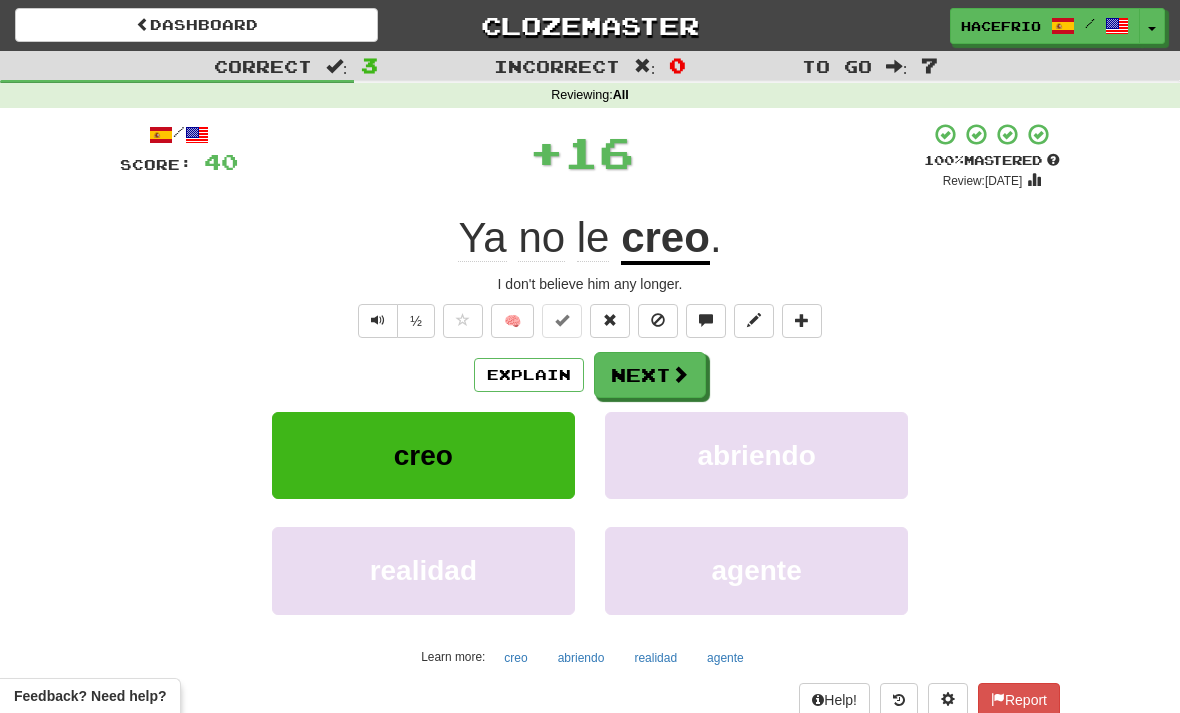 click on "Next" at bounding box center [650, 375] 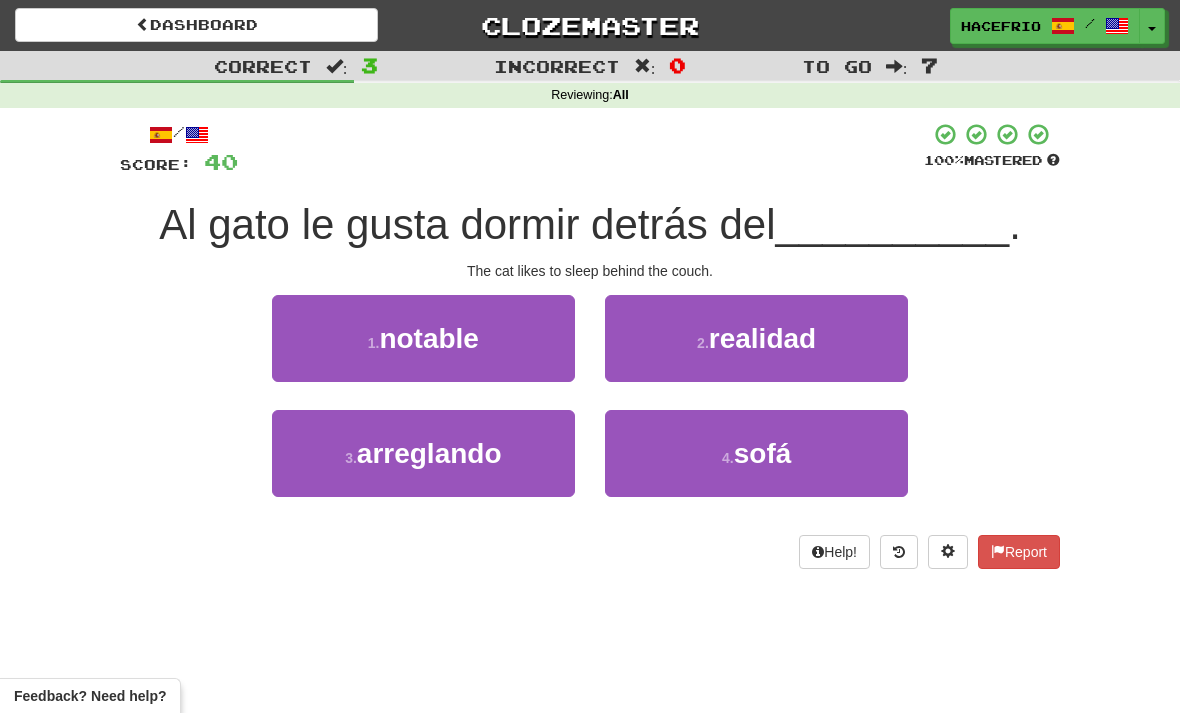 click on "4 .  sofá" at bounding box center [423, 338] 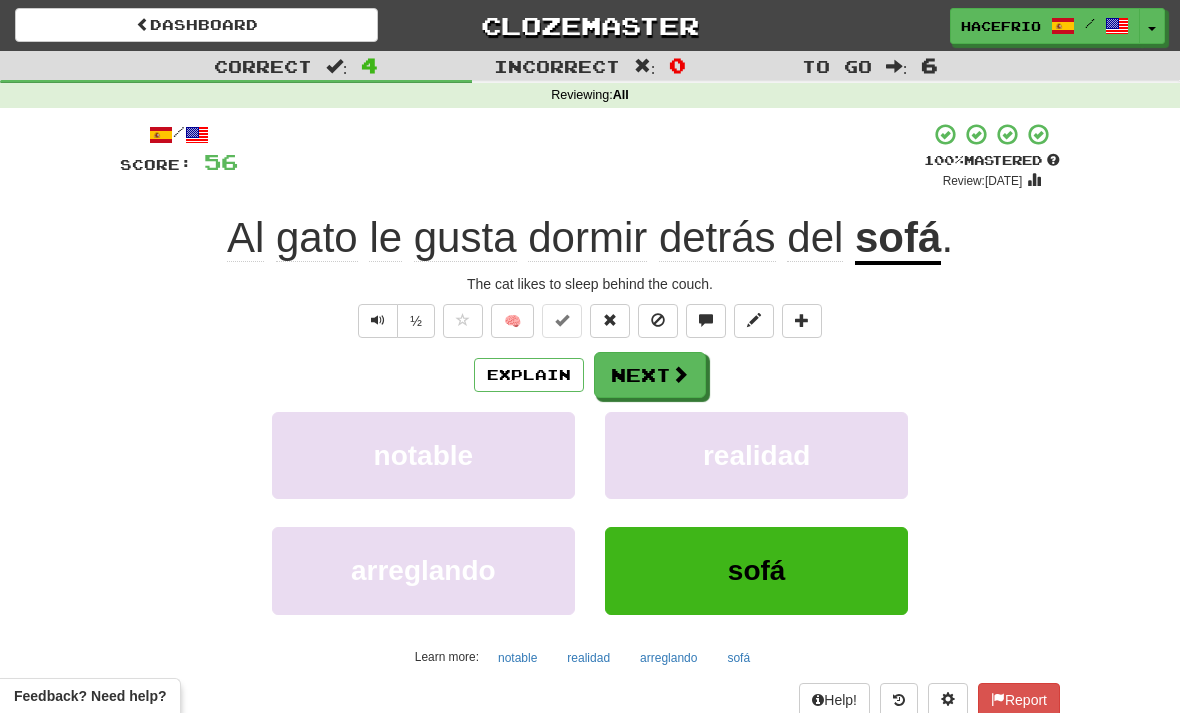 click at bounding box center [680, 374] 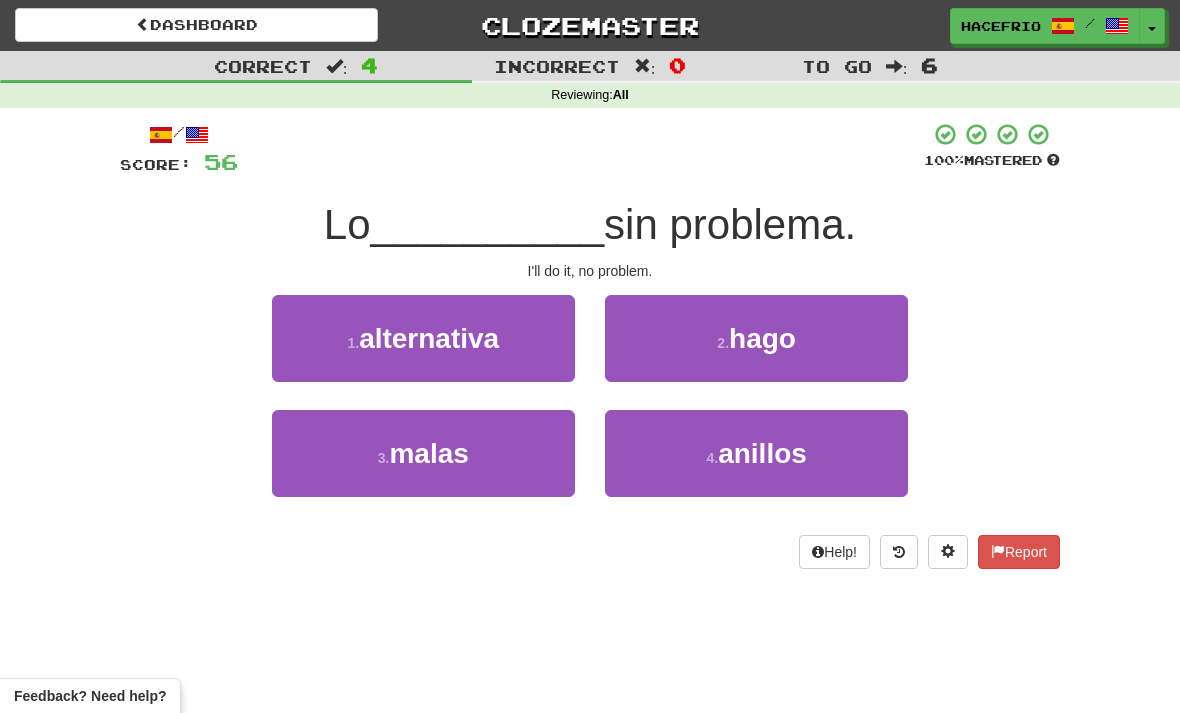 click on "2 .  hago" at bounding box center [423, 338] 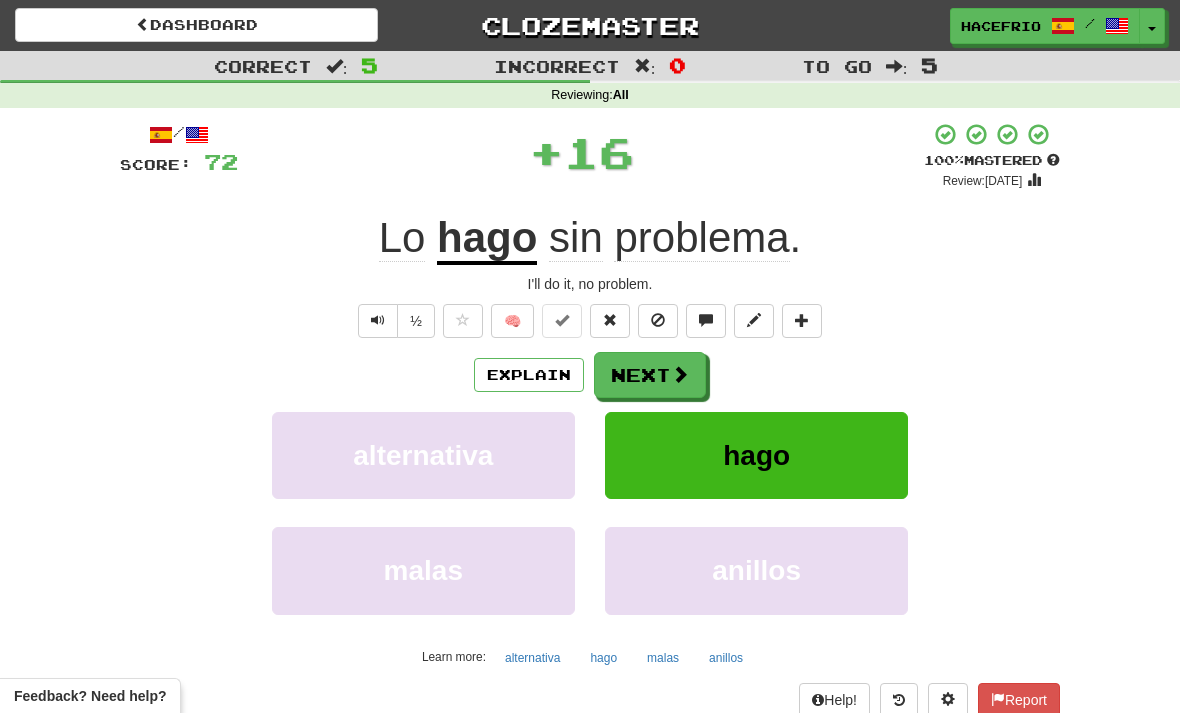 click at bounding box center (680, 374) 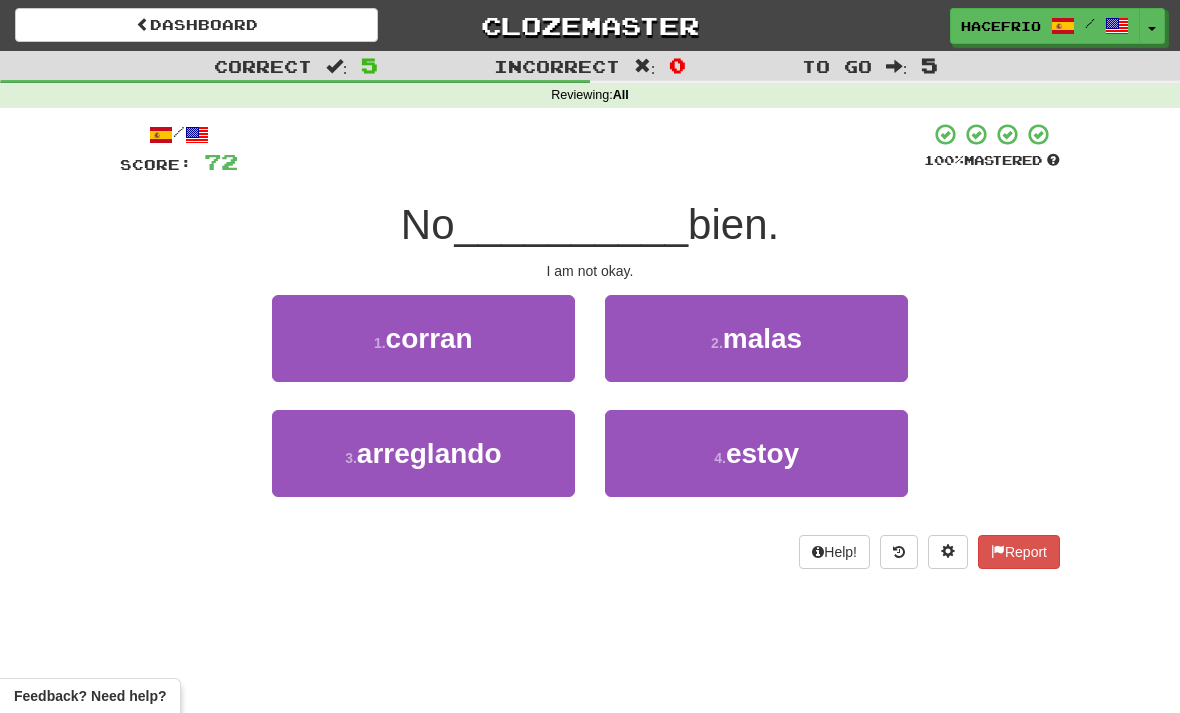click on "4 . estoy" at bounding box center (423, 338) 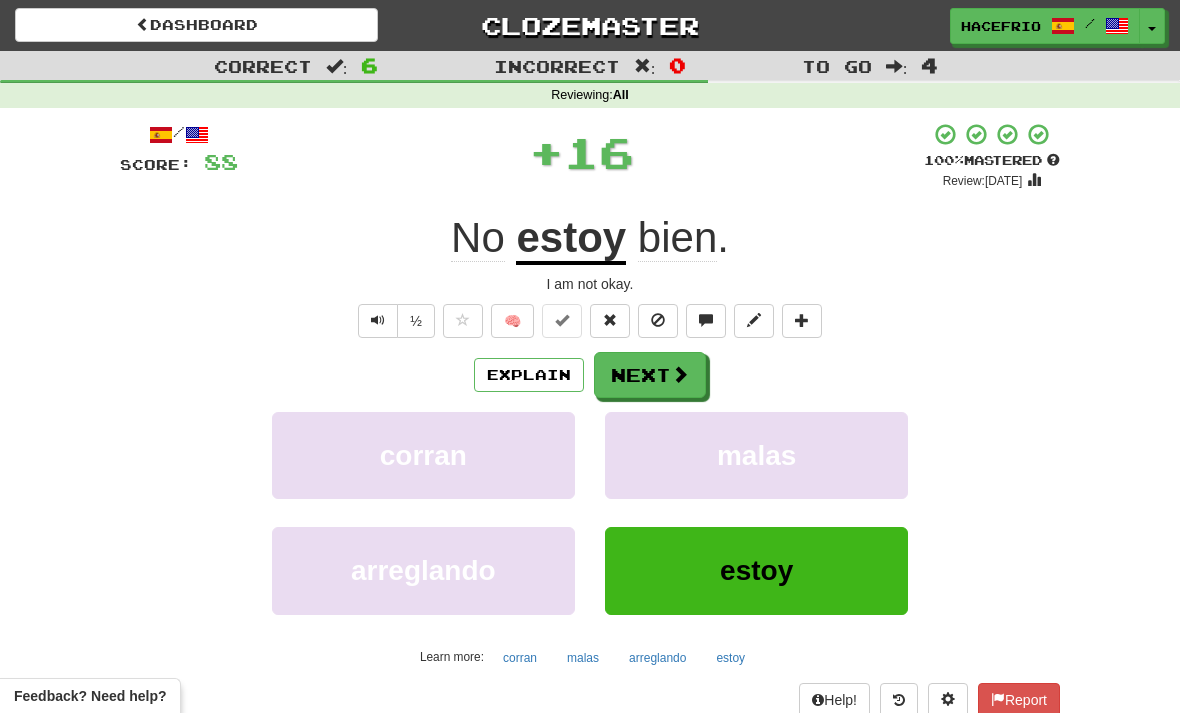 click on "Next" at bounding box center [650, 375] 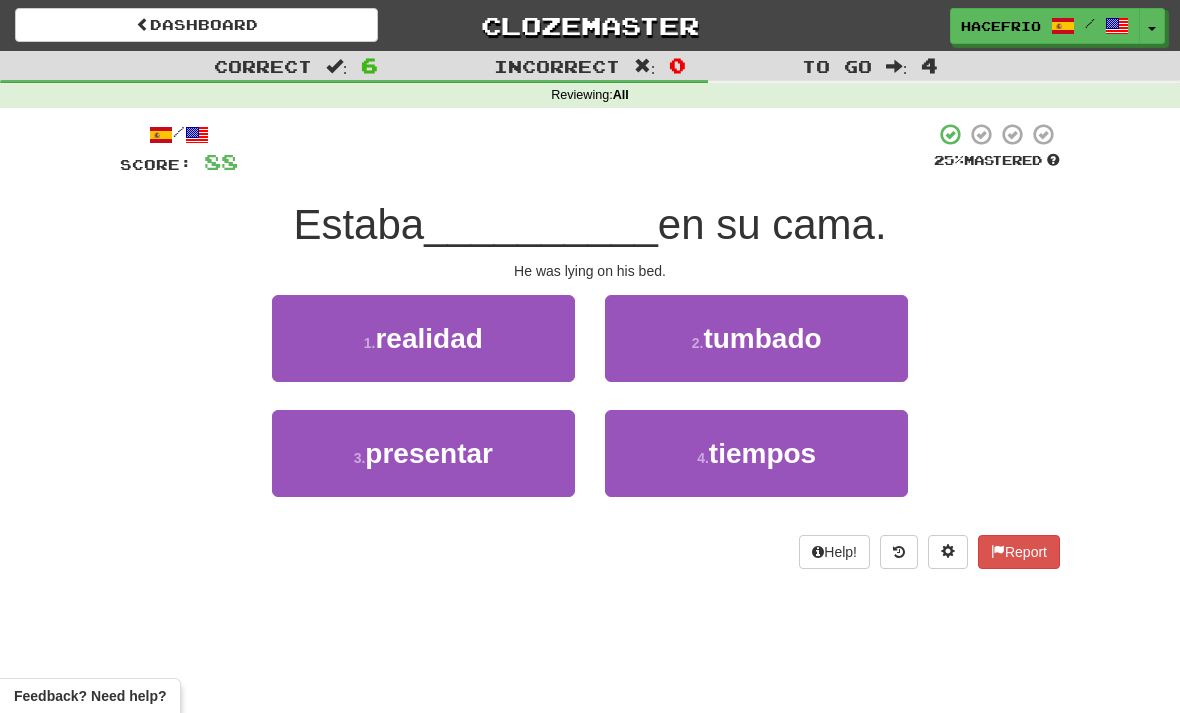 click on "2 .  tumbado" at bounding box center (423, 338) 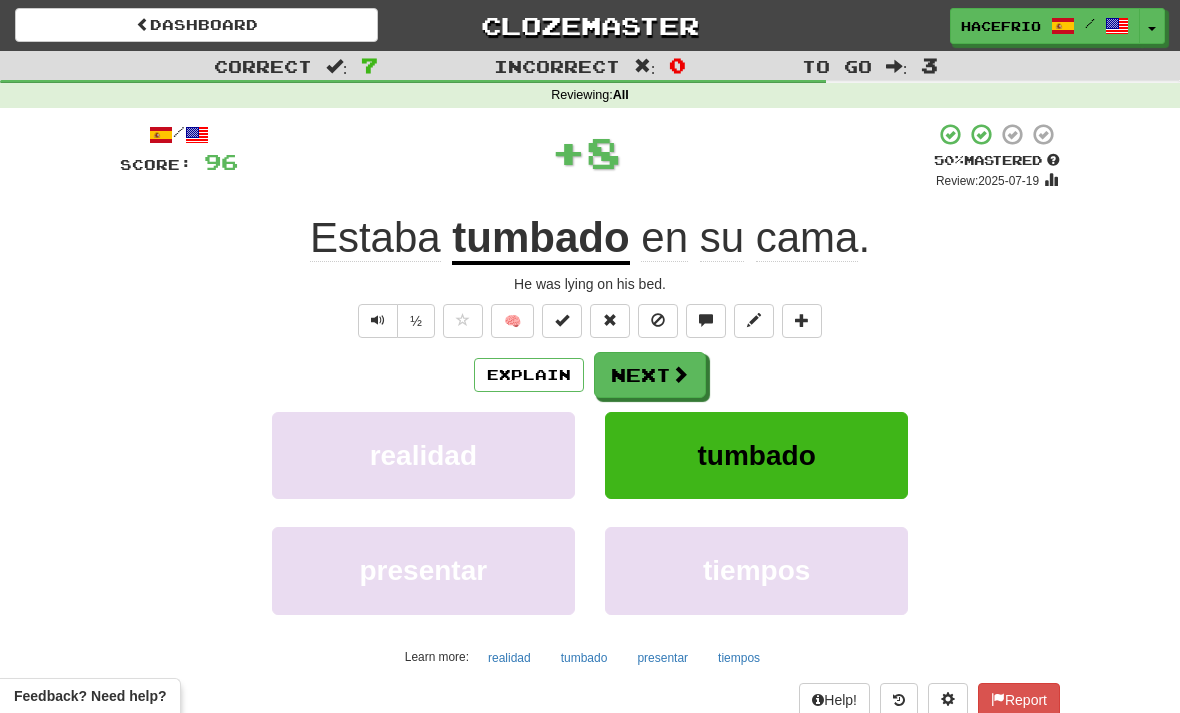 click at bounding box center [680, 374] 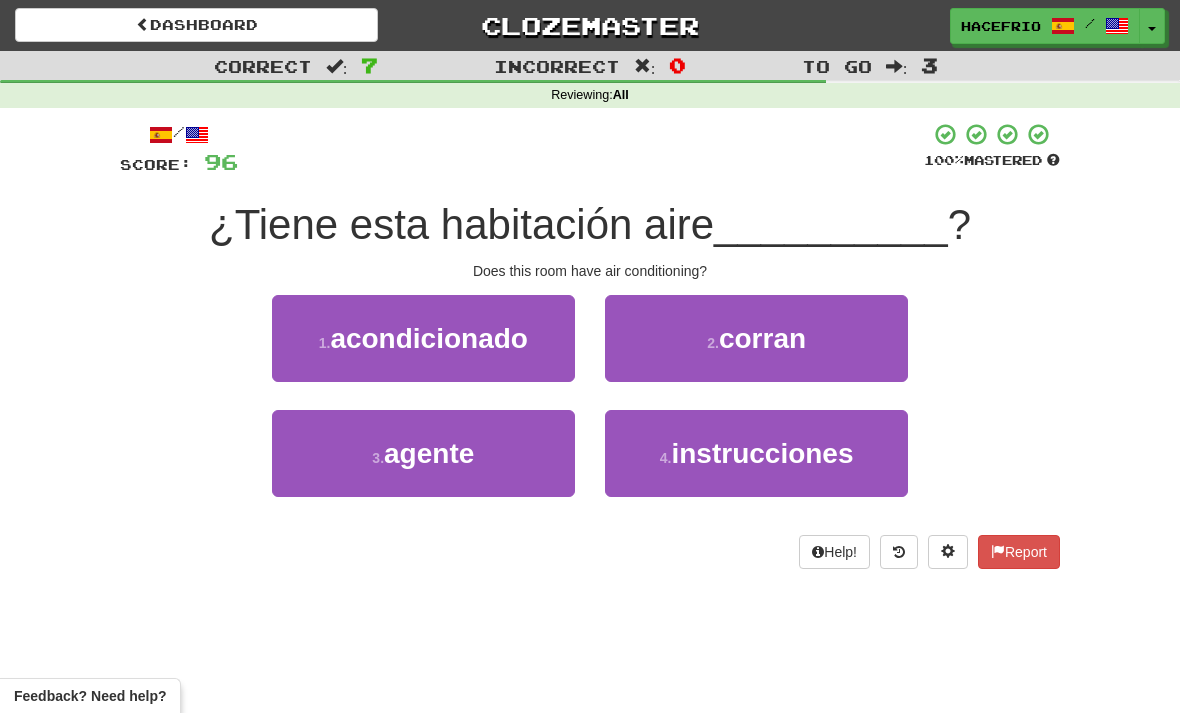 click on "acondicionado" at bounding box center [429, 338] 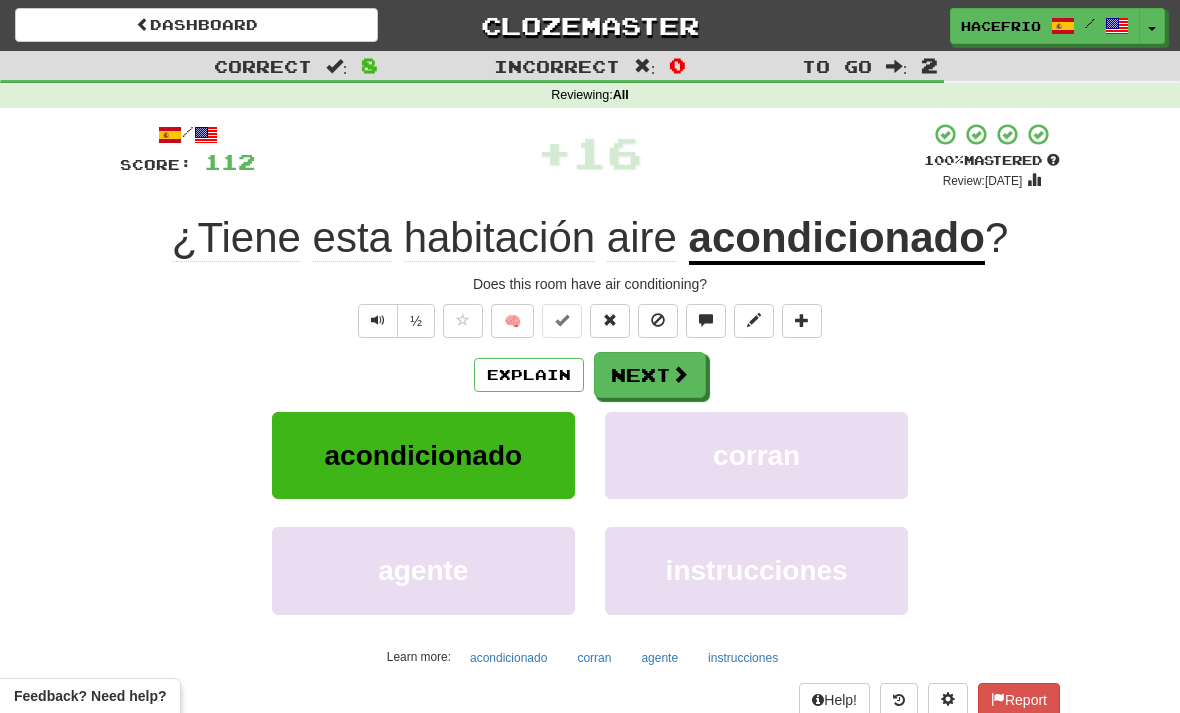 click at bounding box center (680, 374) 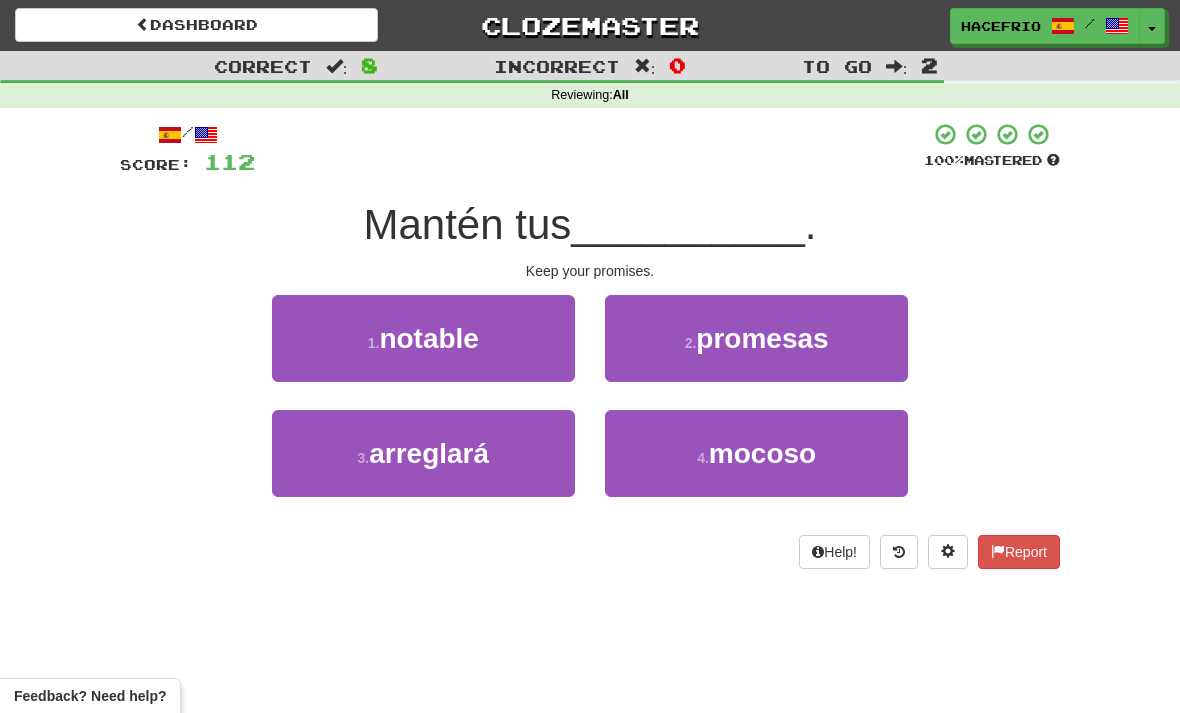 click on "promesas" at bounding box center [429, 338] 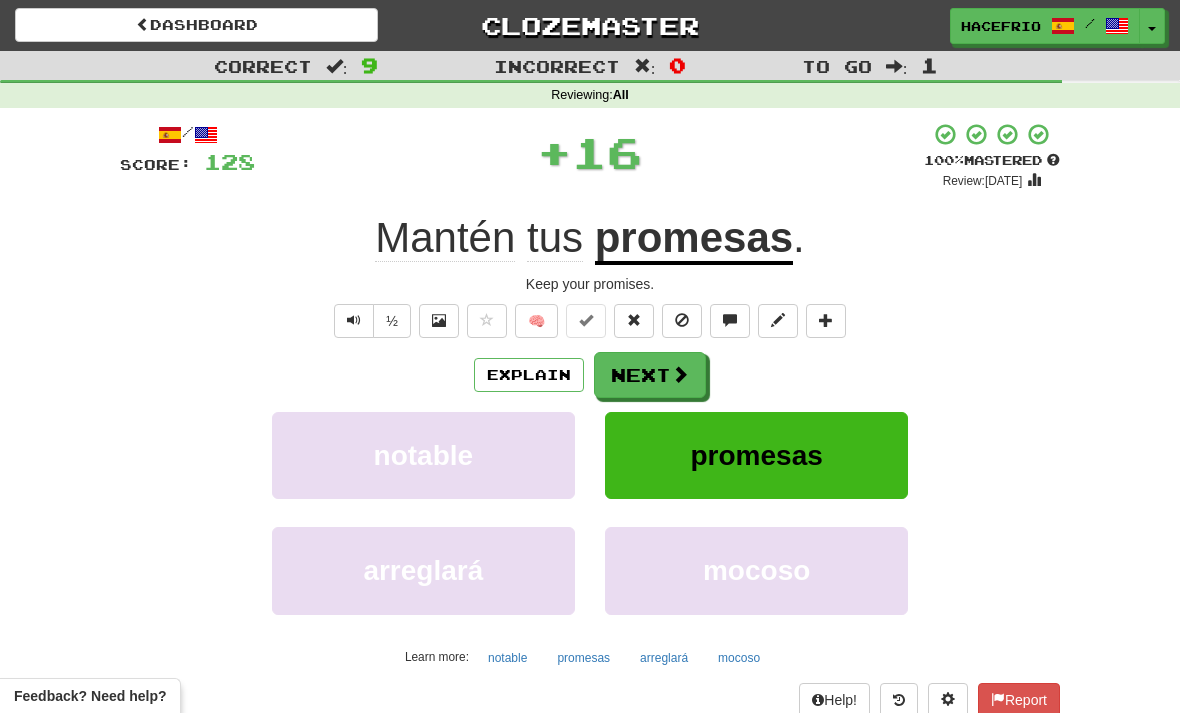 click on "Next" at bounding box center [650, 375] 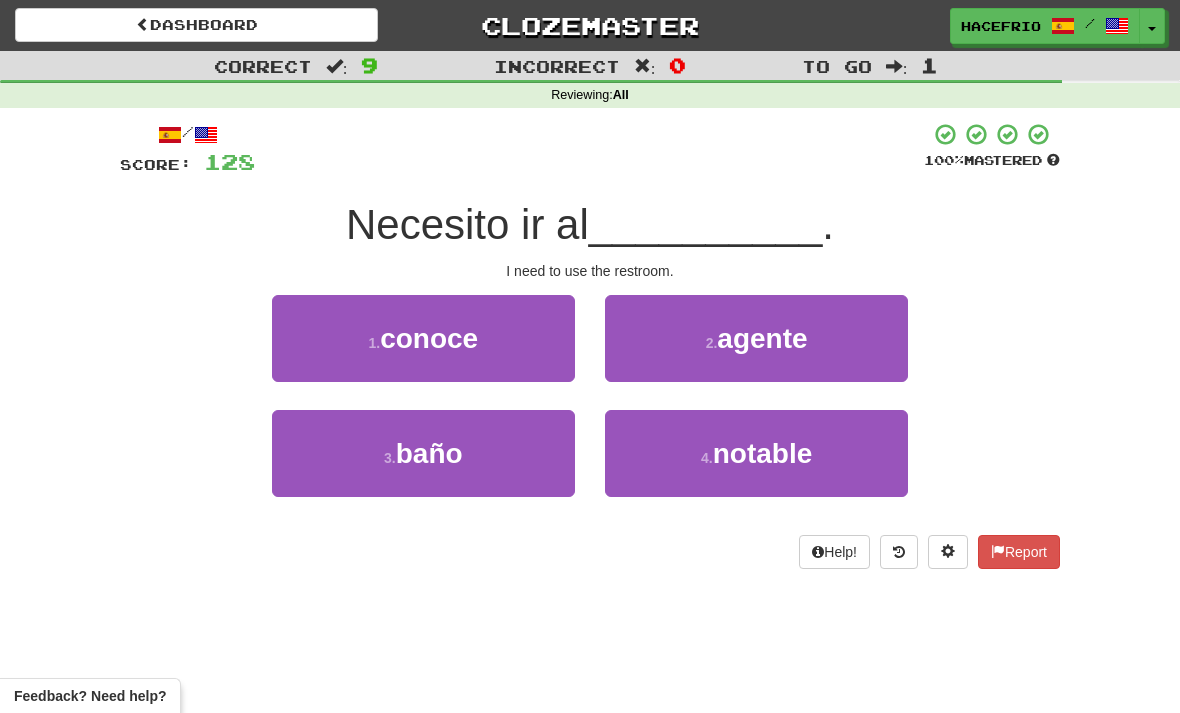 click on "3 .  baño" at bounding box center [423, 338] 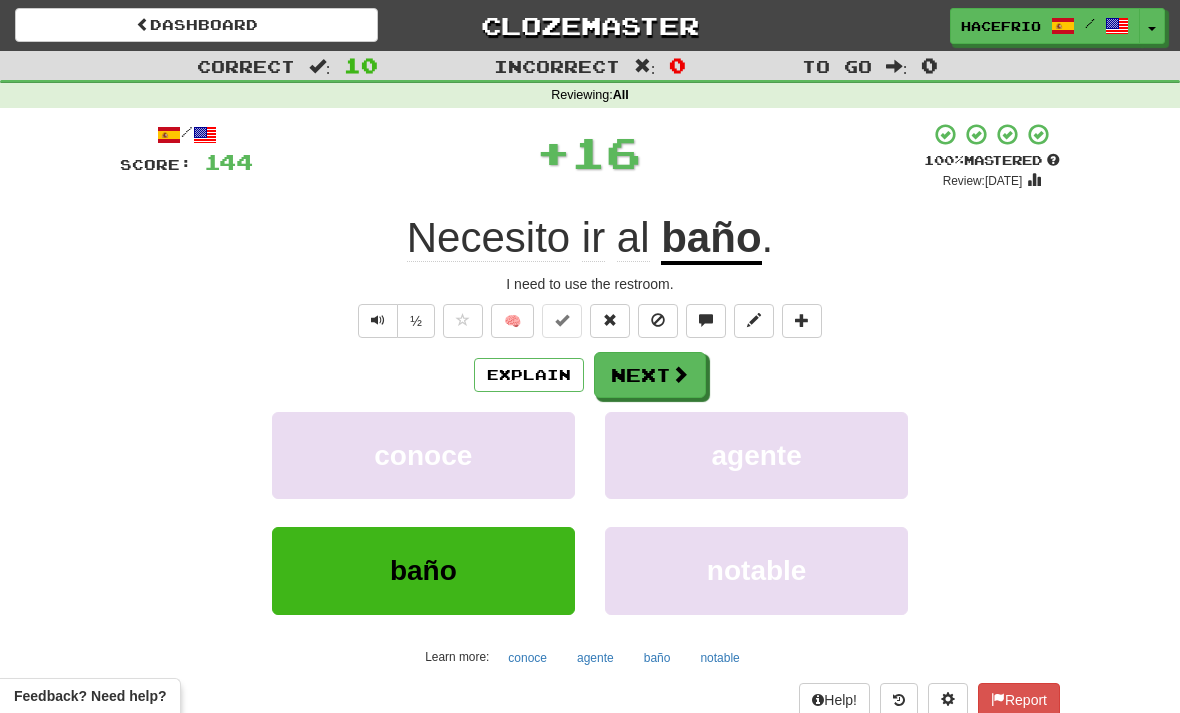 click on "Next" at bounding box center (650, 375) 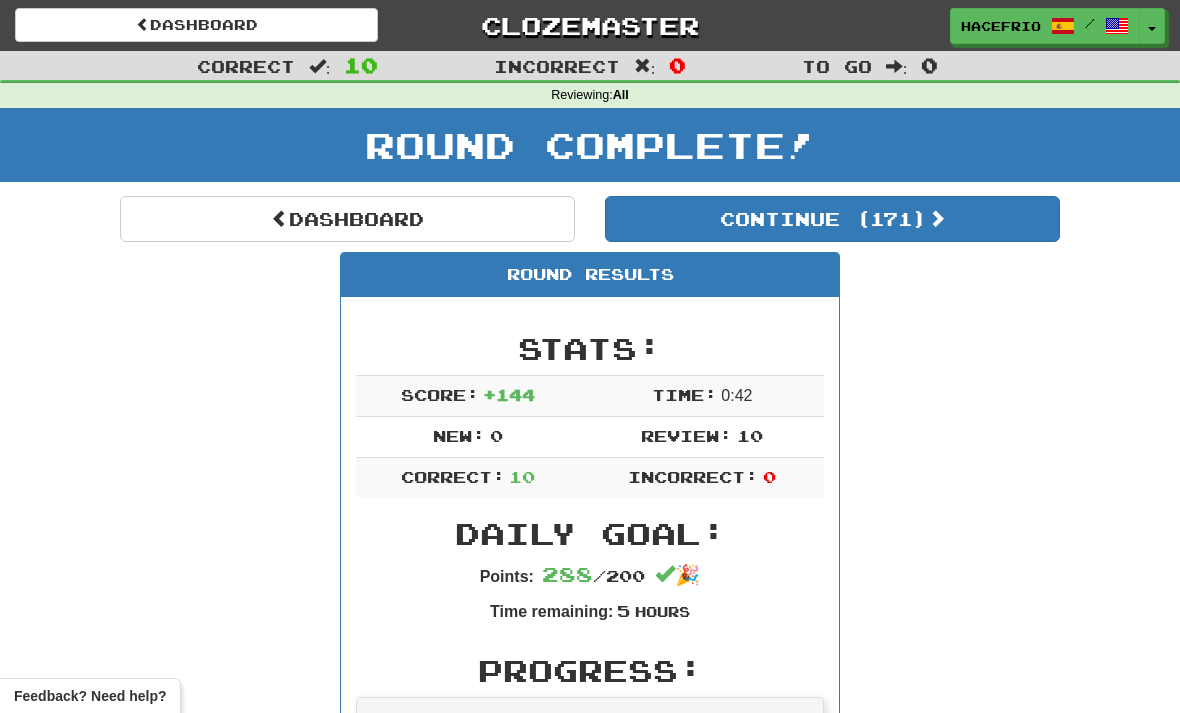 click on "Continue ( 171 )" at bounding box center (832, 219) 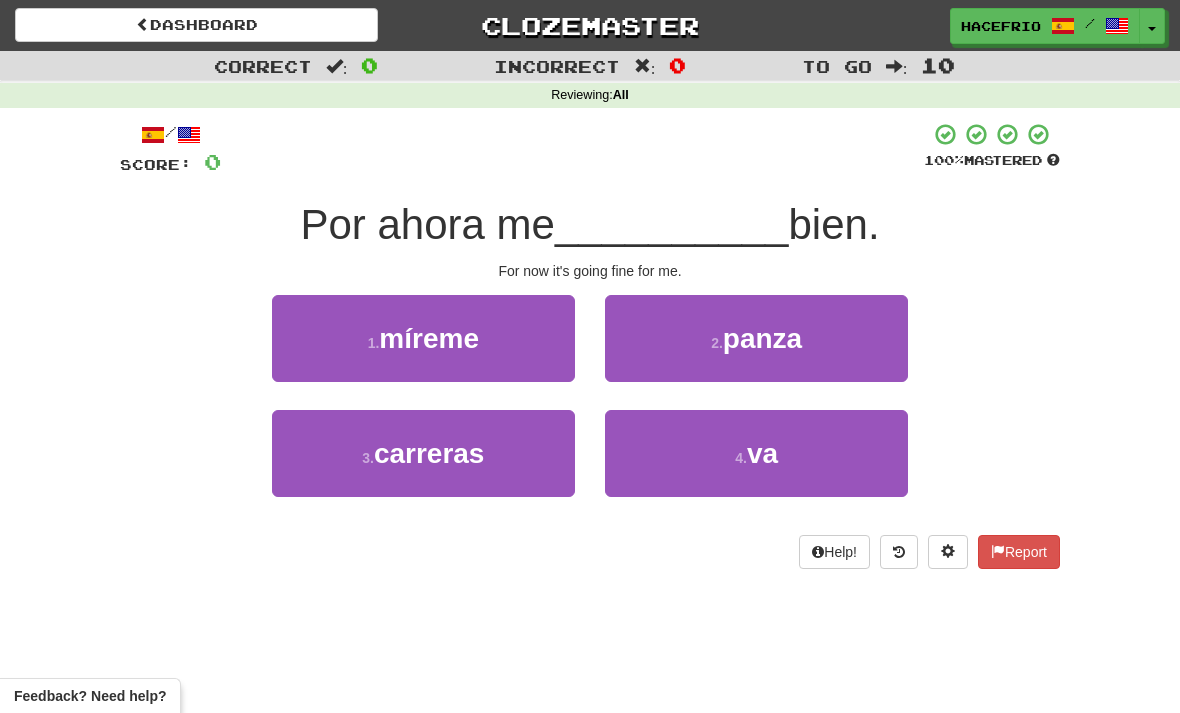 click on "4 .  va" at bounding box center [423, 338] 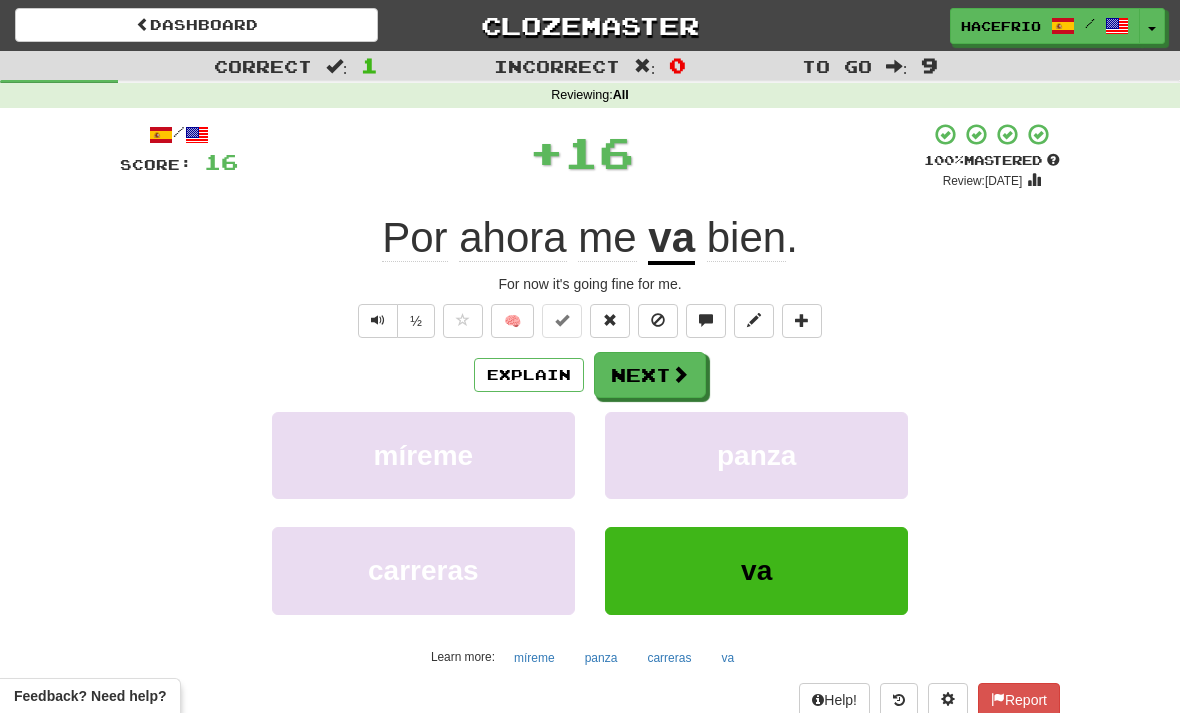 click on "Next" at bounding box center [650, 375] 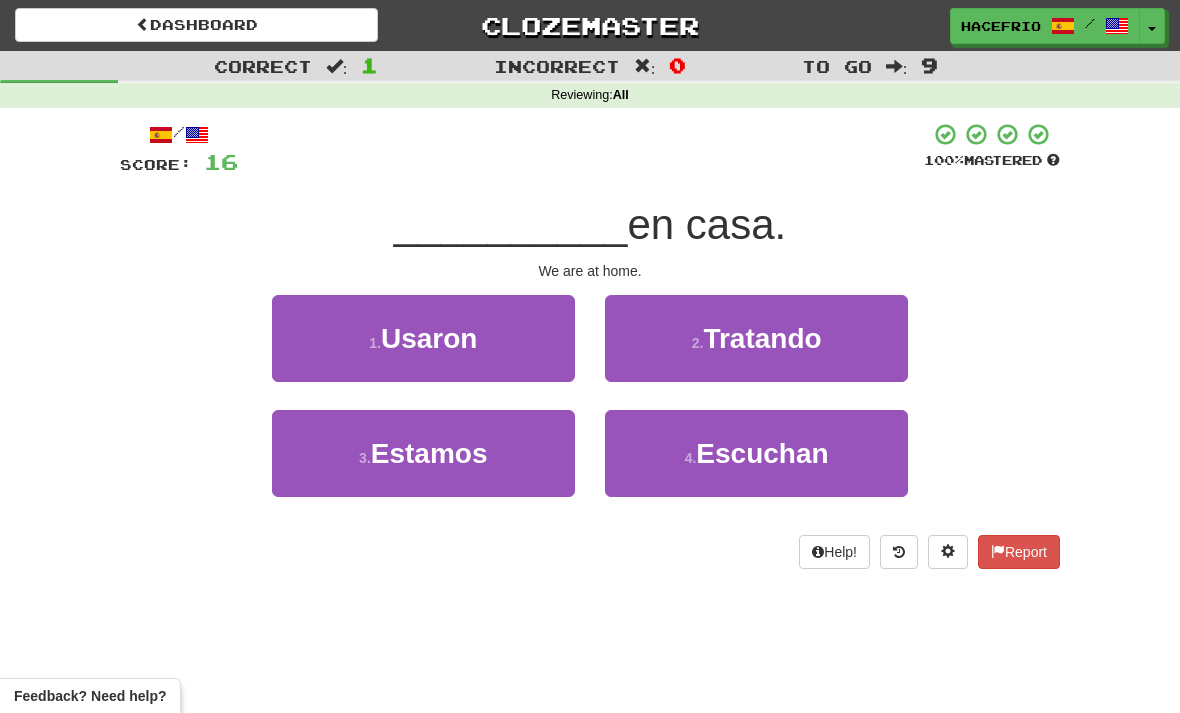 click on "3 .  Estamos" at bounding box center (423, 338) 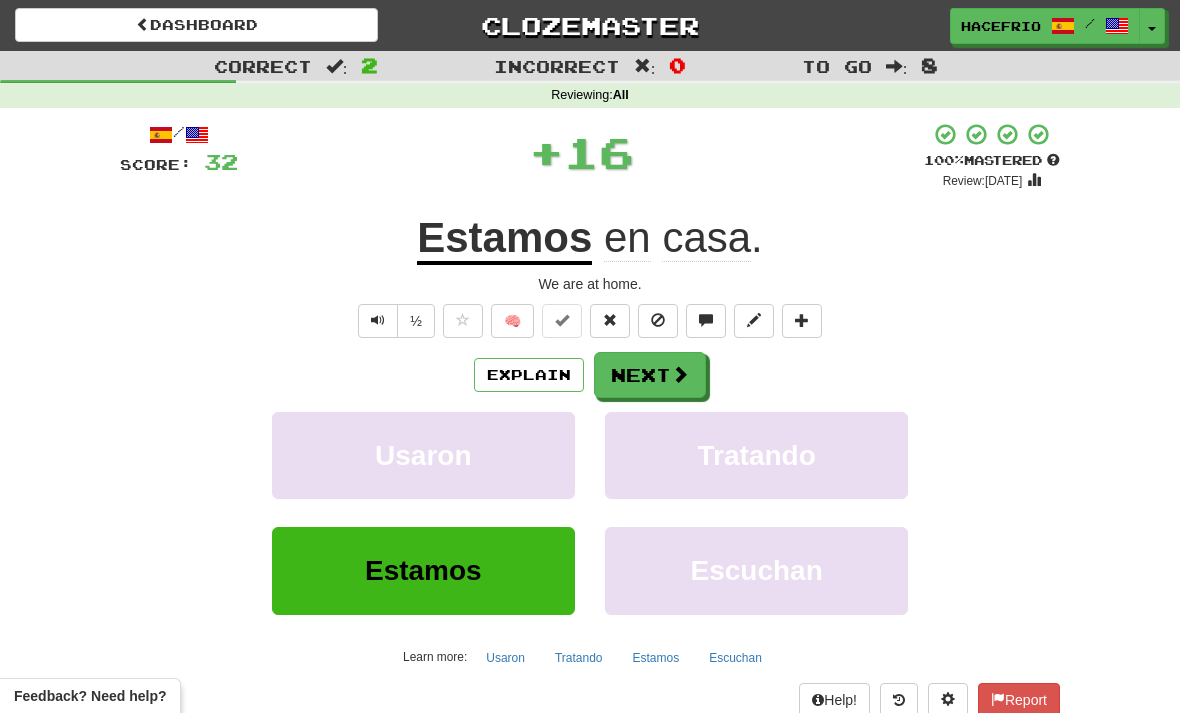 click at bounding box center [680, 374] 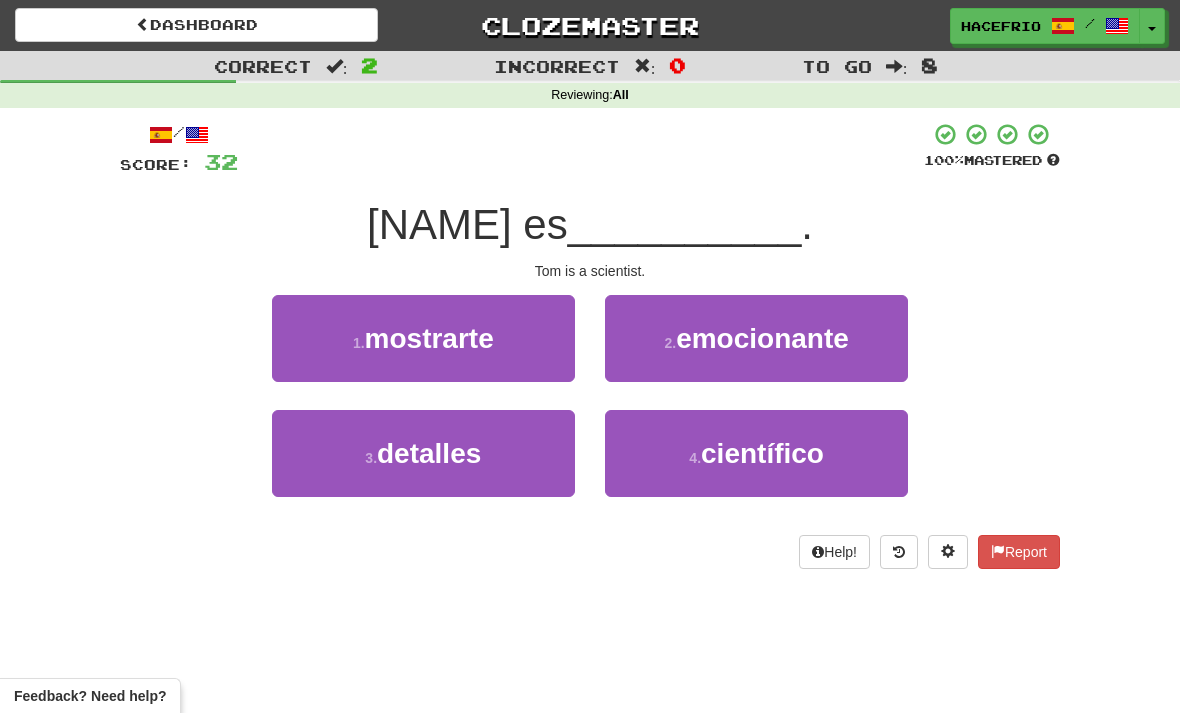click on "4 .  científico" at bounding box center (423, 338) 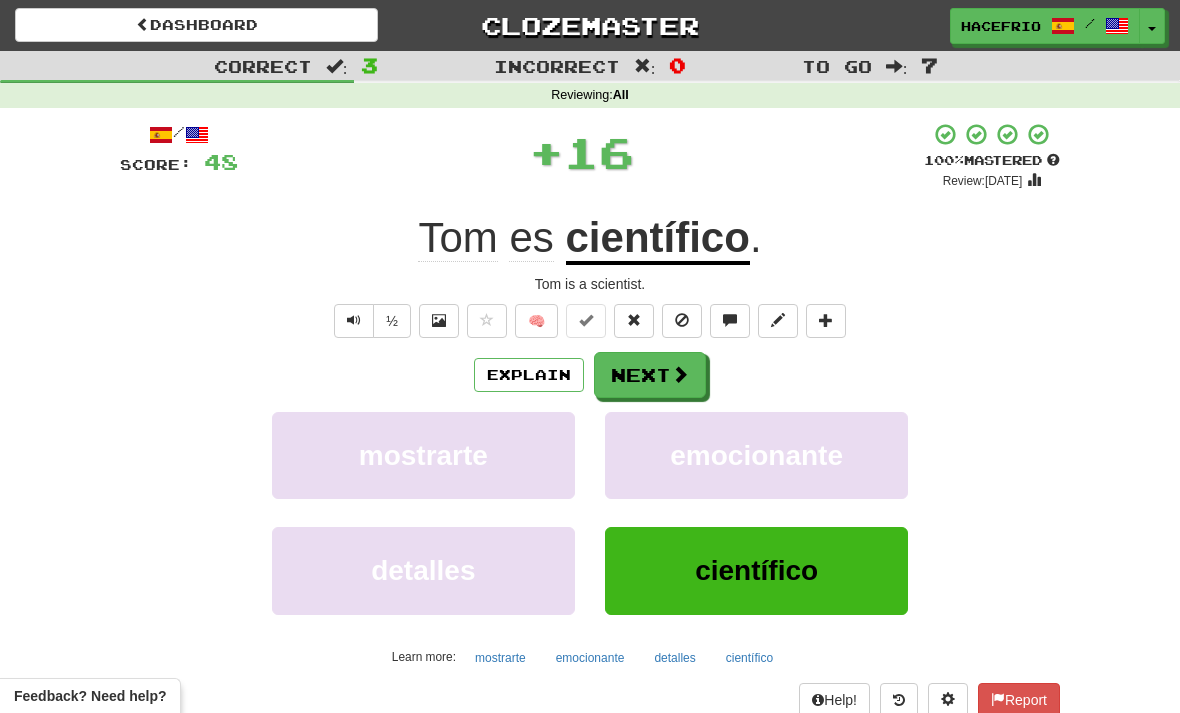 click on "Next" at bounding box center (650, 375) 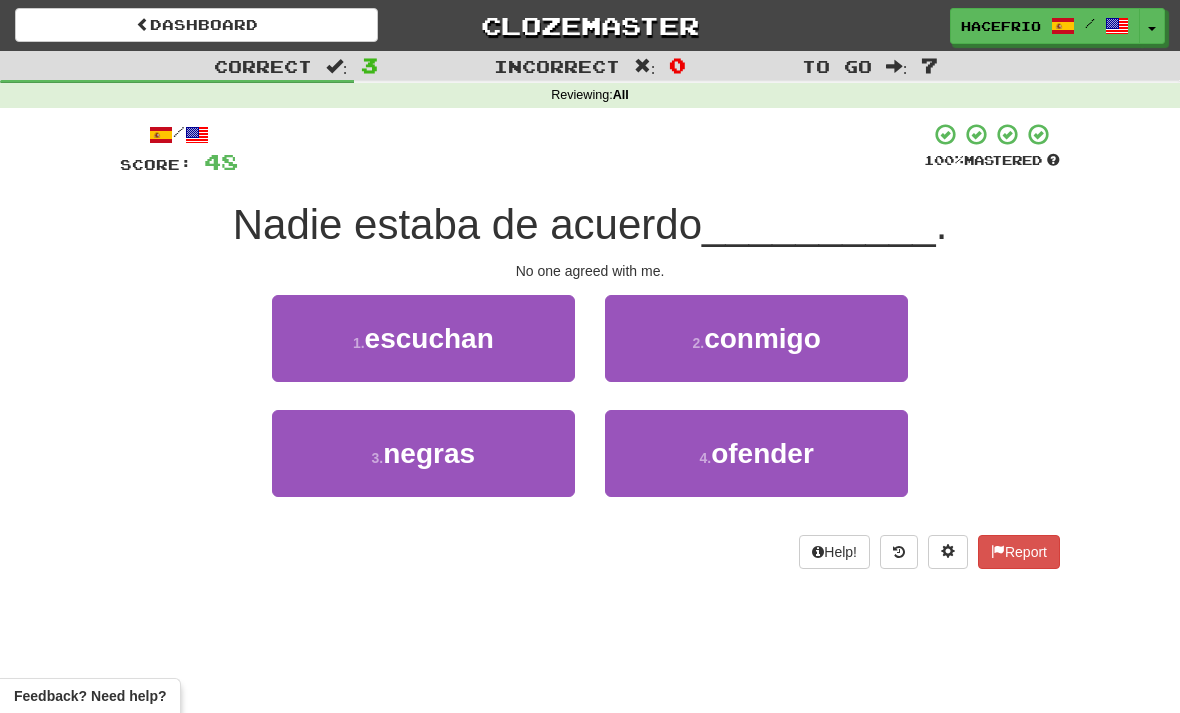 click on "2 .  conmigo" at bounding box center (423, 338) 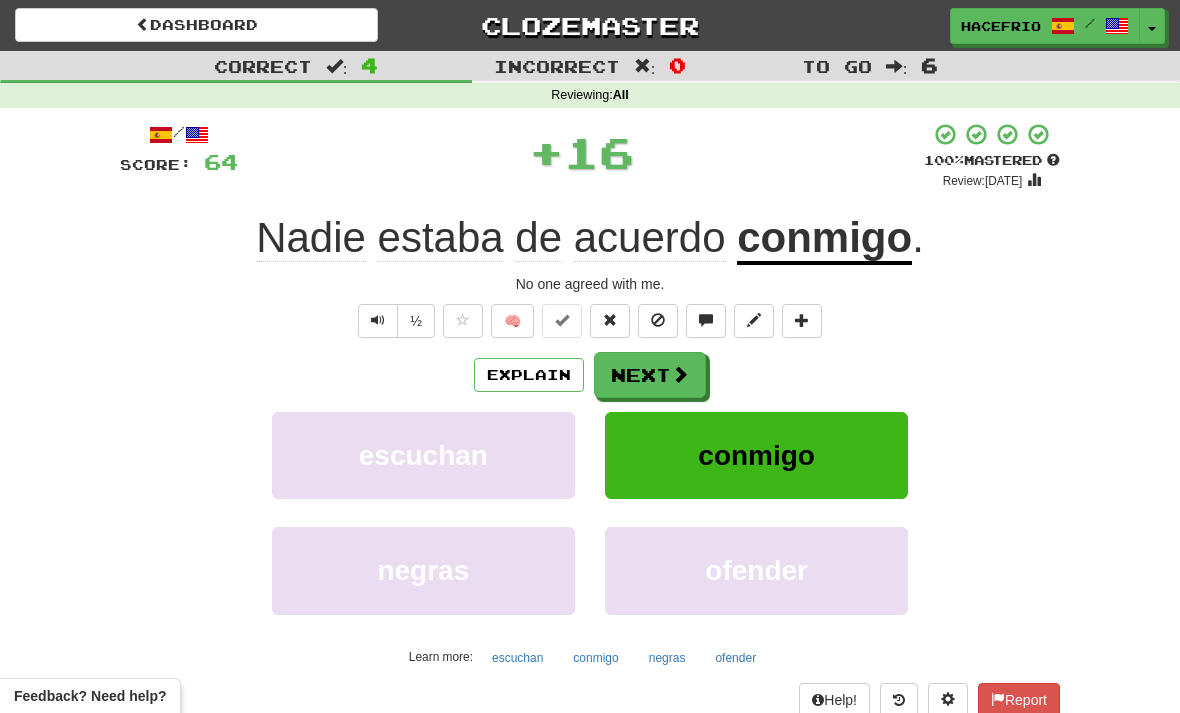click at bounding box center (680, 374) 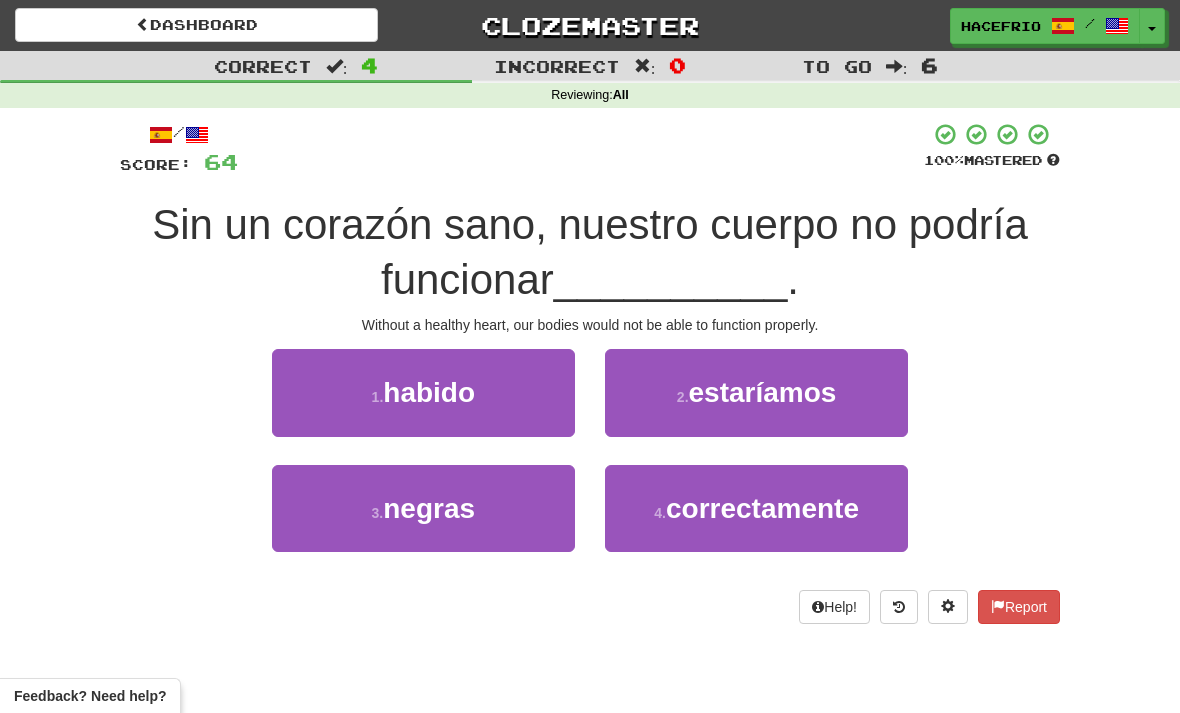 click on "correctamente" at bounding box center (429, 392) 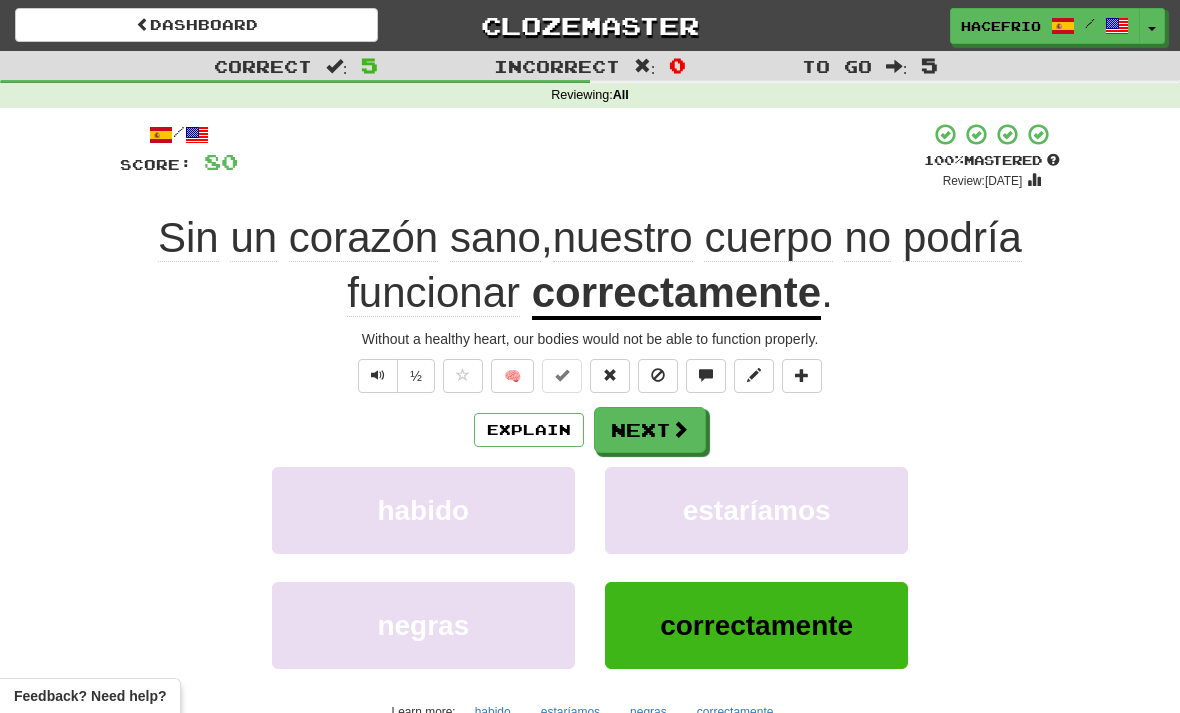 click at bounding box center (680, 429) 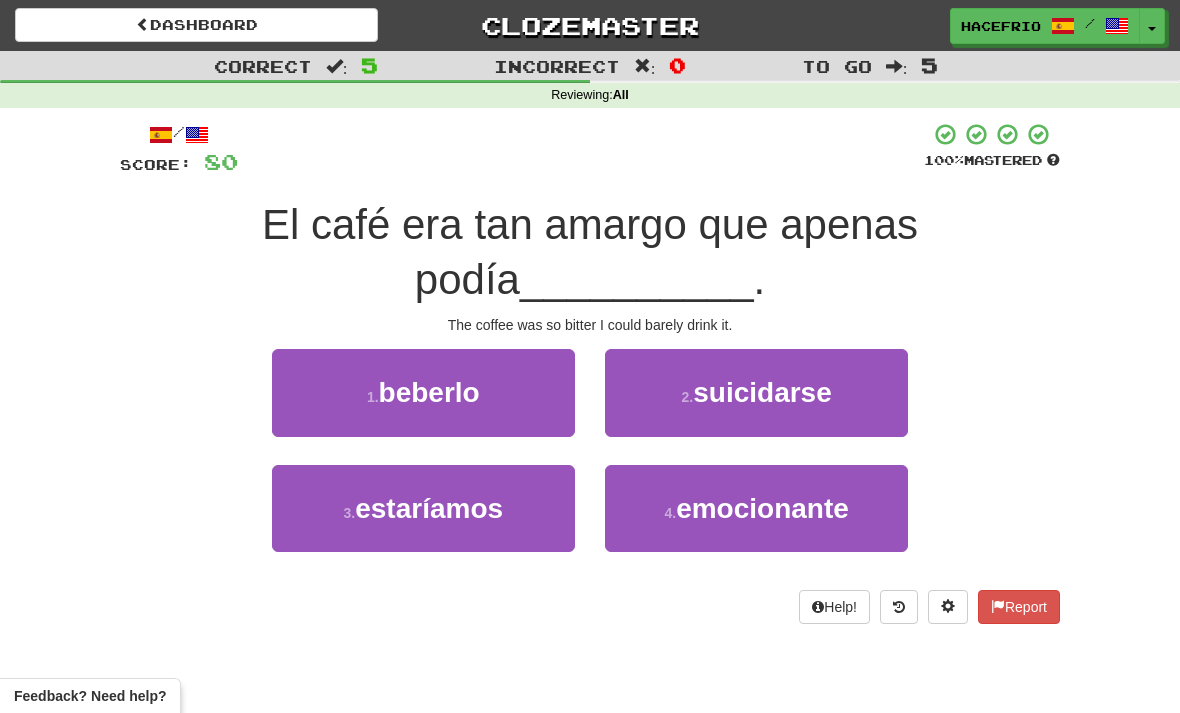 click on "1 .  beberlo" at bounding box center (423, 392) 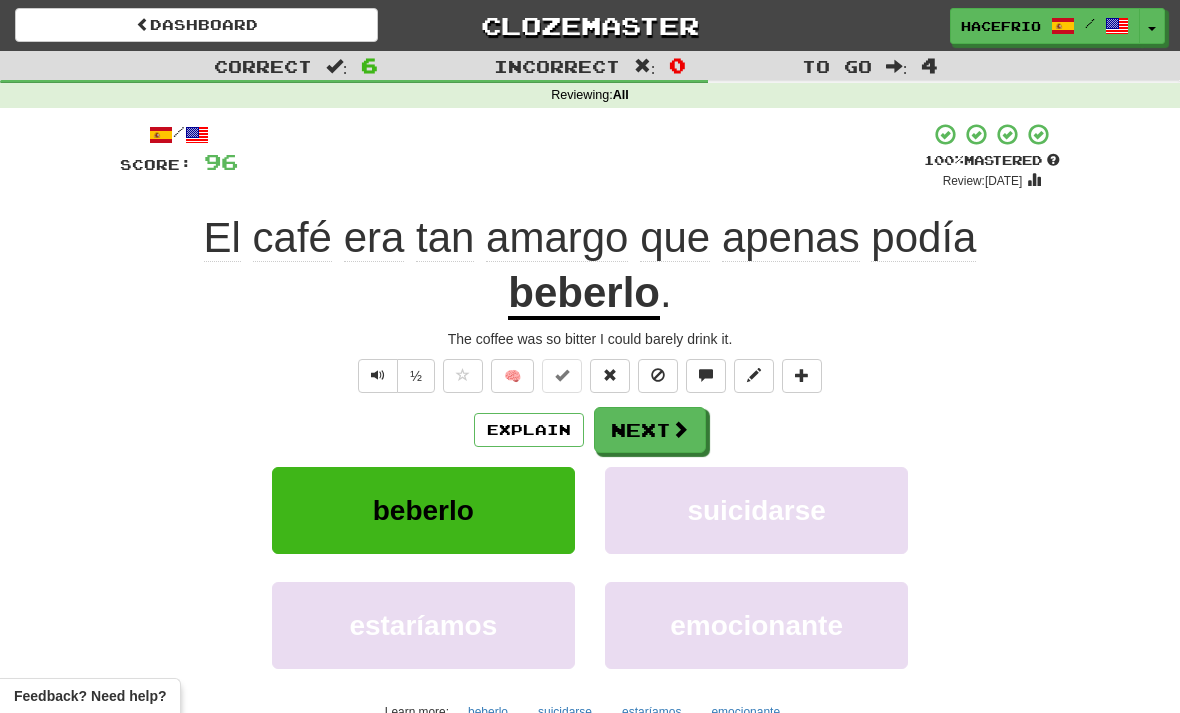 click at bounding box center (680, 429) 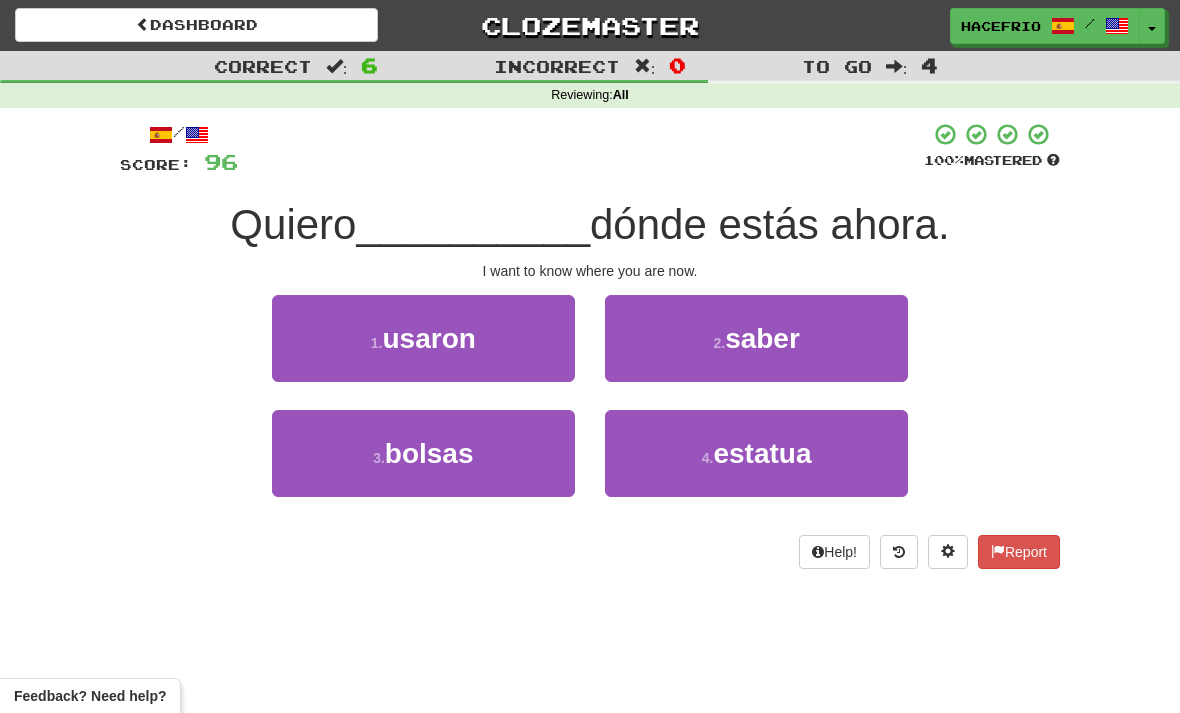 click on "2 .  saber" at bounding box center (423, 338) 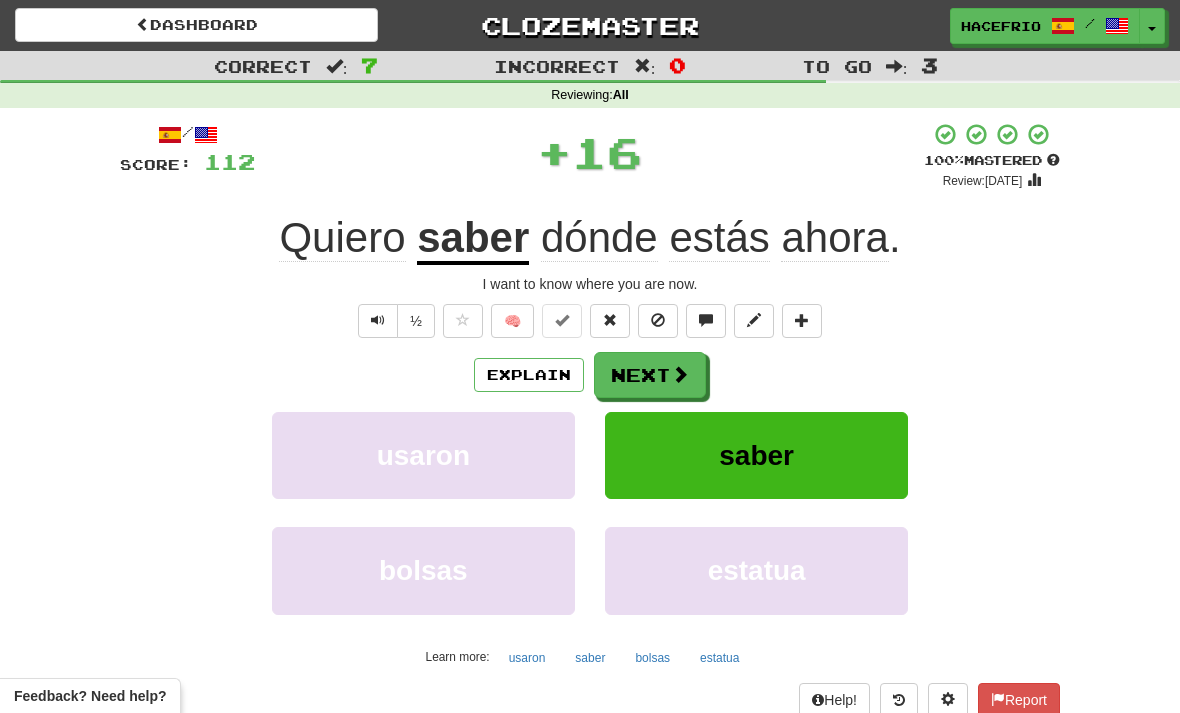 click at bounding box center [680, 374] 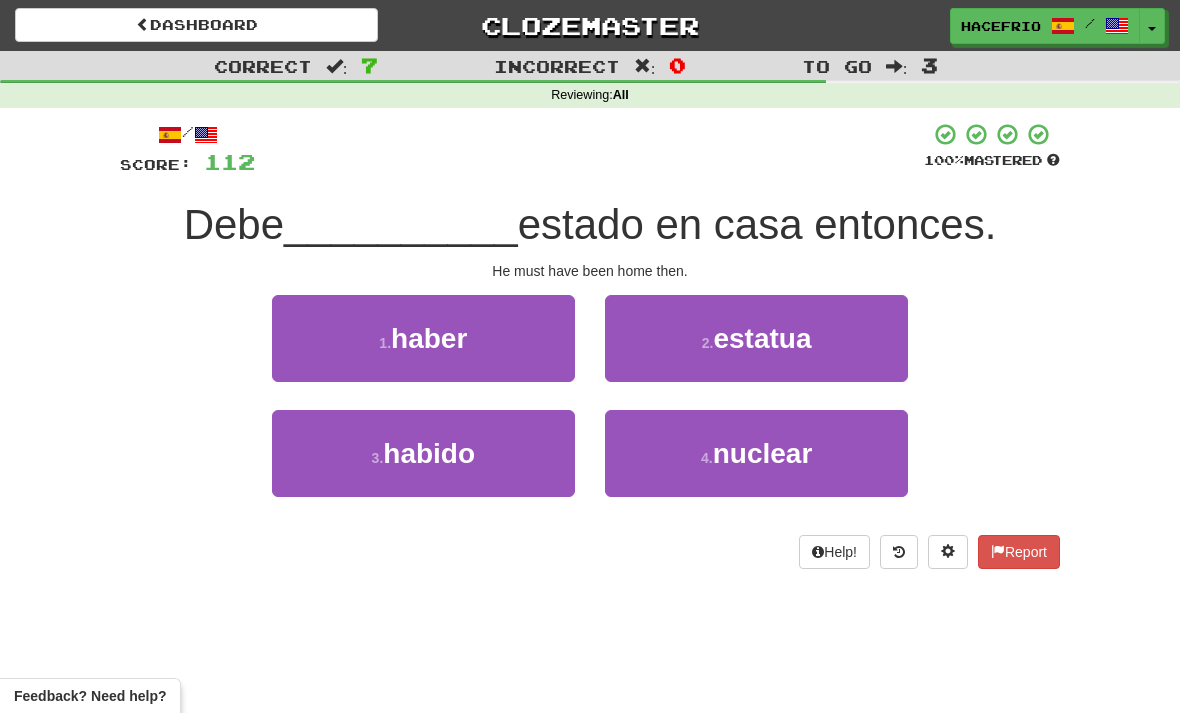 click on "3 . habido" at bounding box center (423, 338) 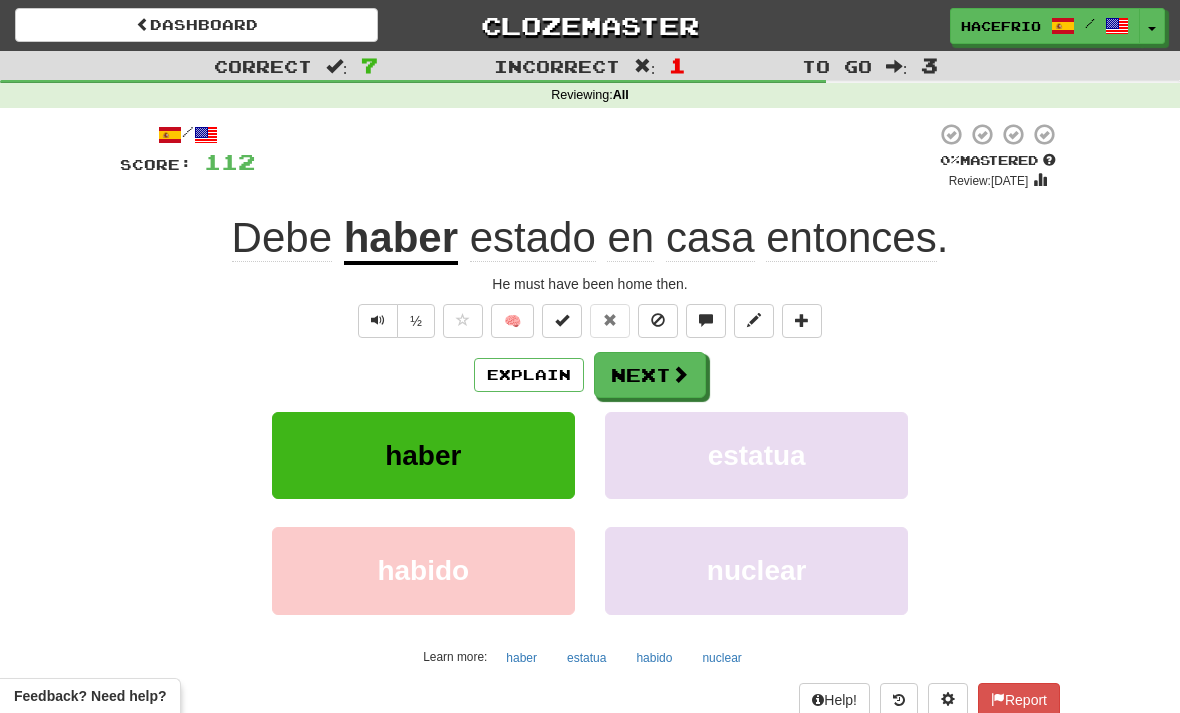 click on "Next" at bounding box center [650, 375] 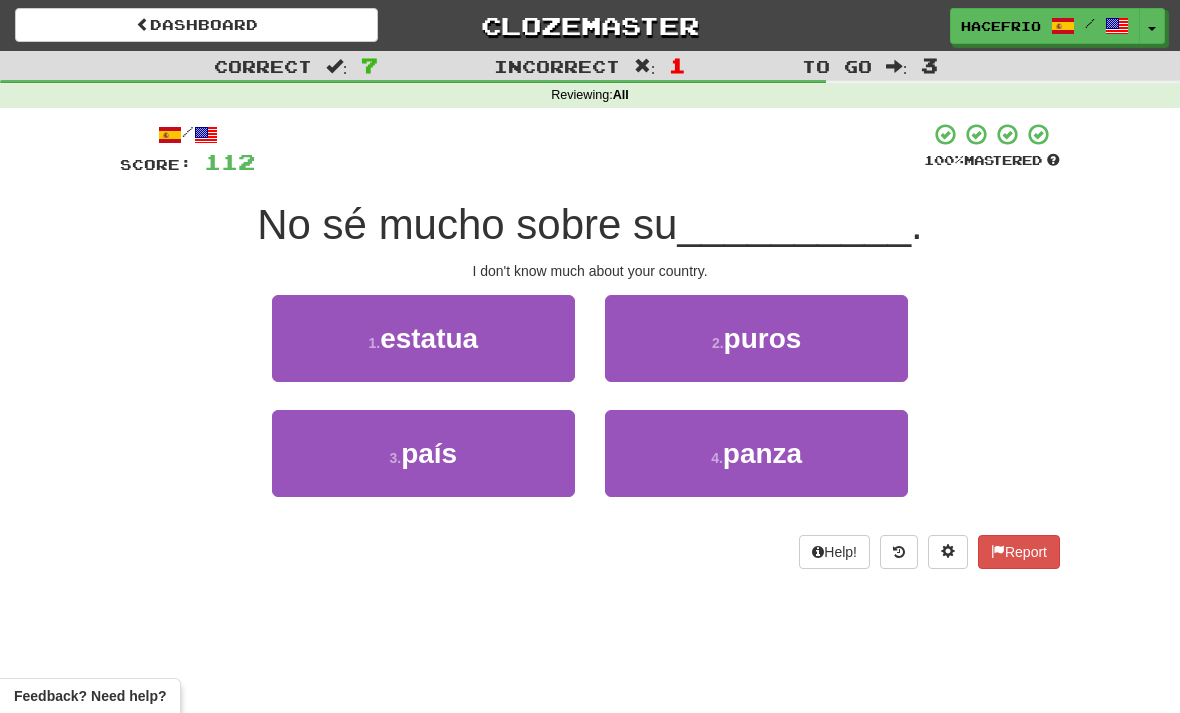 click on "3 .  país" at bounding box center [423, 338] 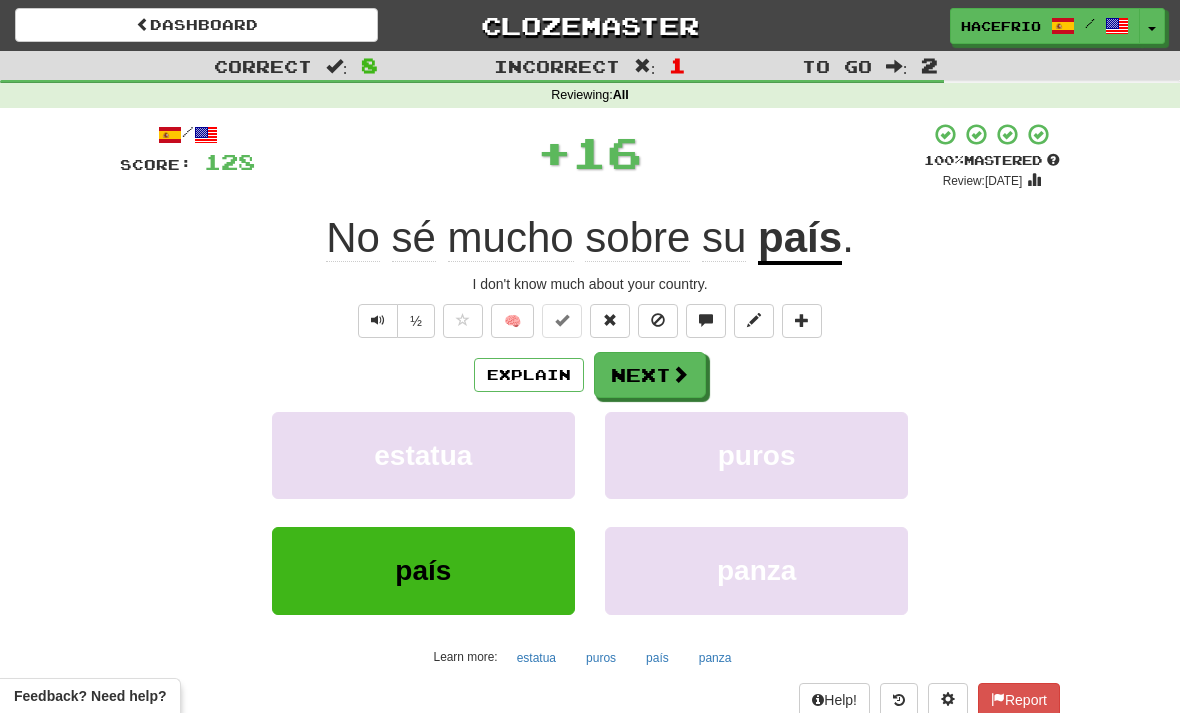 click on "Next" at bounding box center (650, 375) 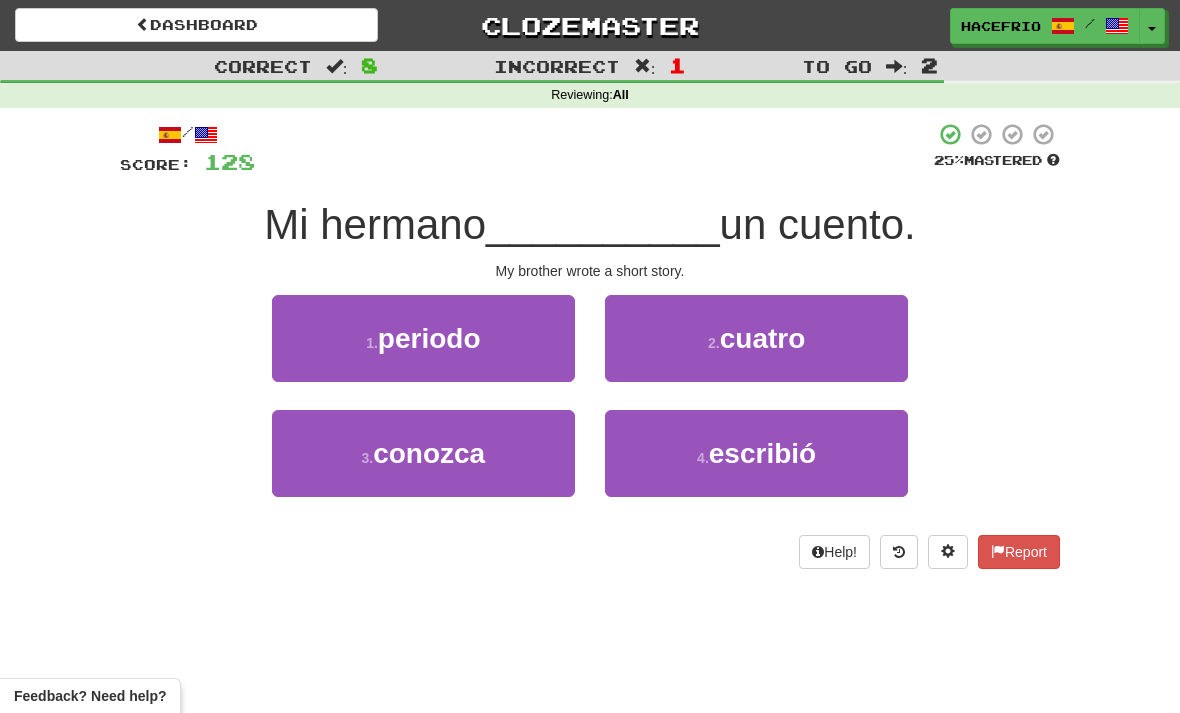 click on "4 .  escribió" at bounding box center (423, 338) 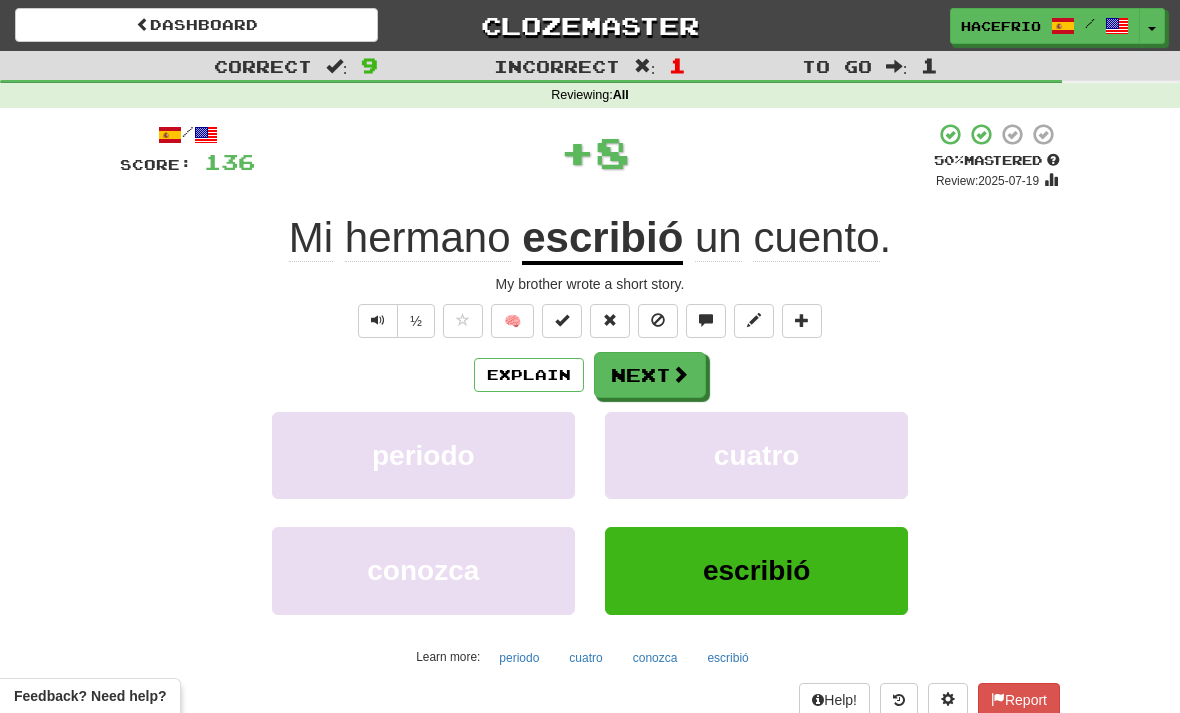 click on "Next" at bounding box center [650, 375] 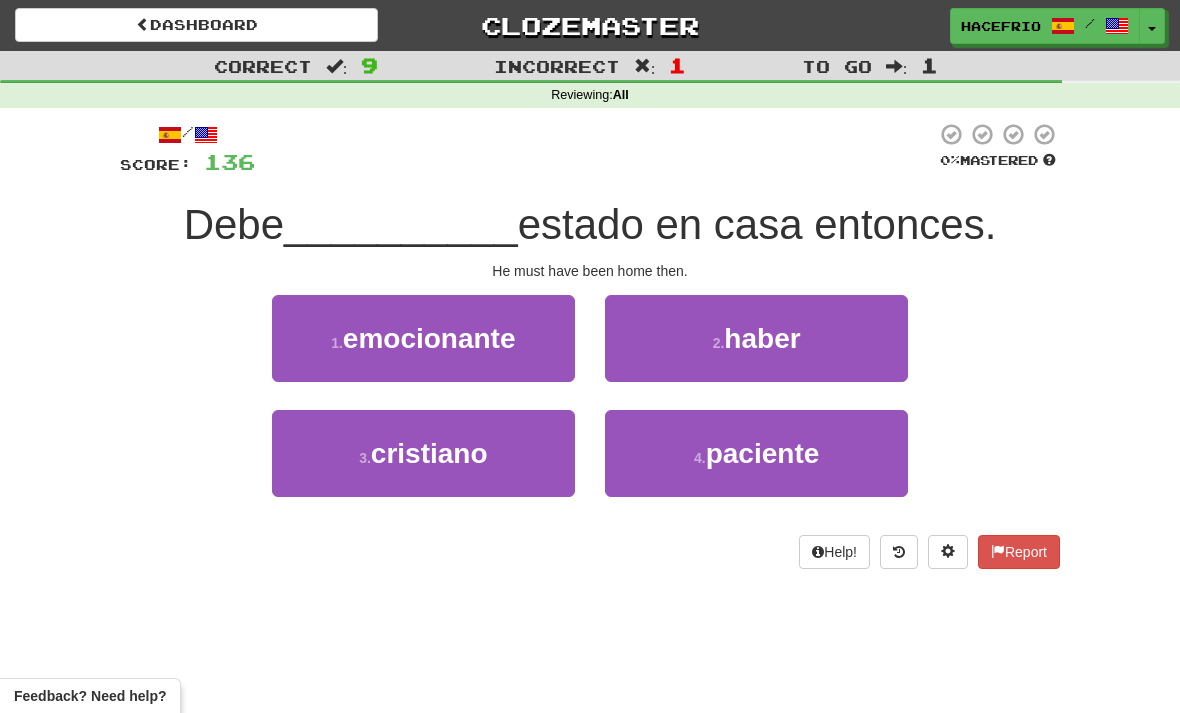 click on "2 . haber" at bounding box center (423, 338) 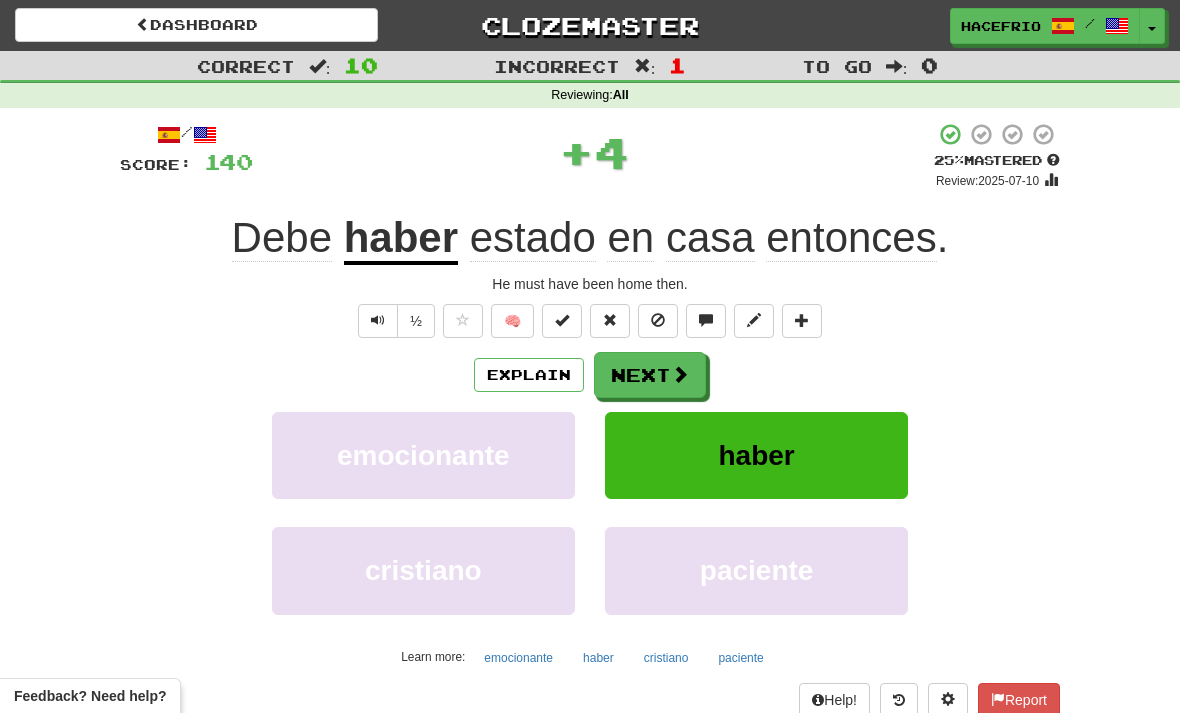 click on "Next" at bounding box center [650, 375] 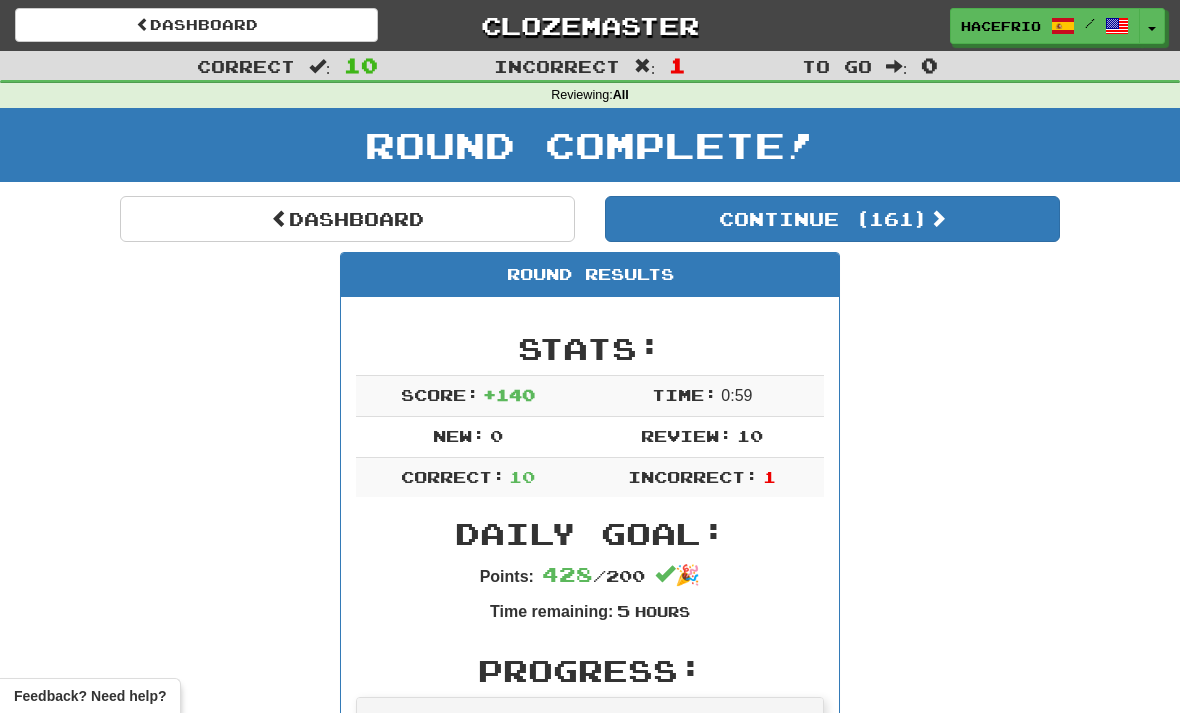 click at bounding box center (938, 218) 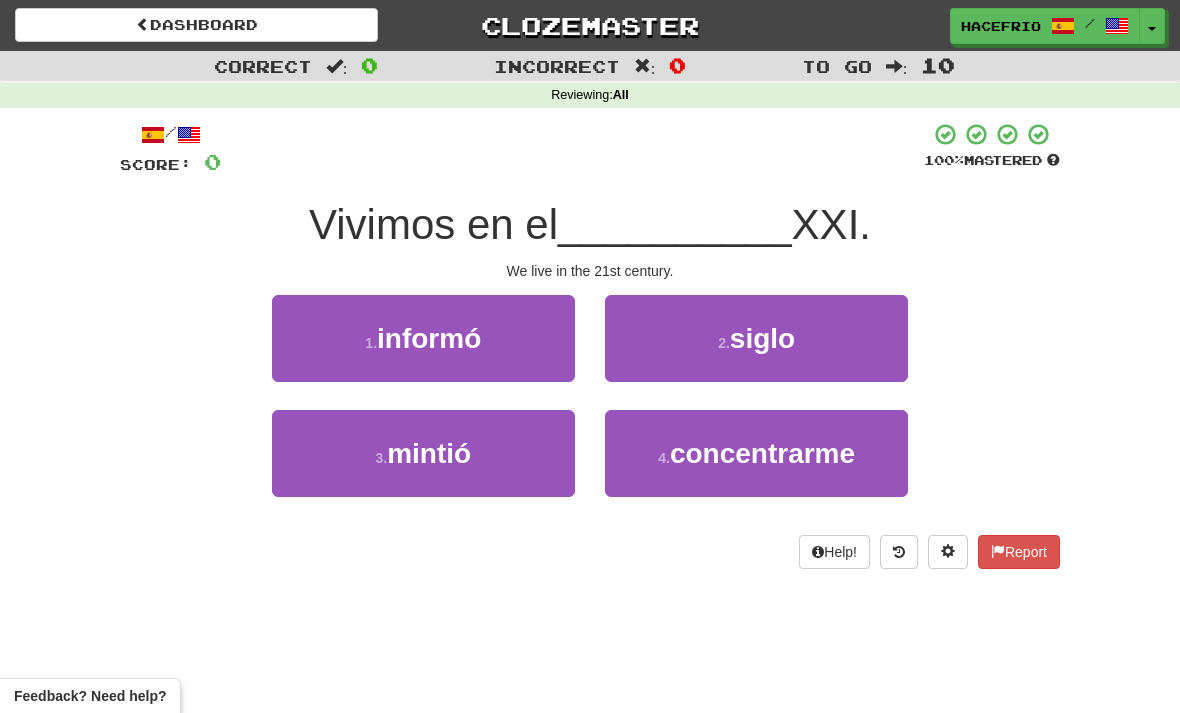 click on "2 . siglo" at bounding box center [423, 338] 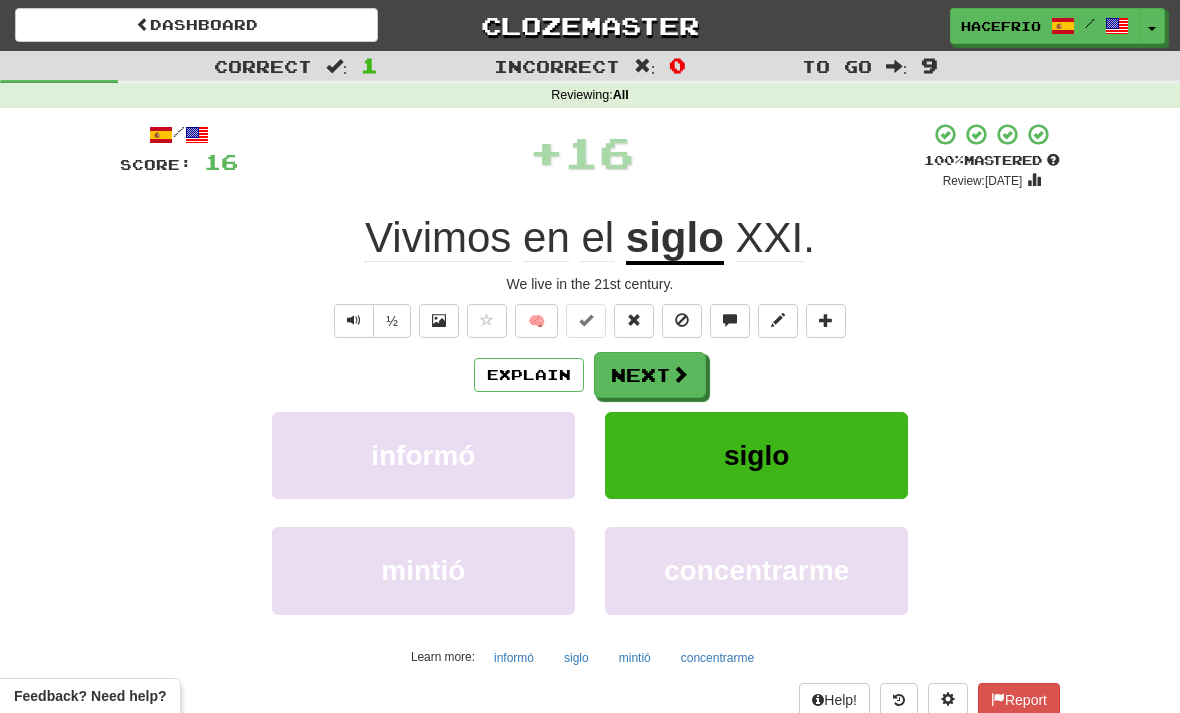 click on "Next" at bounding box center [650, 375] 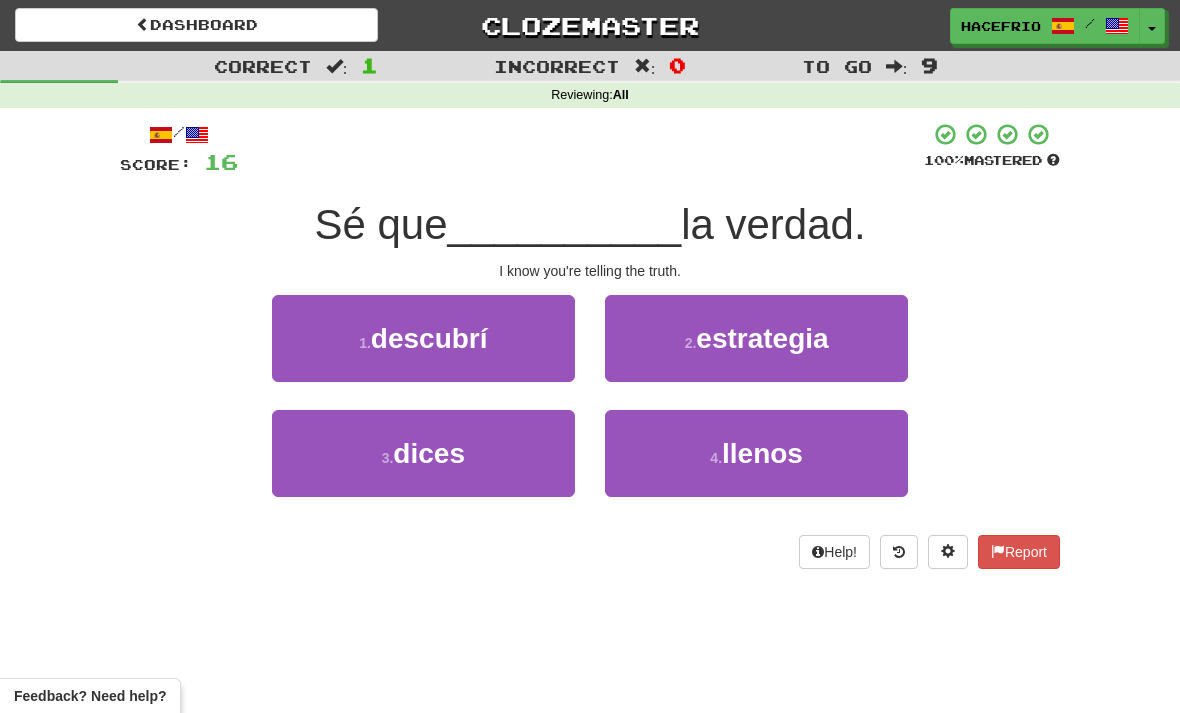 click on "3 .  dices" at bounding box center (423, 338) 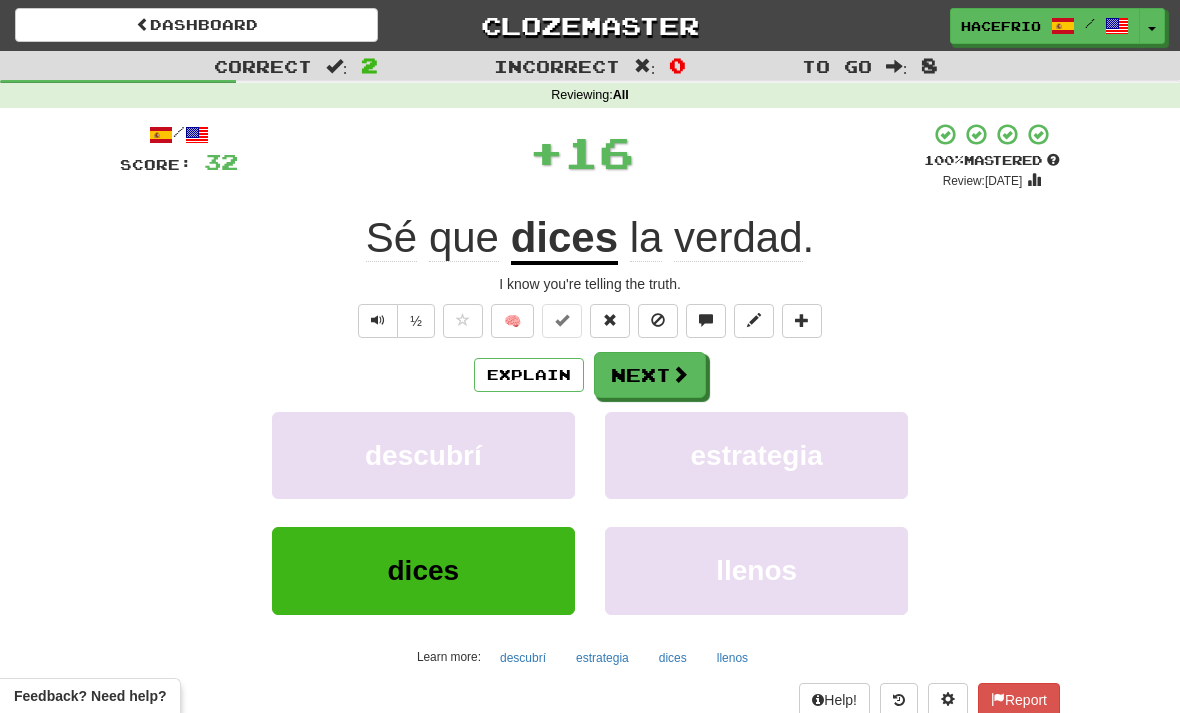click at bounding box center (680, 374) 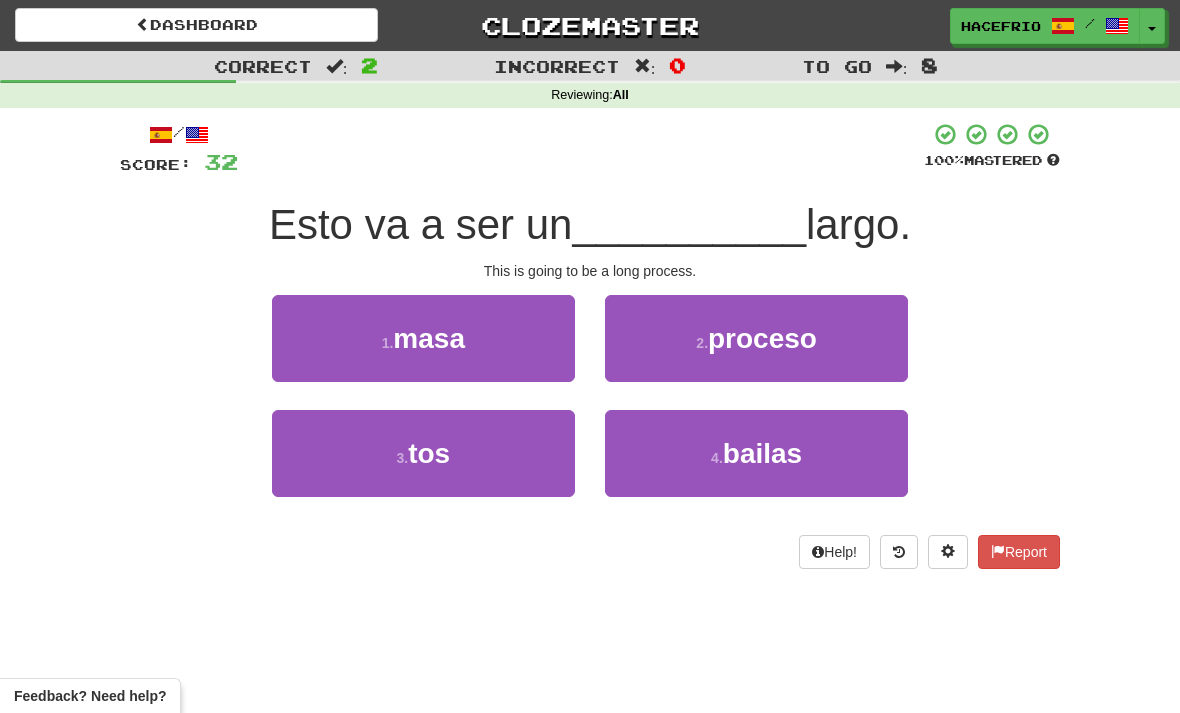 click on "2 .  proceso" at bounding box center (423, 338) 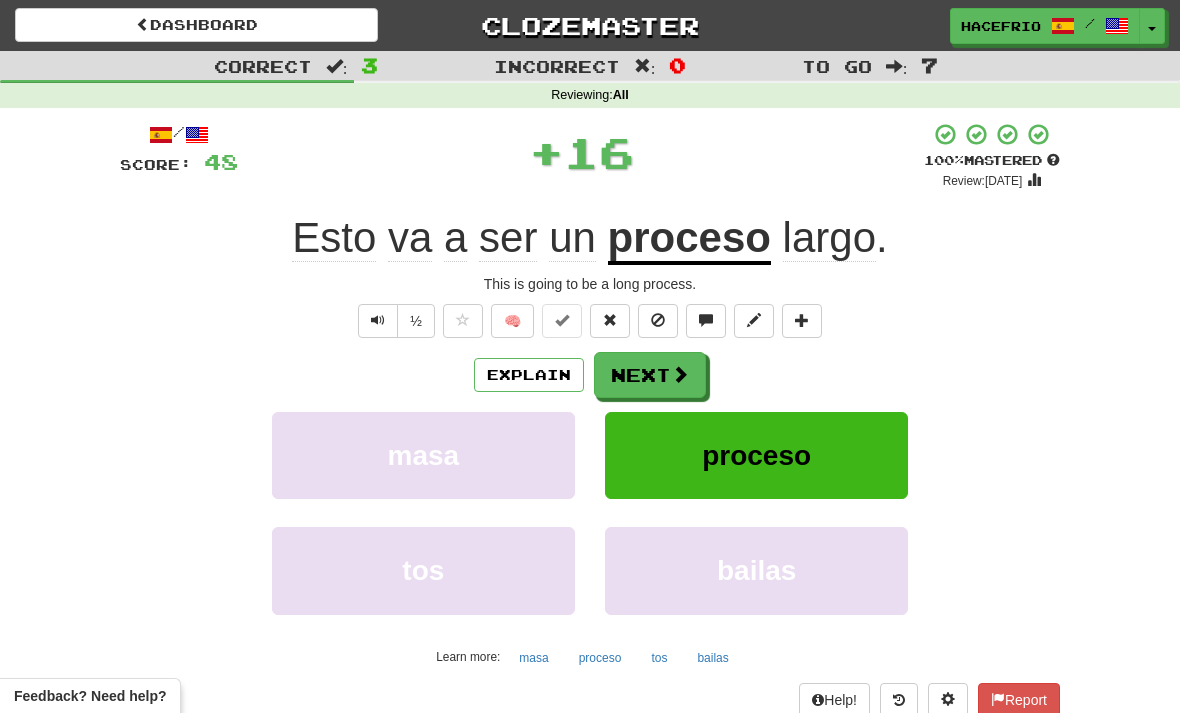 click at bounding box center (680, 374) 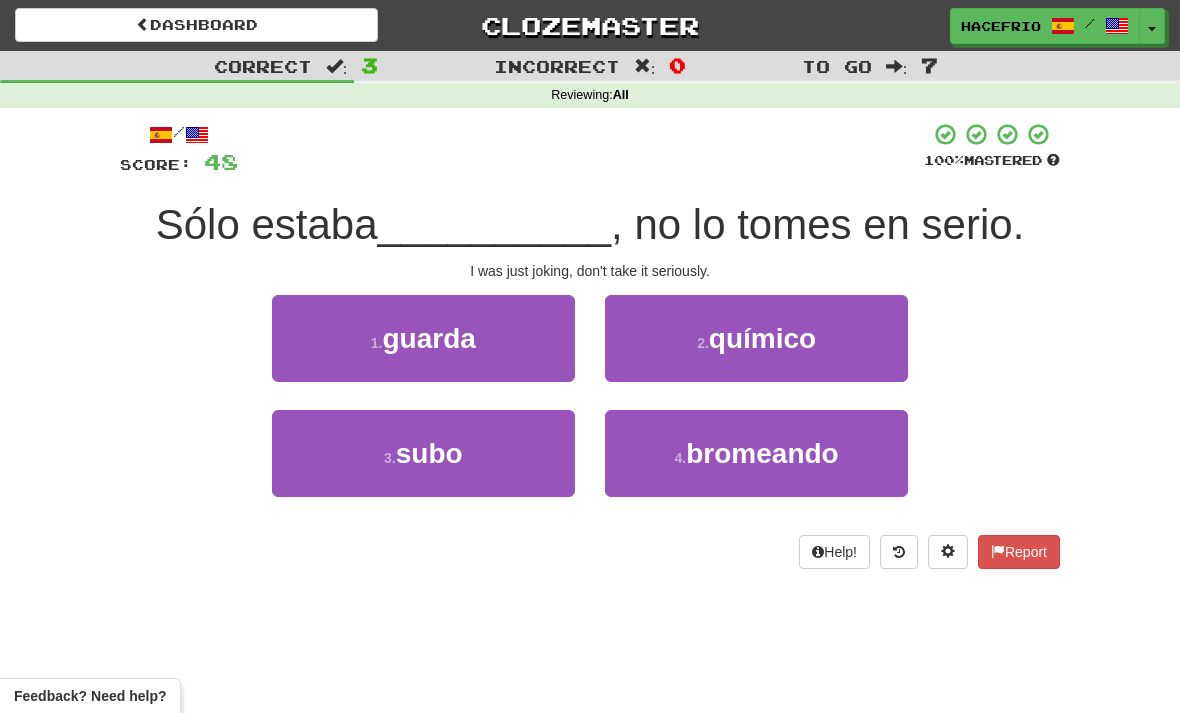 click on "bromeando" at bounding box center [428, 338] 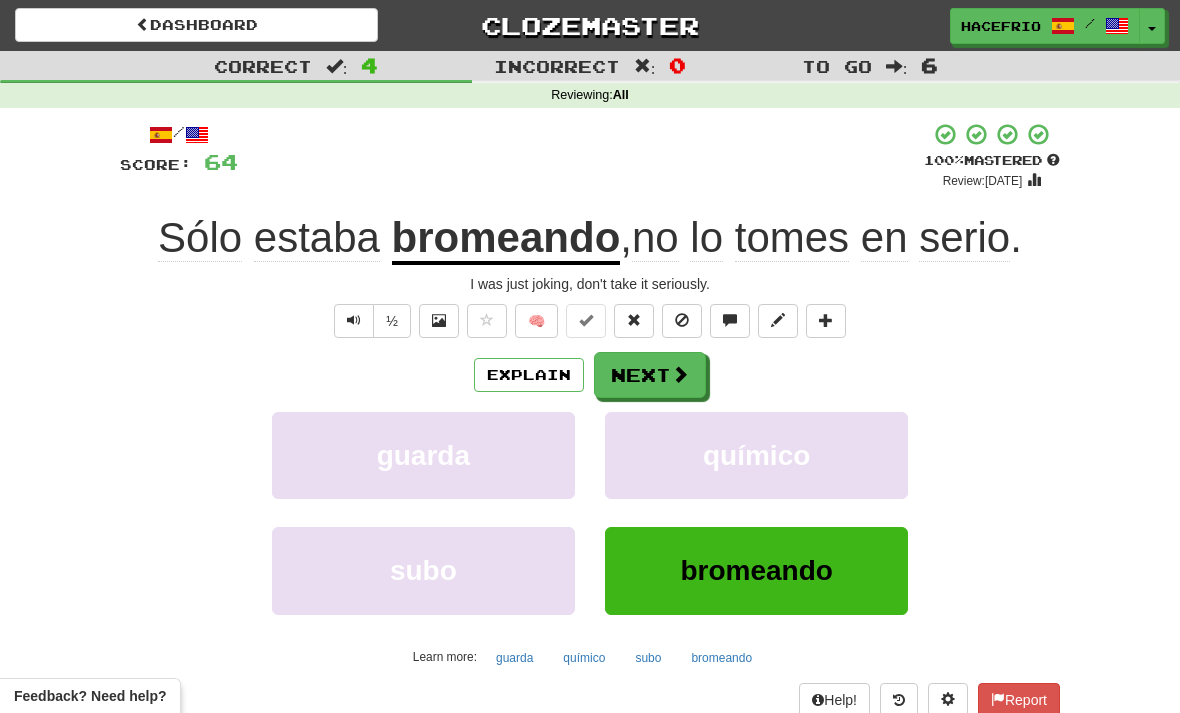 click on "Next" at bounding box center (650, 375) 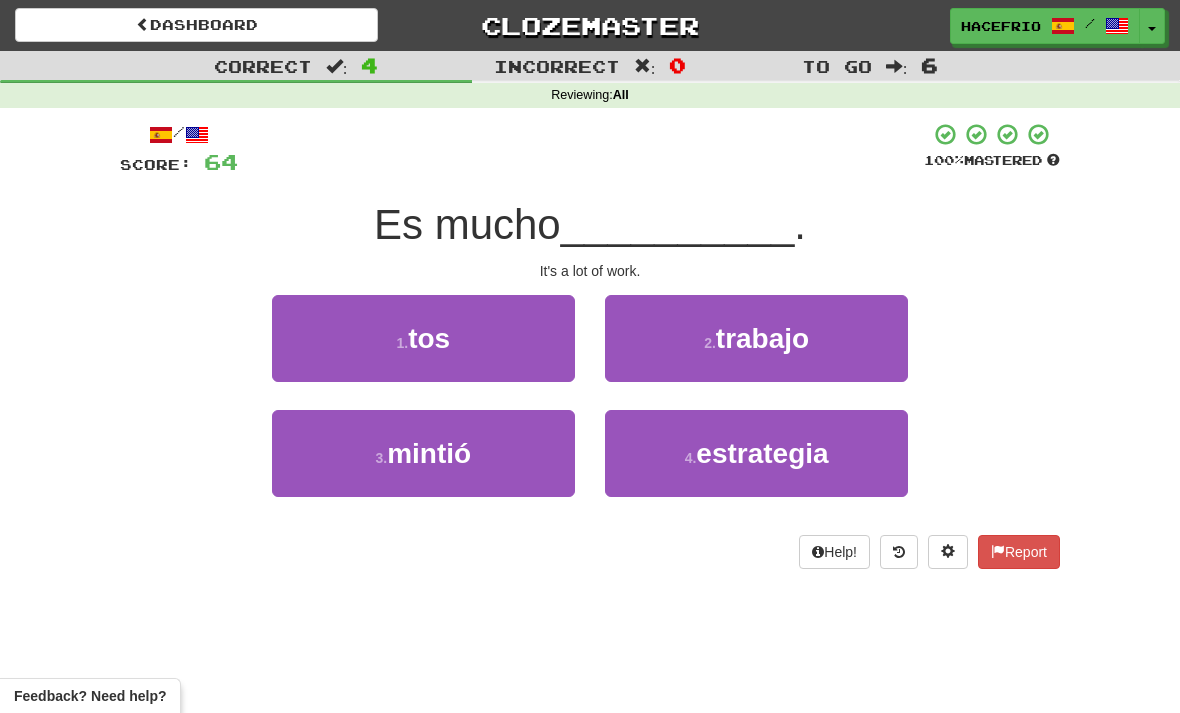 click on "2 .  trabajo" at bounding box center (423, 338) 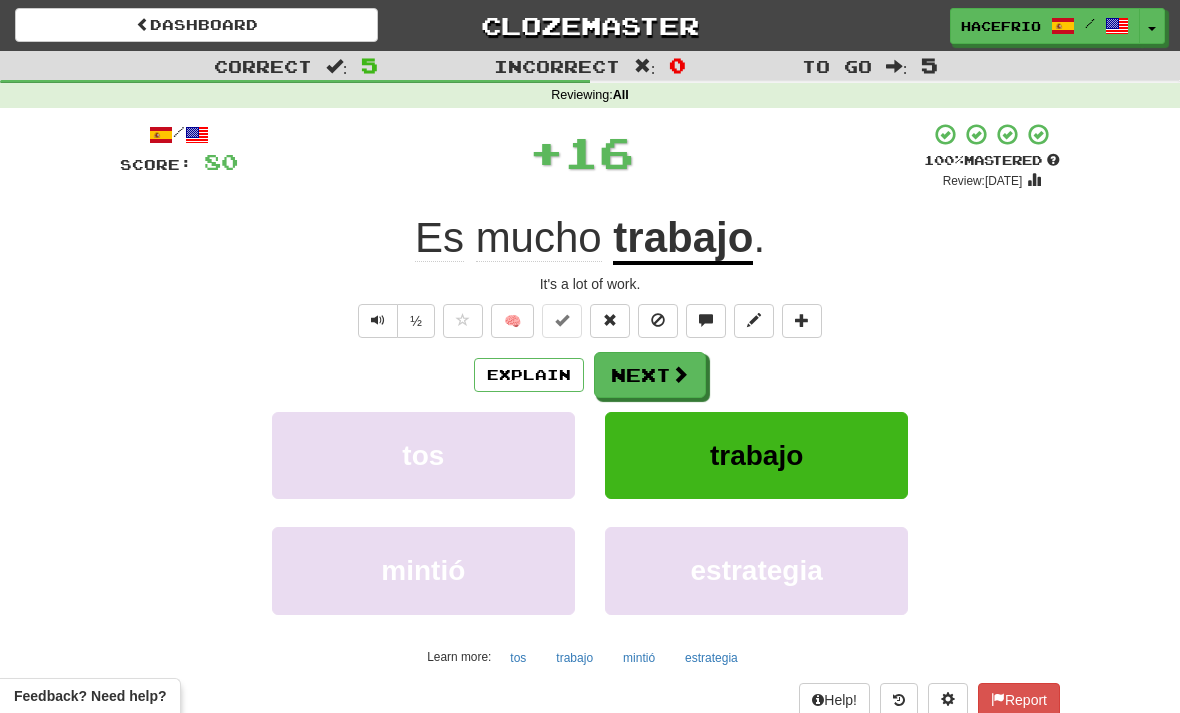 click on "Next" at bounding box center [650, 375] 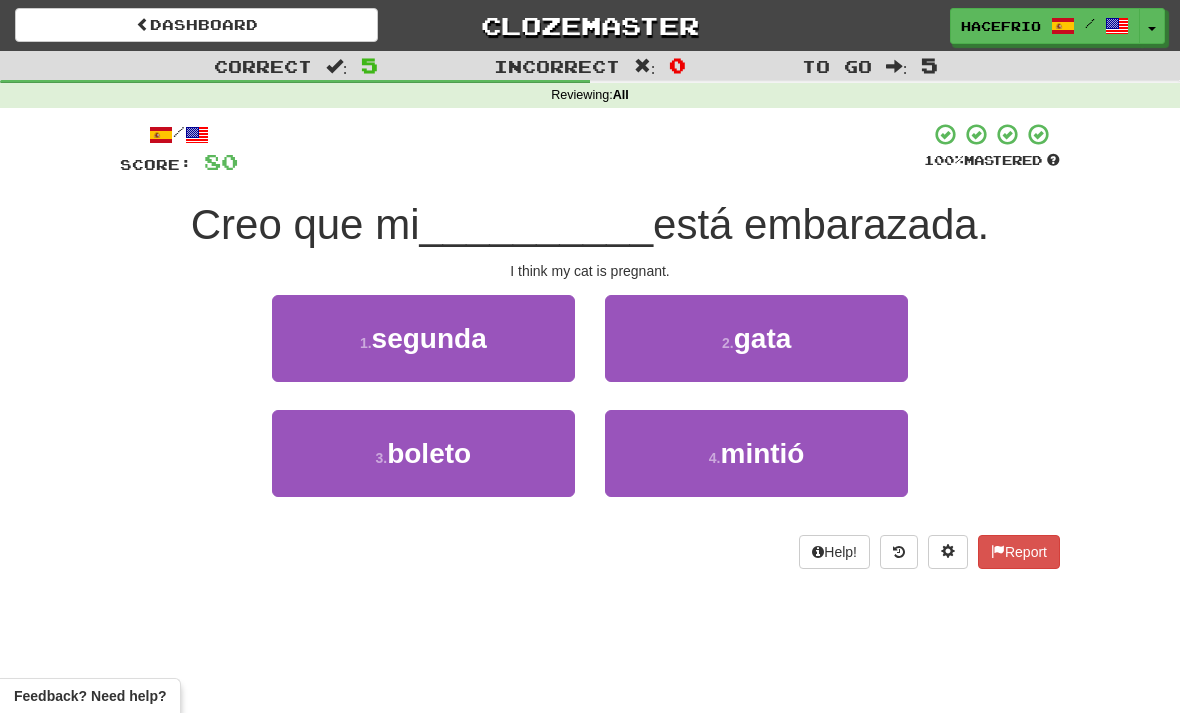 click on "2 .  gata" at bounding box center (423, 338) 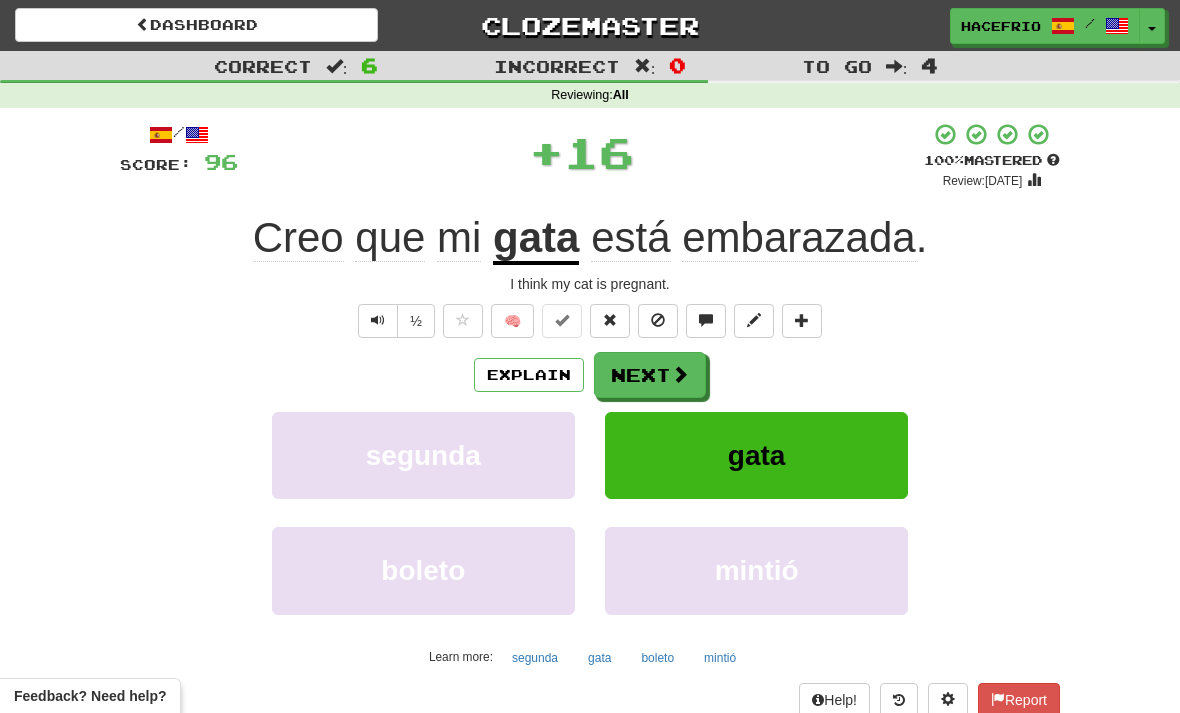 click on "Next" at bounding box center [650, 375] 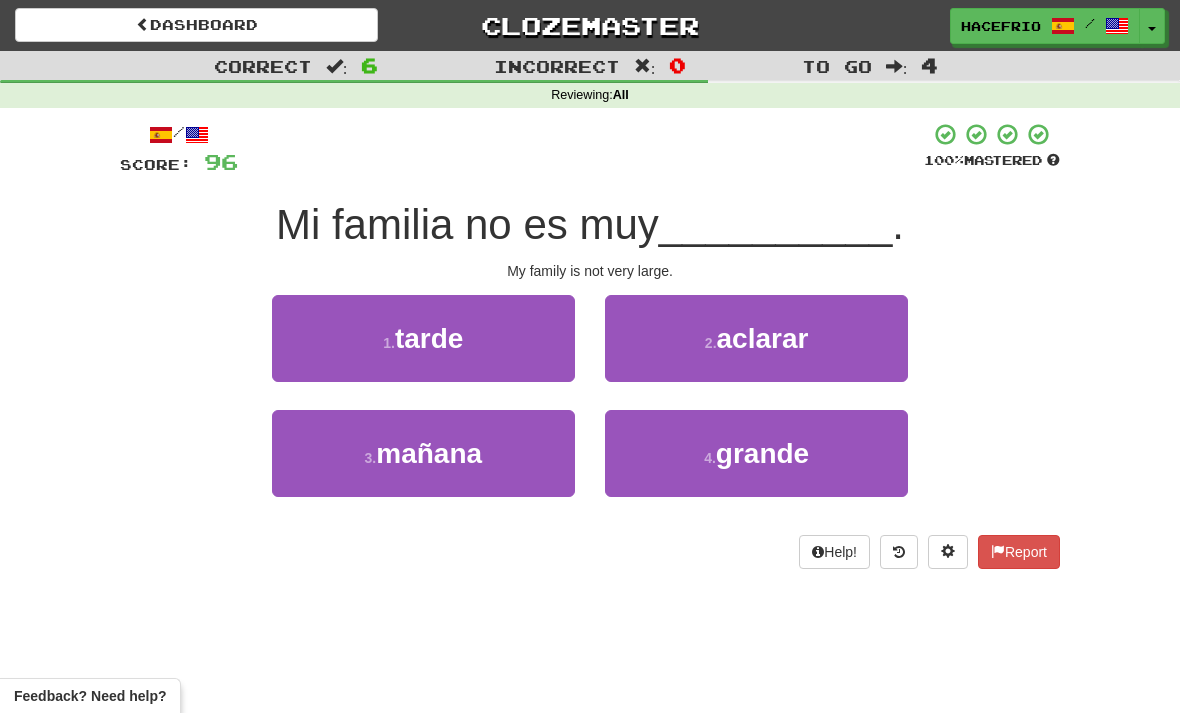 click on "grande" at bounding box center (429, 338) 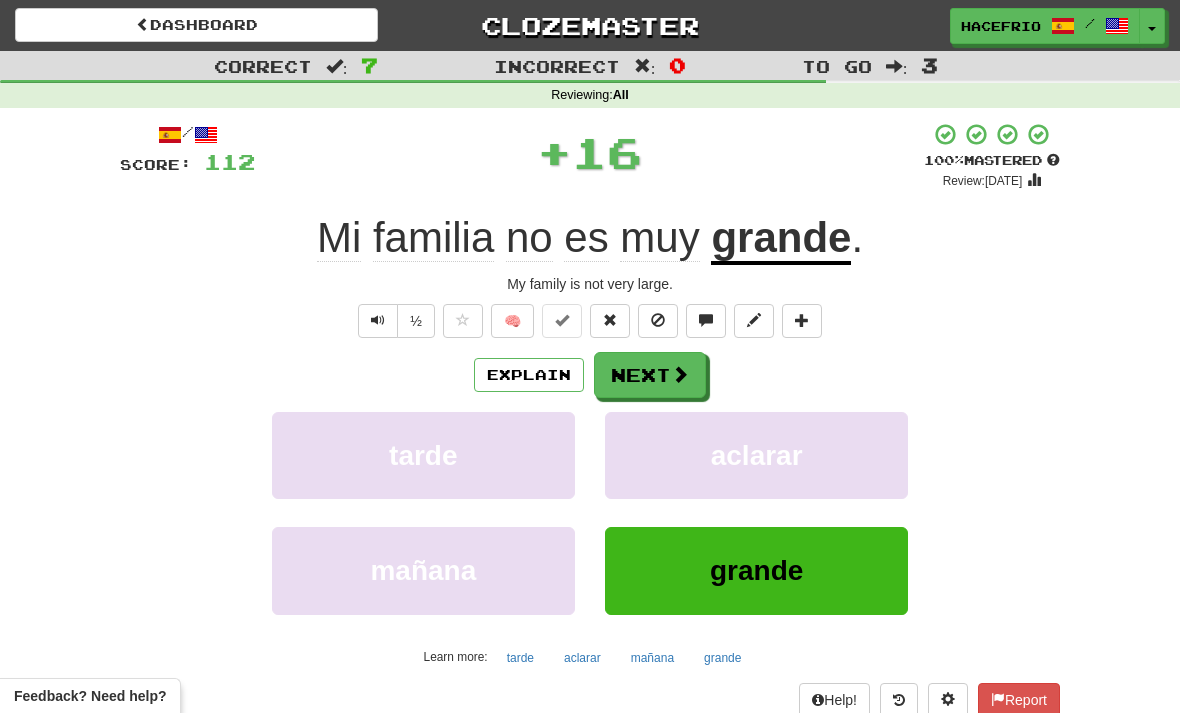 click at bounding box center (680, 374) 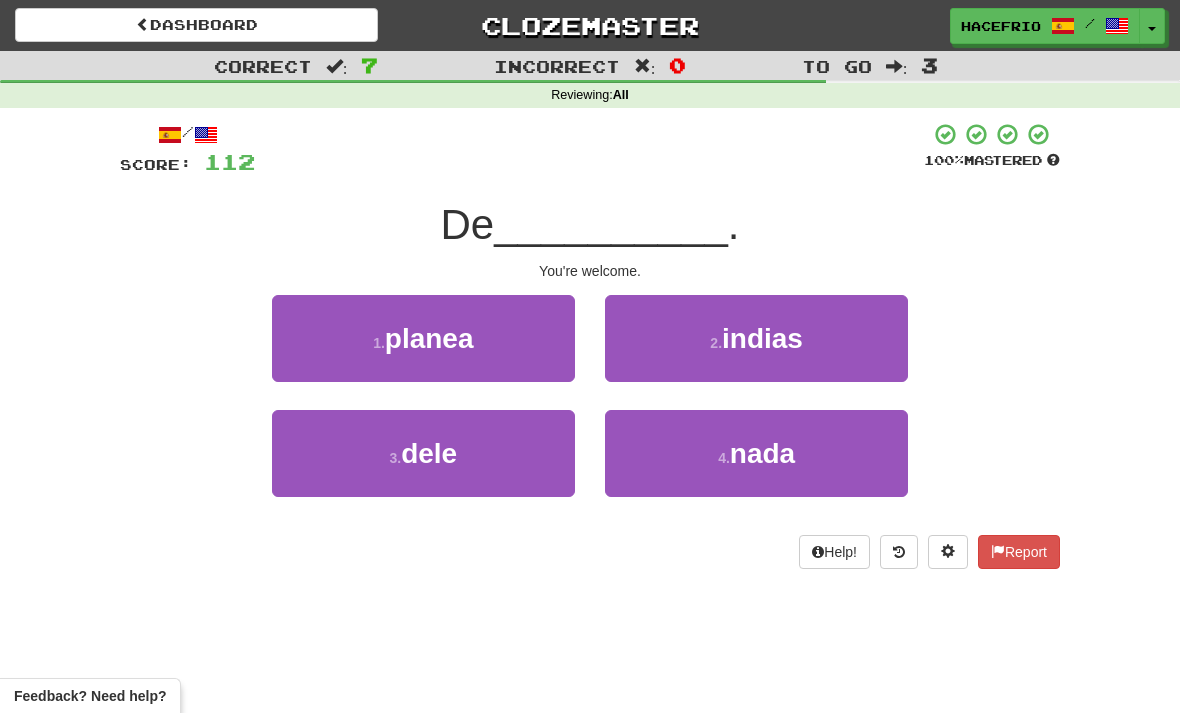 click on "4 .  nada" at bounding box center [423, 338] 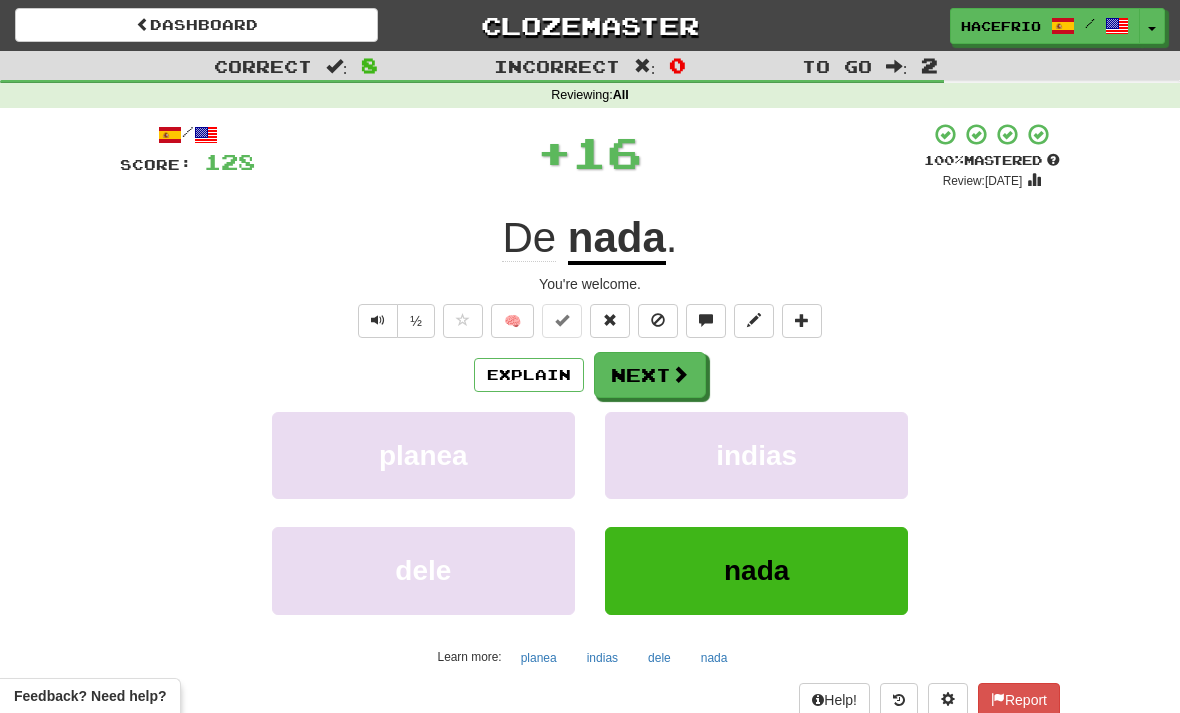 click on "Next" at bounding box center (650, 375) 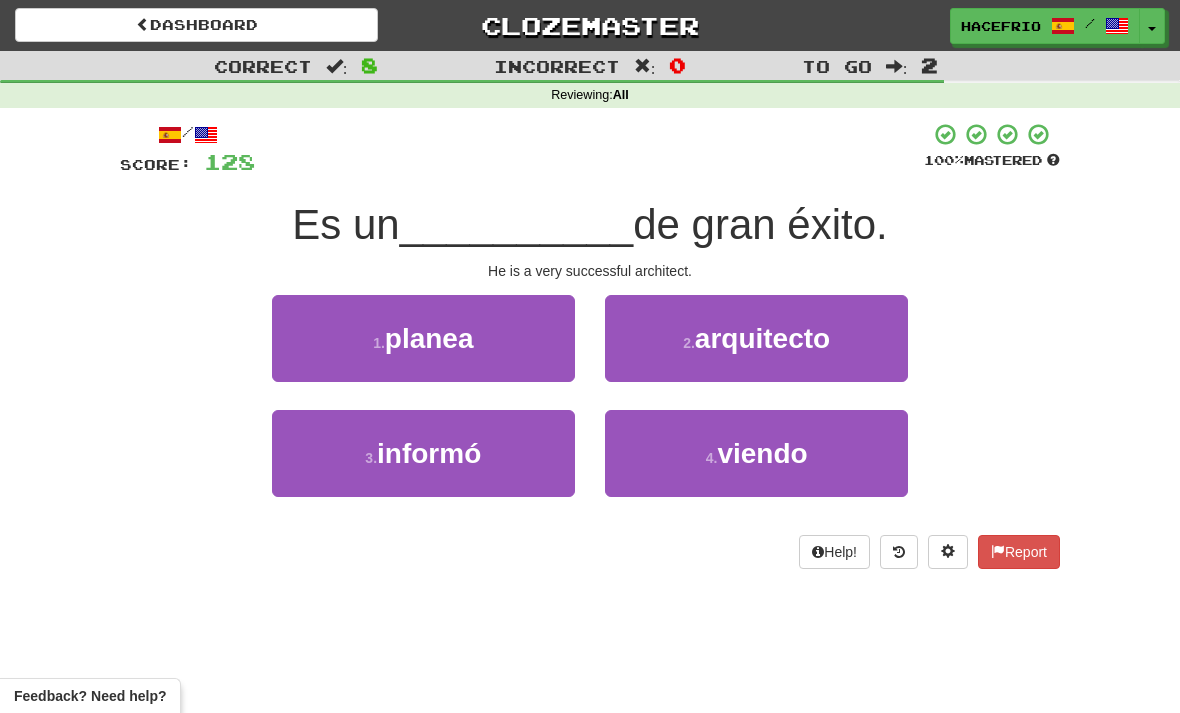 click on "2 . arquitecto" at bounding box center (423, 338) 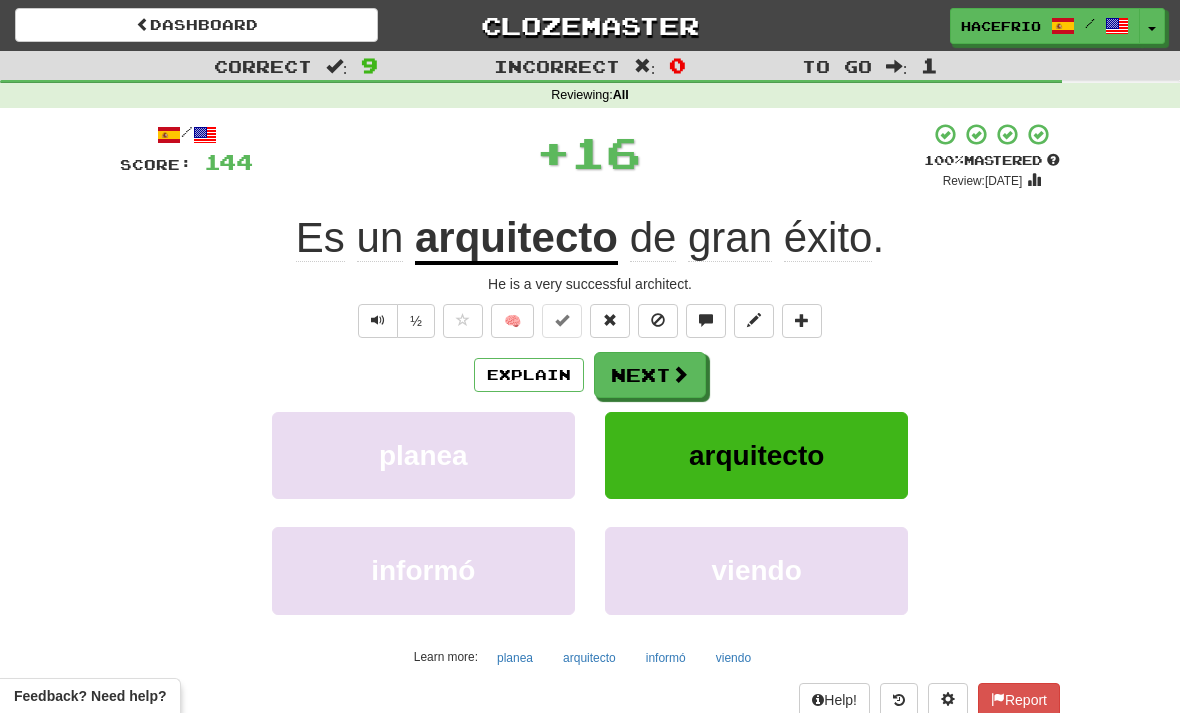 click on "Next" at bounding box center [650, 375] 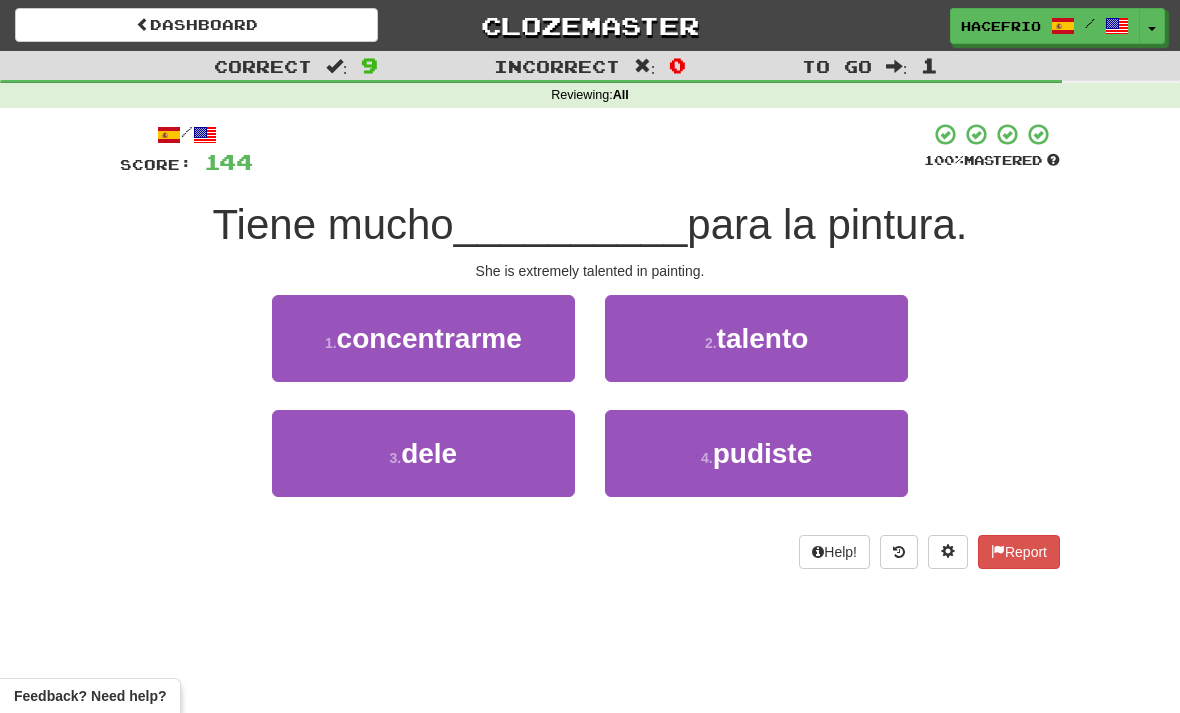 click on "2 .  talento" at bounding box center [423, 338] 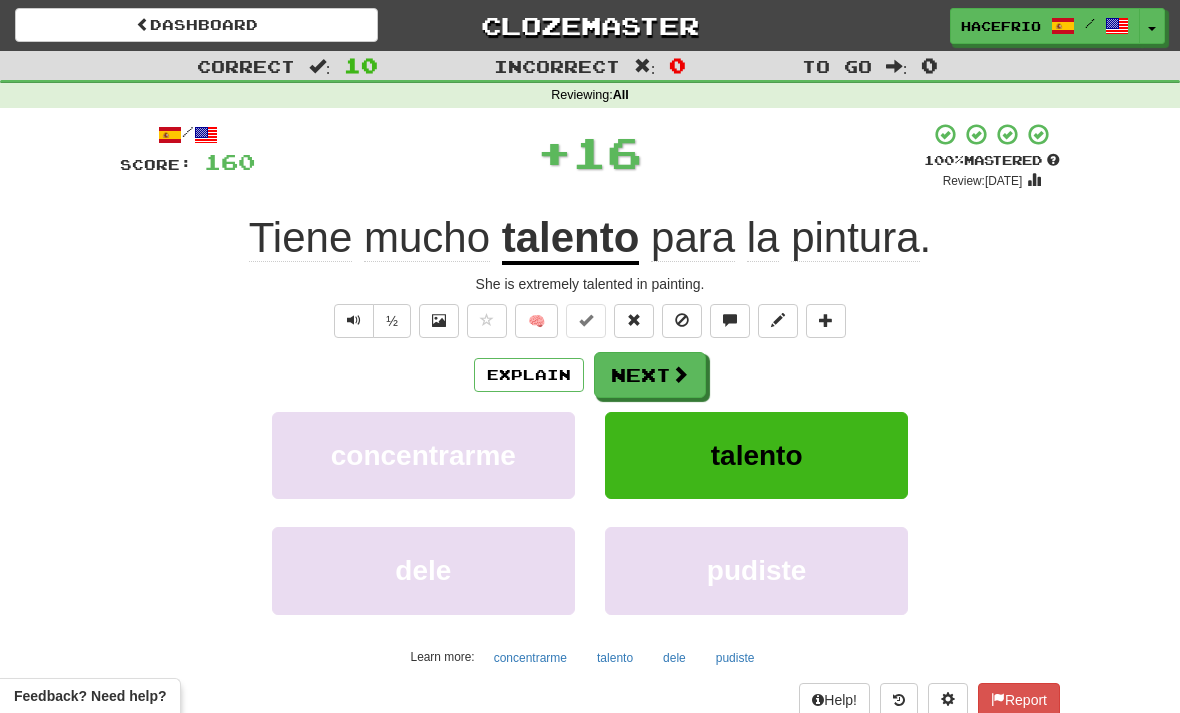click at bounding box center [680, 374] 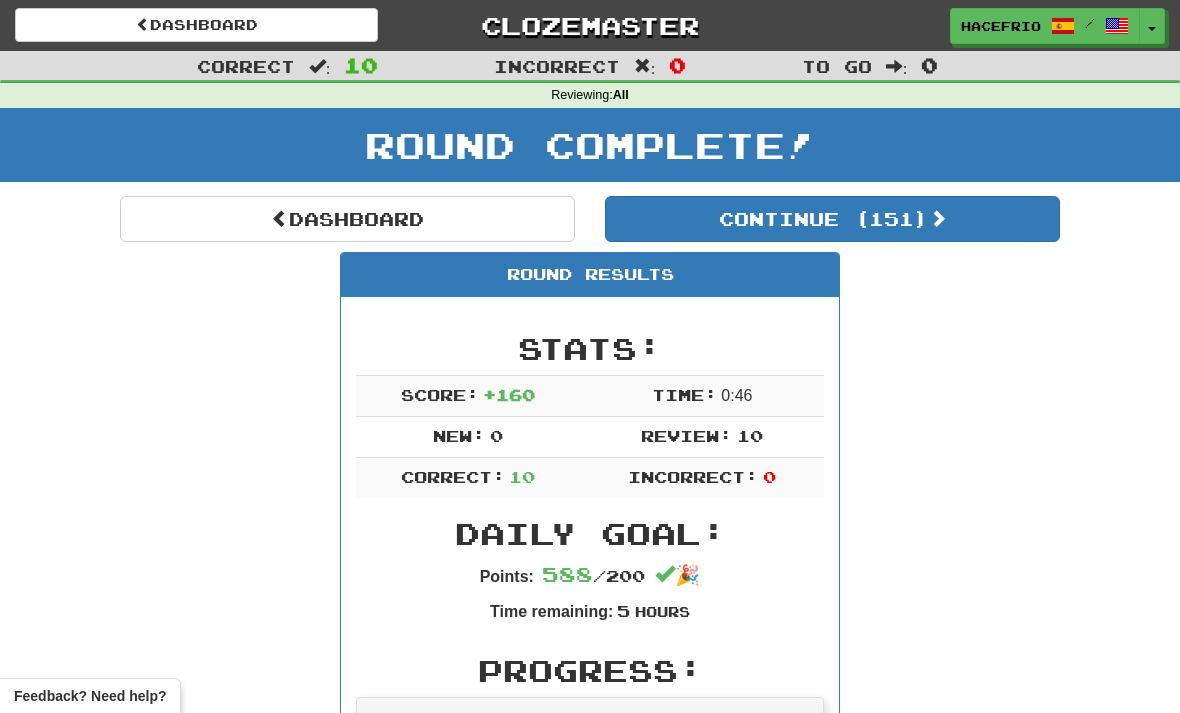click at bounding box center [938, 218] 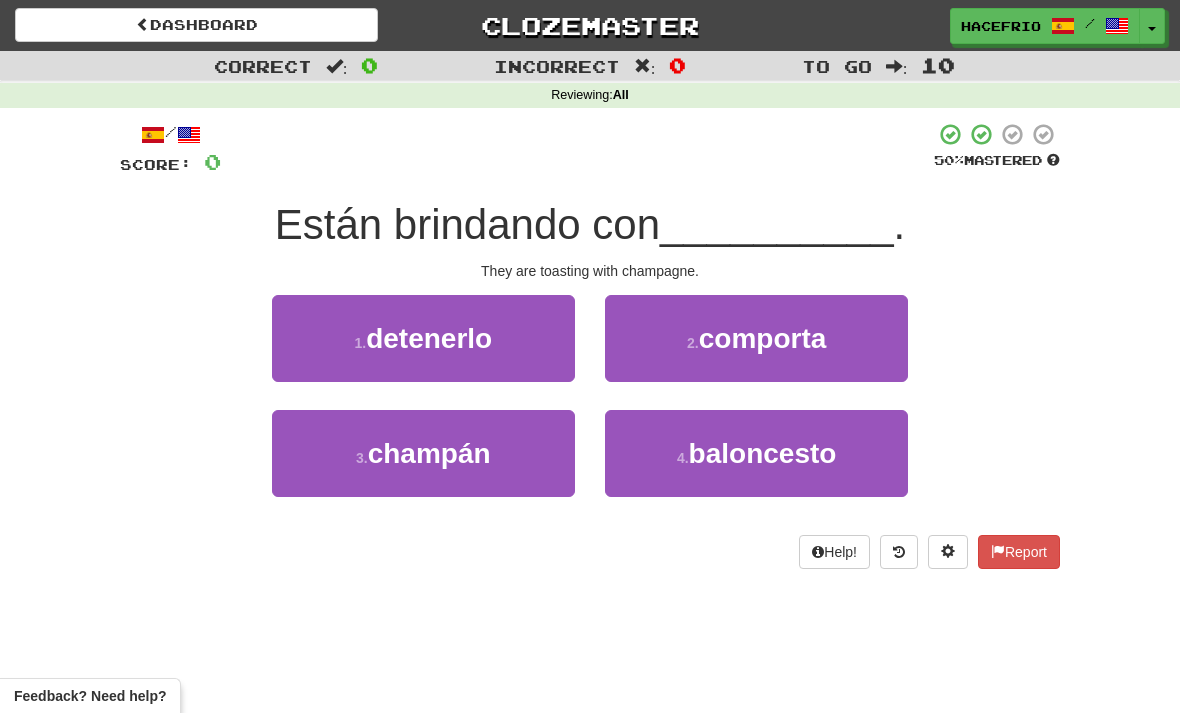 click on "3 . champán" at bounding box center (423, 338) 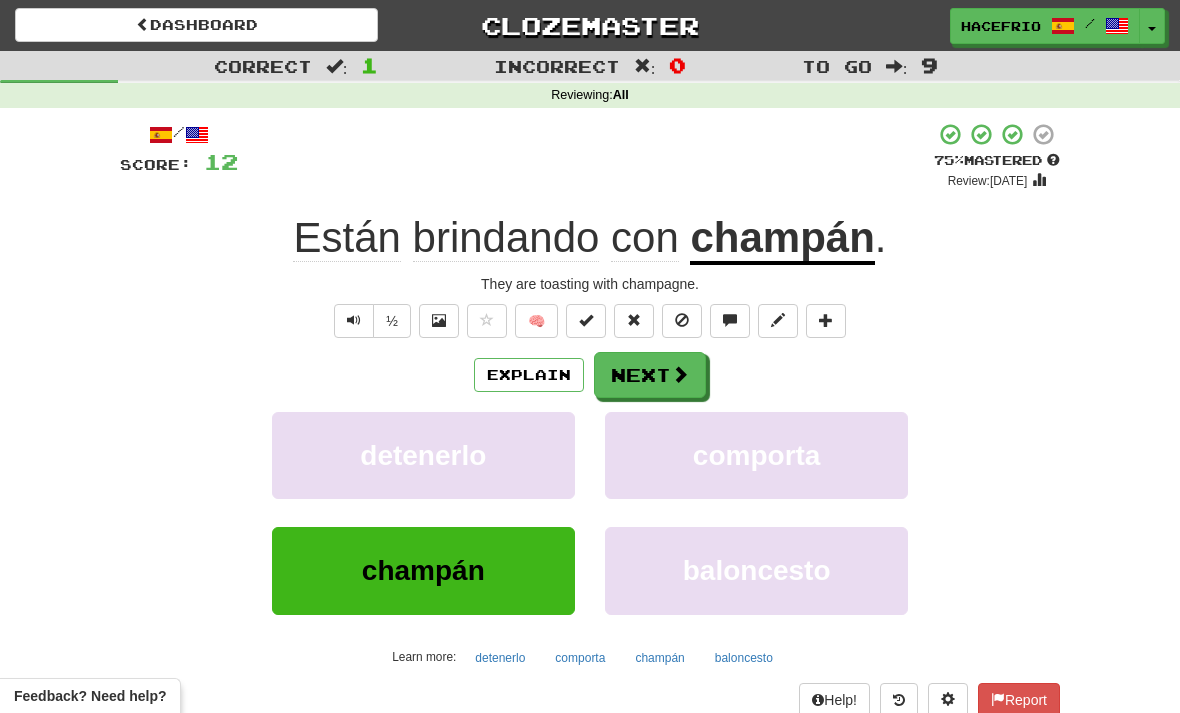 click on "Next" at bounding box center (650, 375) 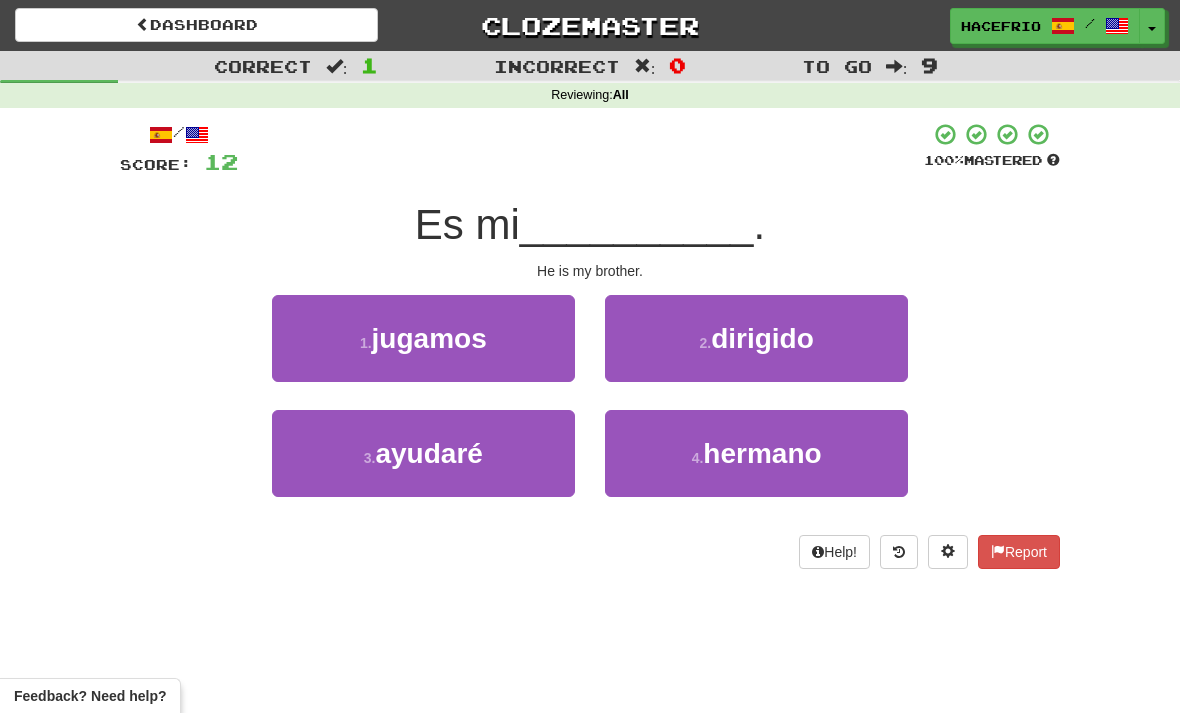 click on "hermano" at bounding box center [429, 338] 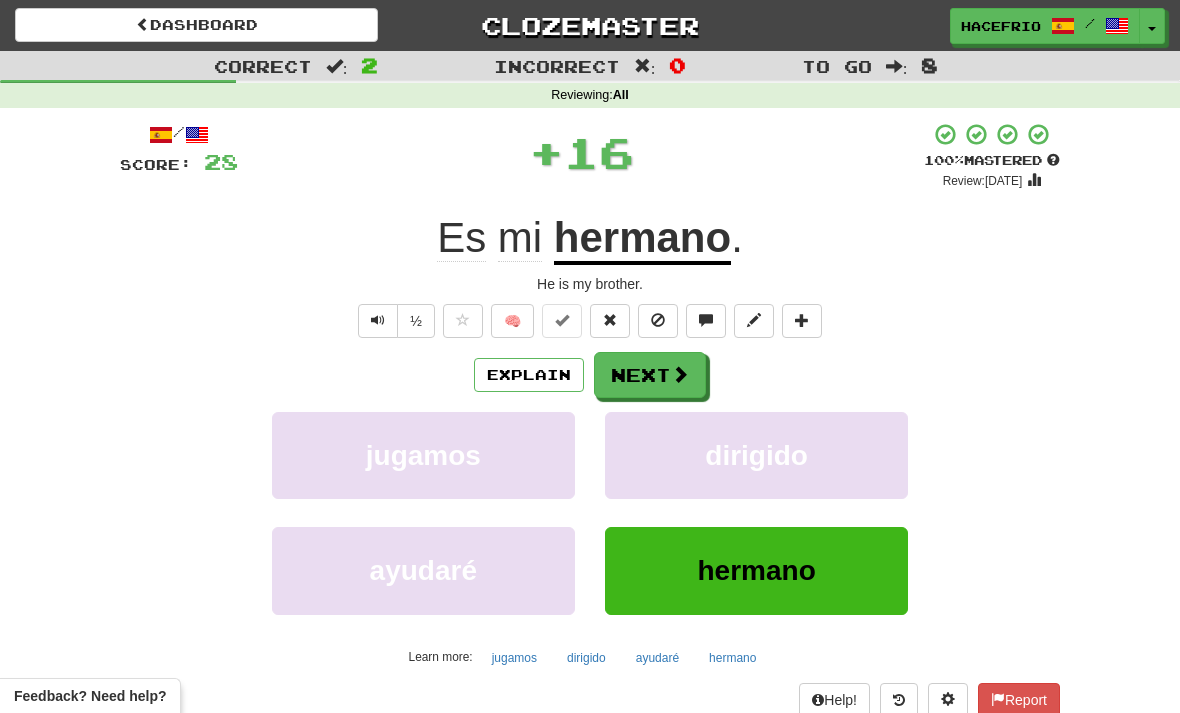 click at bounding box center [680, 374] 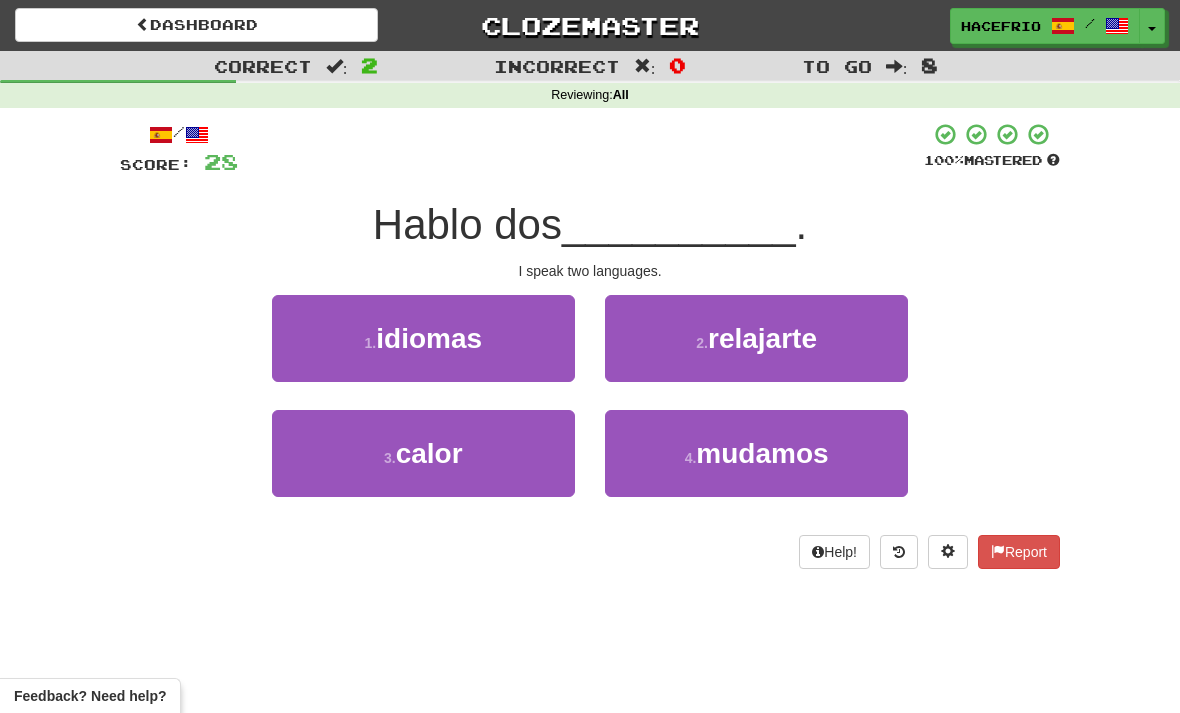 click on "1 .  idiomas" at bounding box center [423, 338] 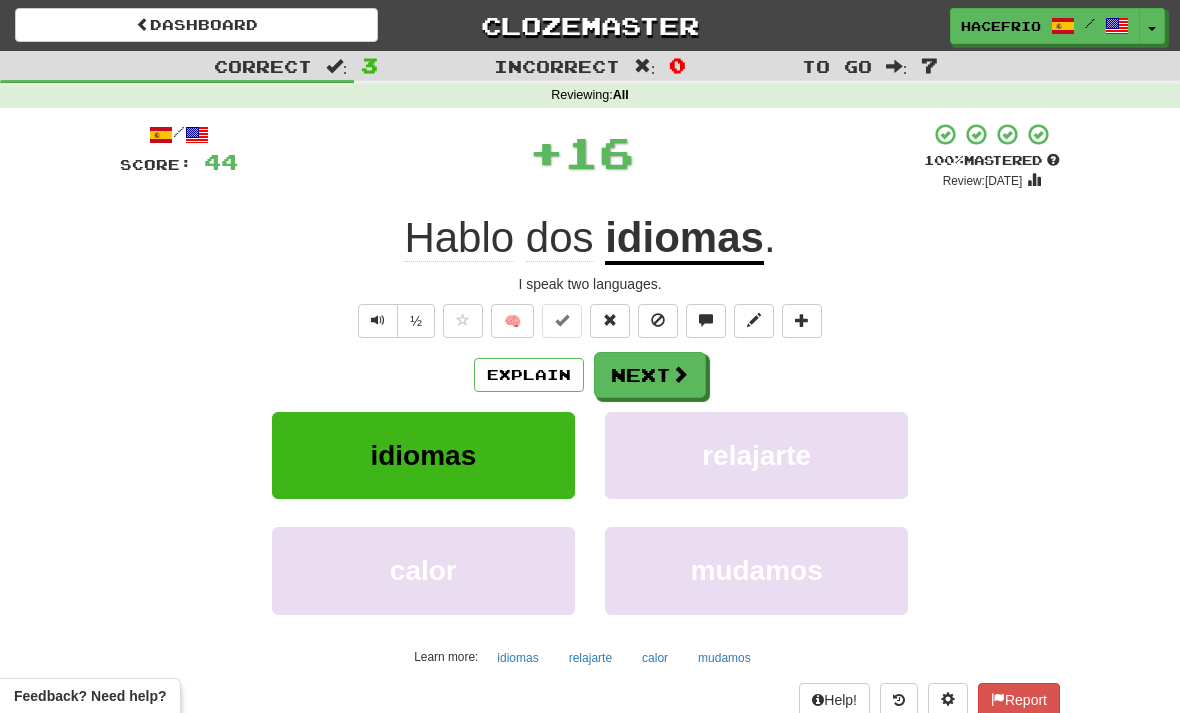 click at bounding box center (680, 374) 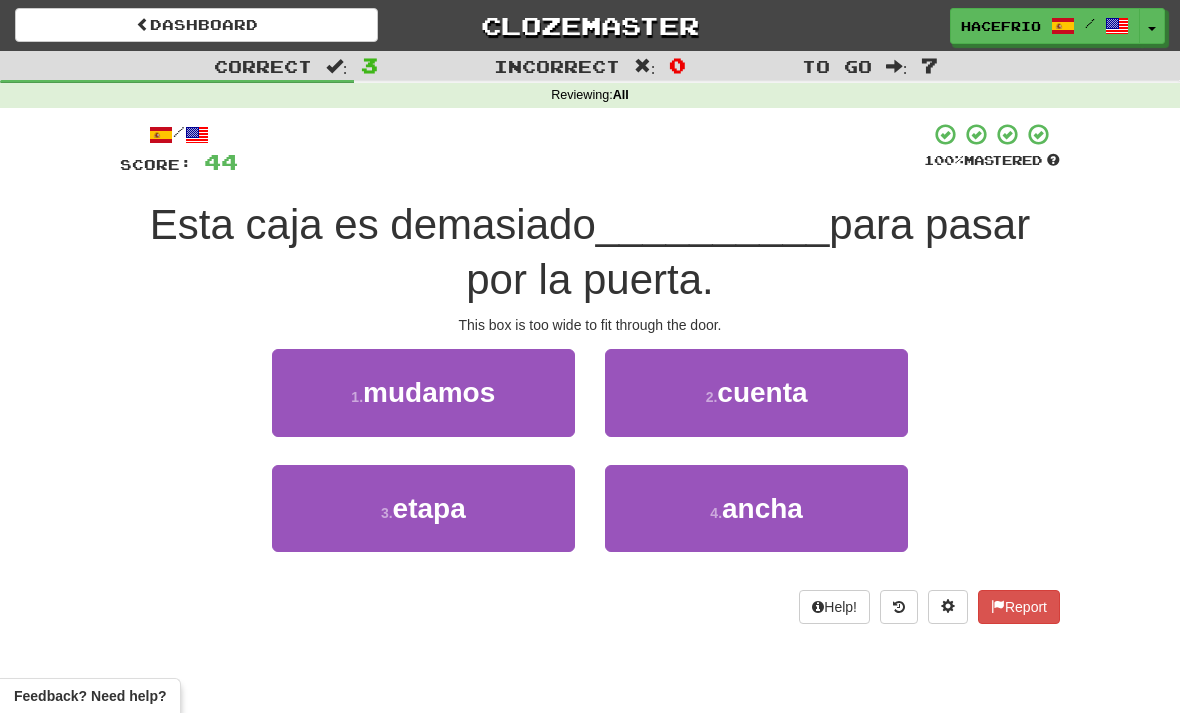 click on "4 .  ancha" at bounding box center (423, 392) 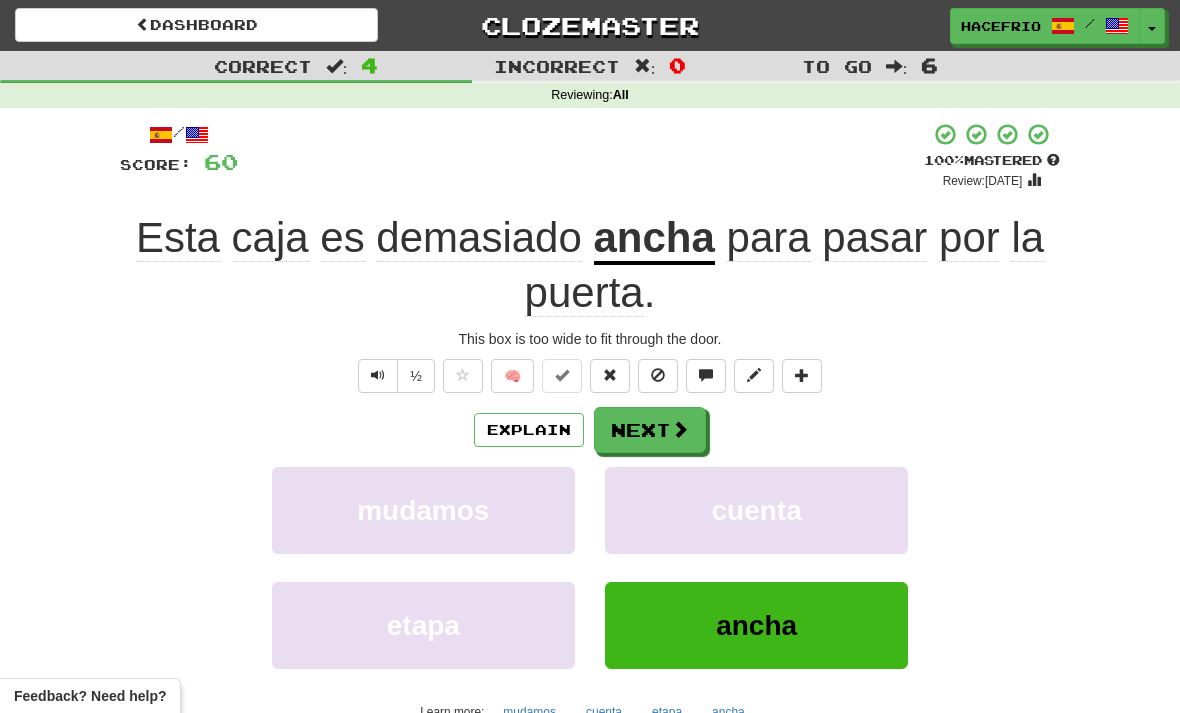 click at bounding box center [680, 429] 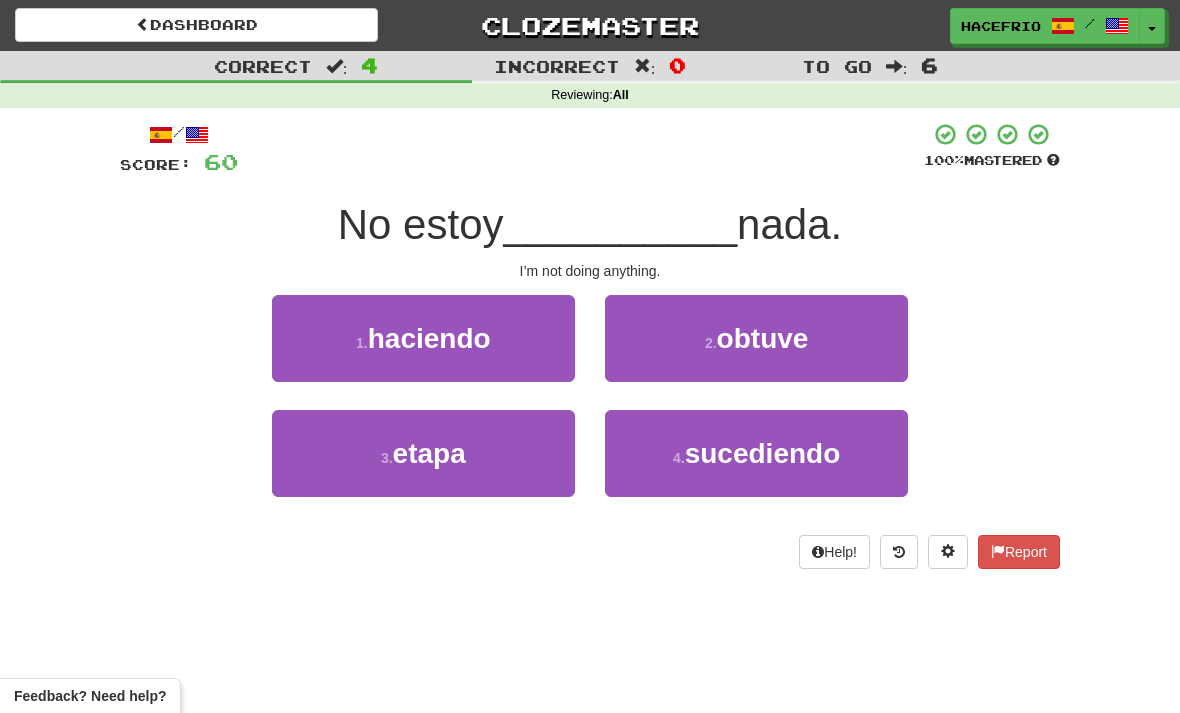click on "1 . haciendo" at bounding box center [423, 338] 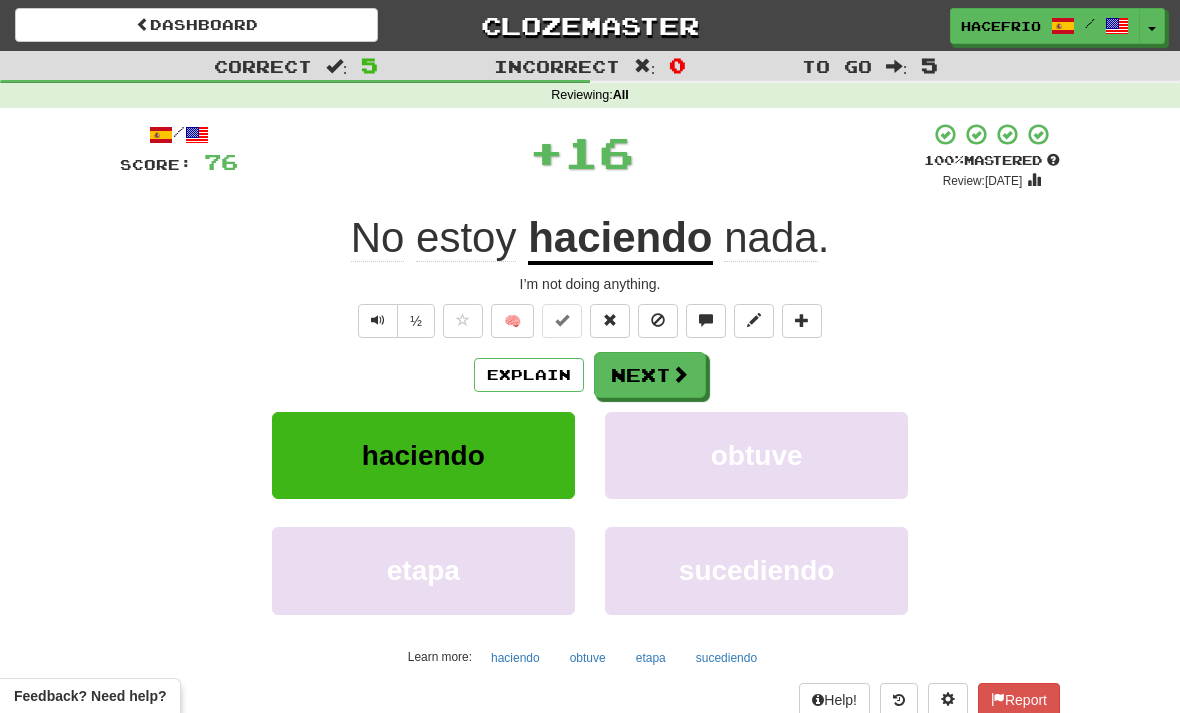click at bounding box center (680, 374) 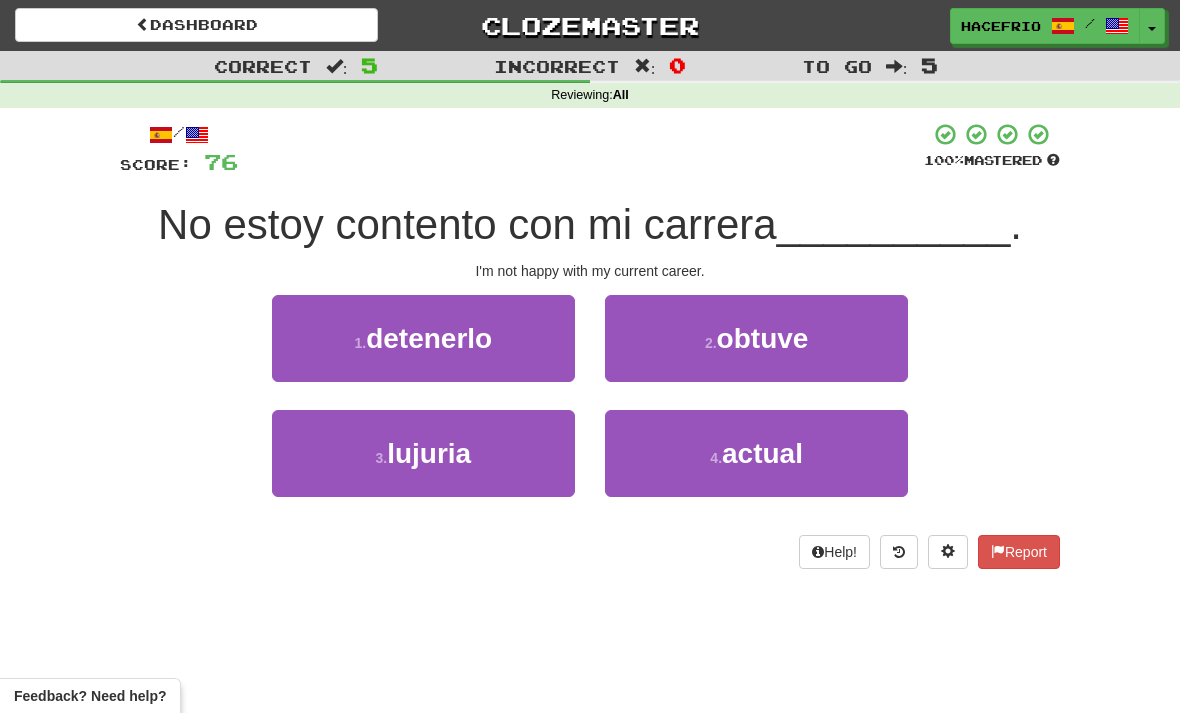 click on "4 .  actual" at bounding box center (423, 338) 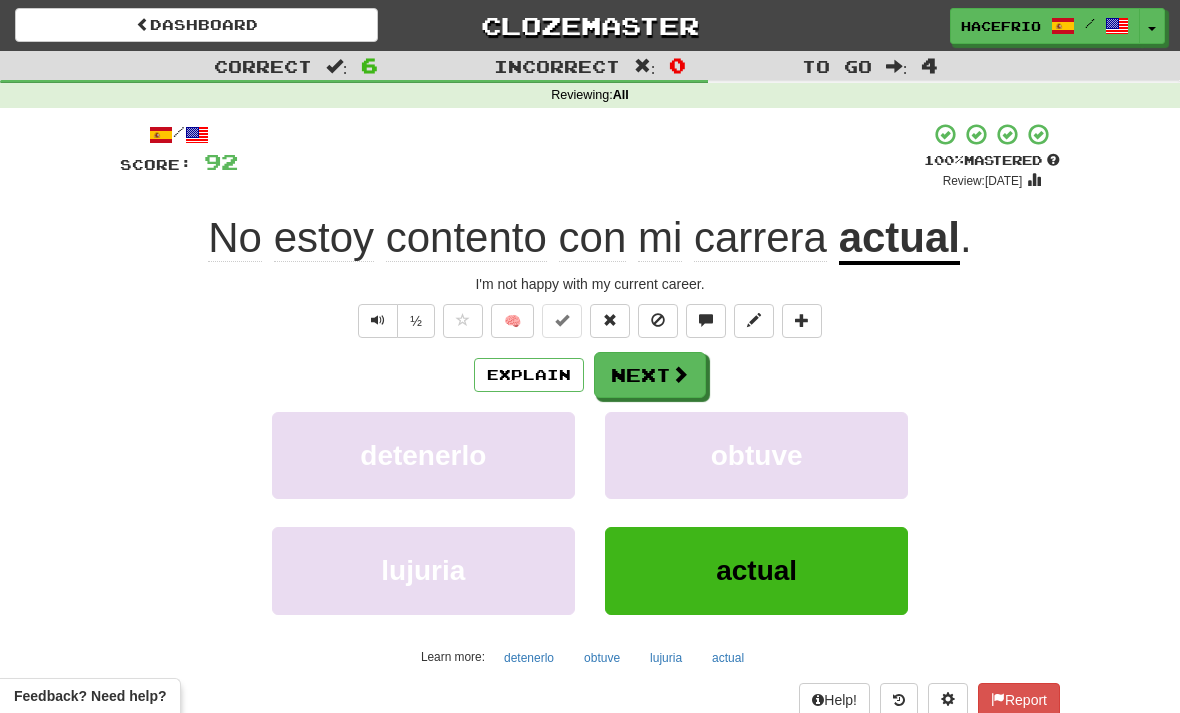 click at bounding box center [680, 374] 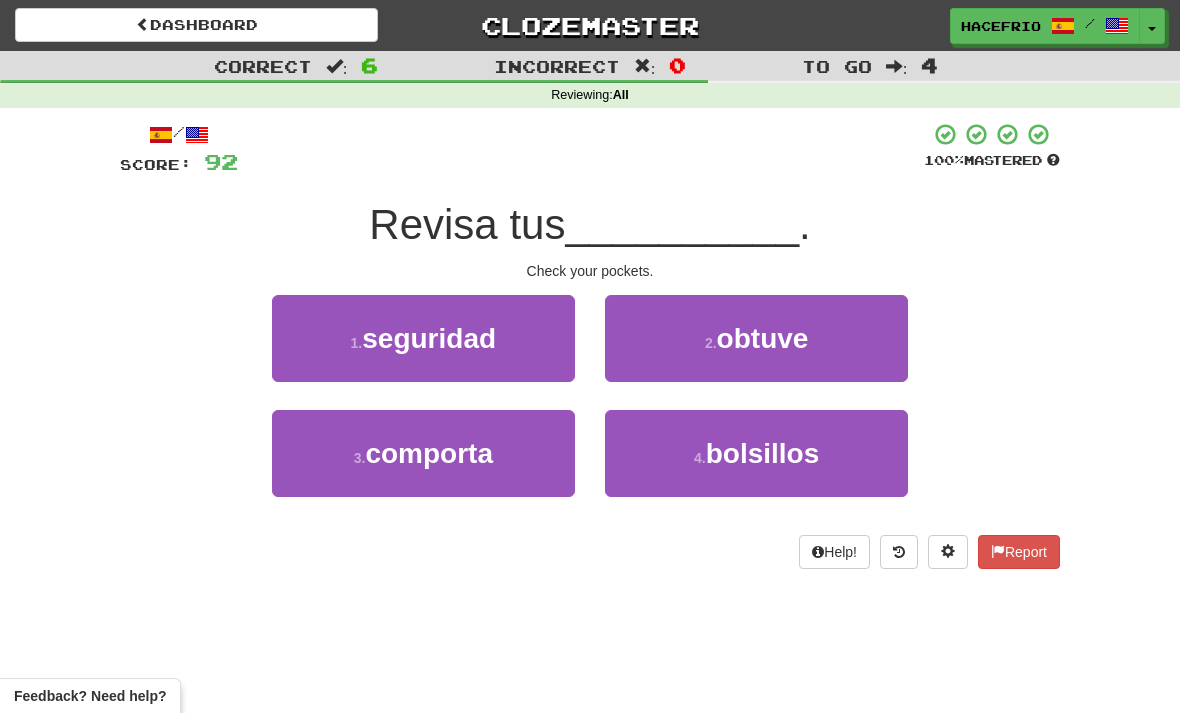 click on "bolsillos" at bounding box center (429, 338) 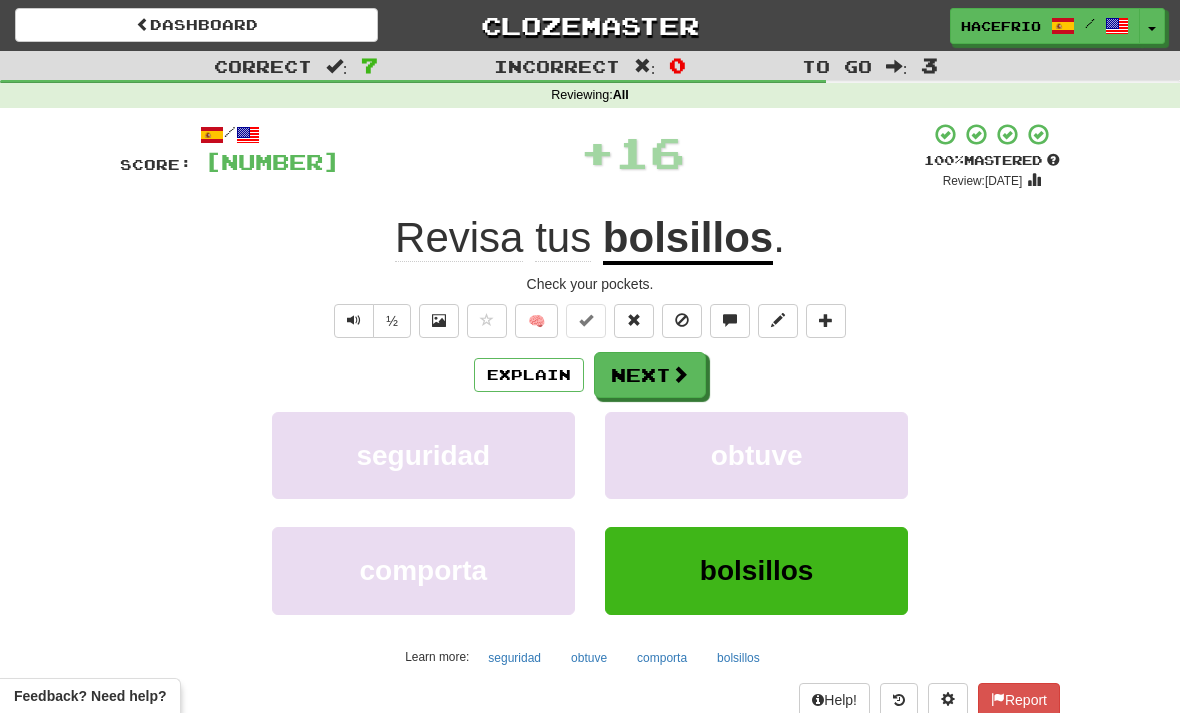 click on "Next" at bounding box center [650, 375] 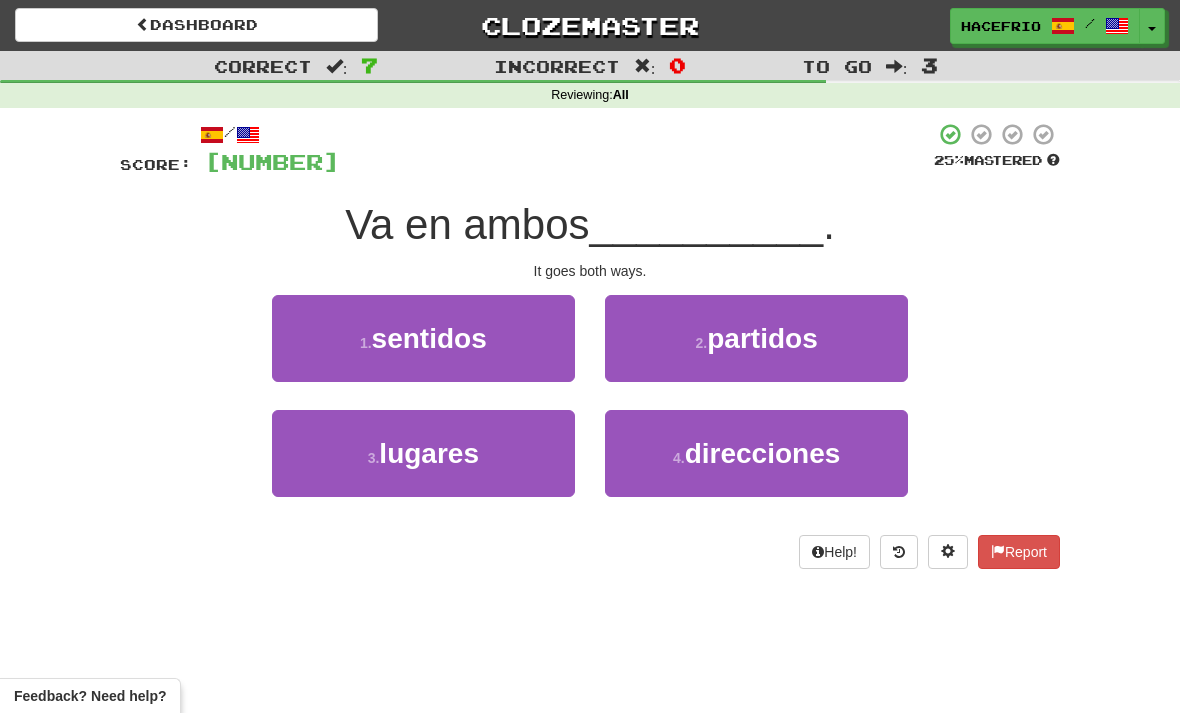 click on "1 . sentidos" at bounding box center [423, 338] 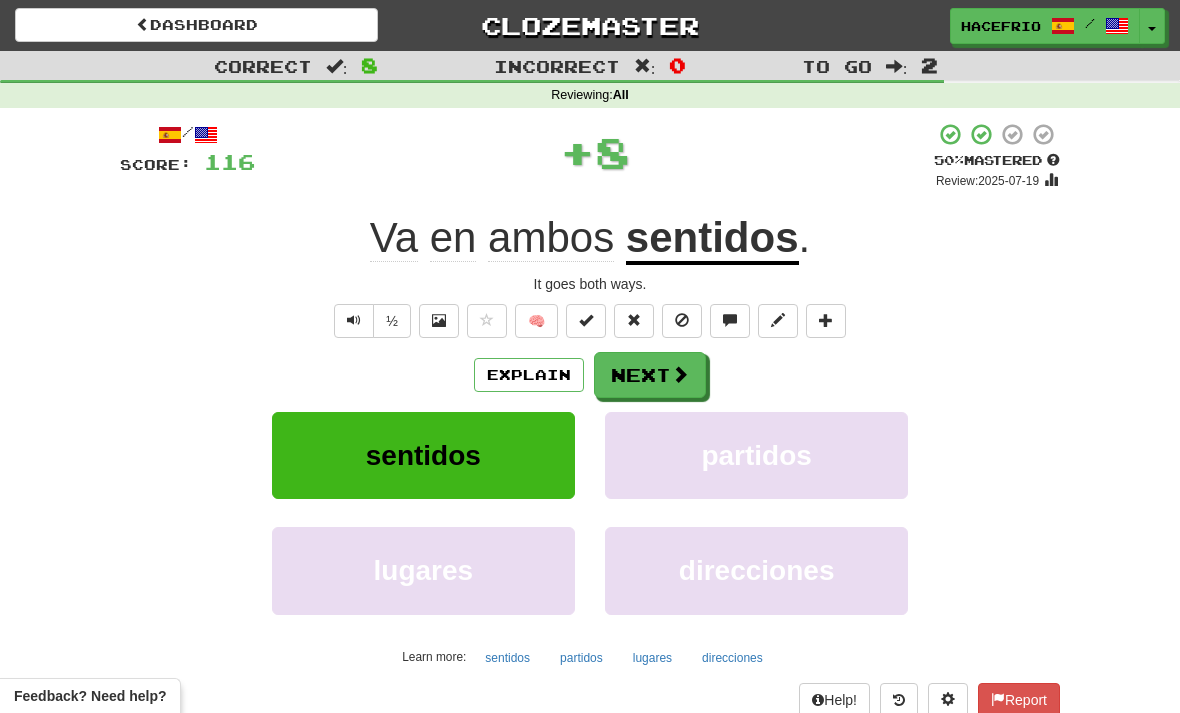 click on "Next" at bounding box center (650, 375) 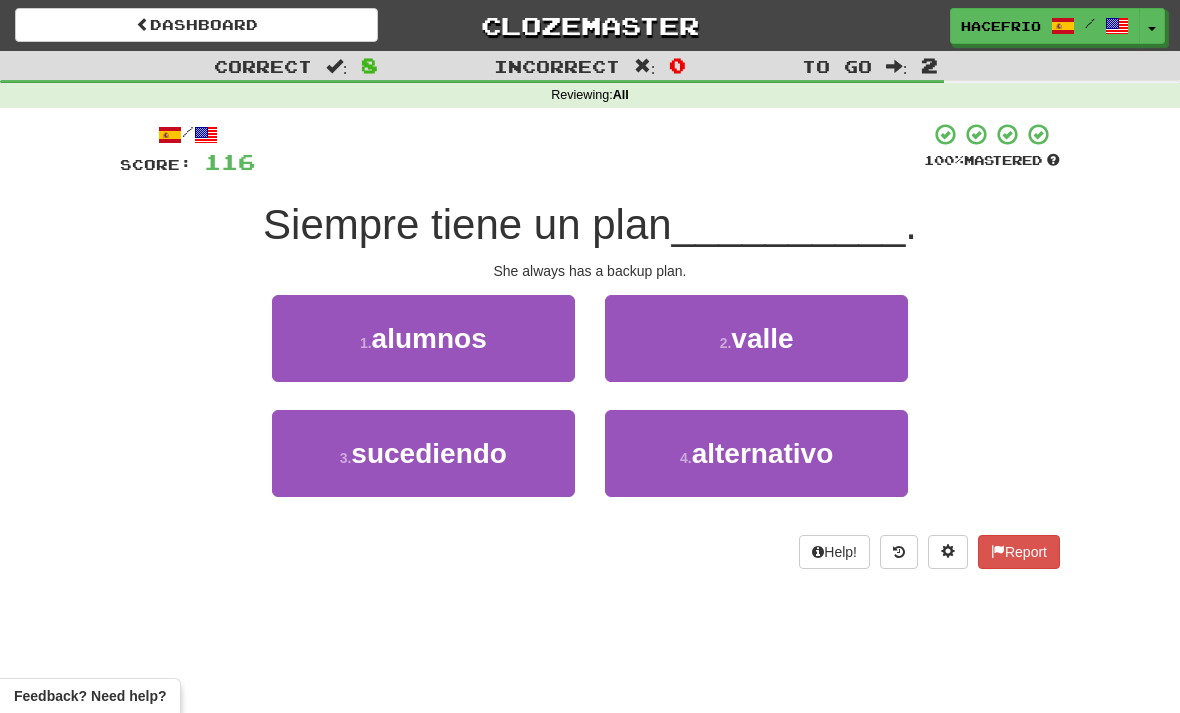 click on "4 . alternativo" at bounding box center [423, 338] 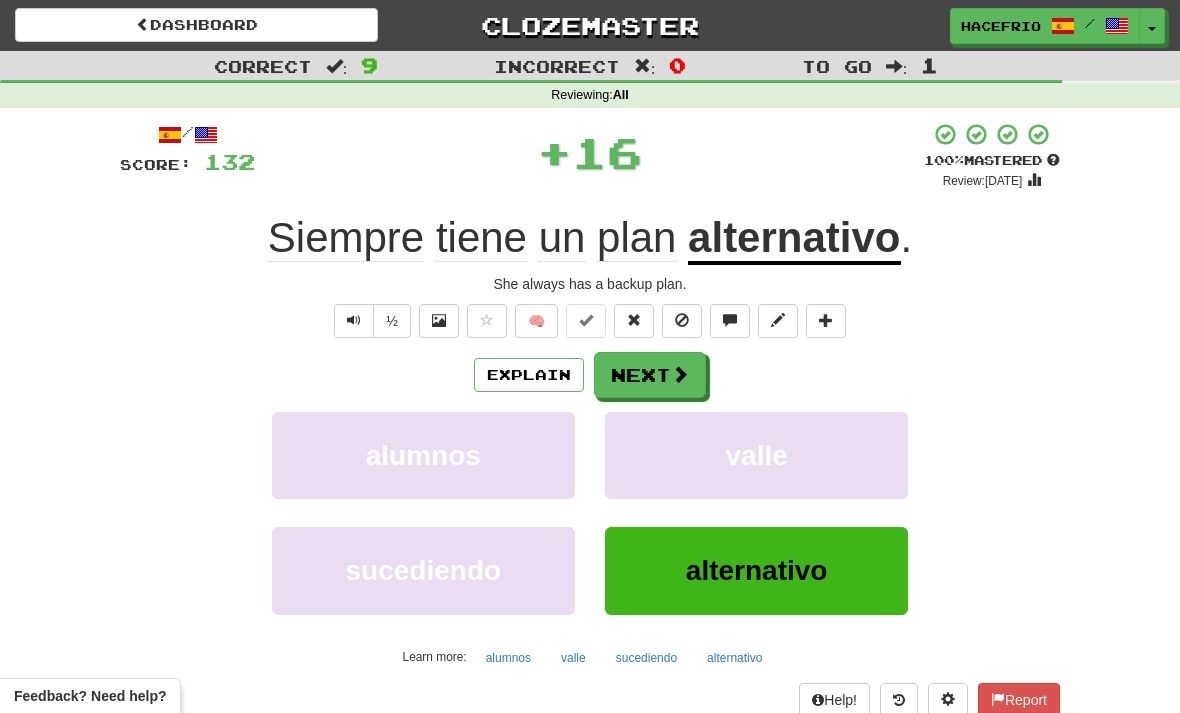 click on "Next" at bounding box center [650, 375] 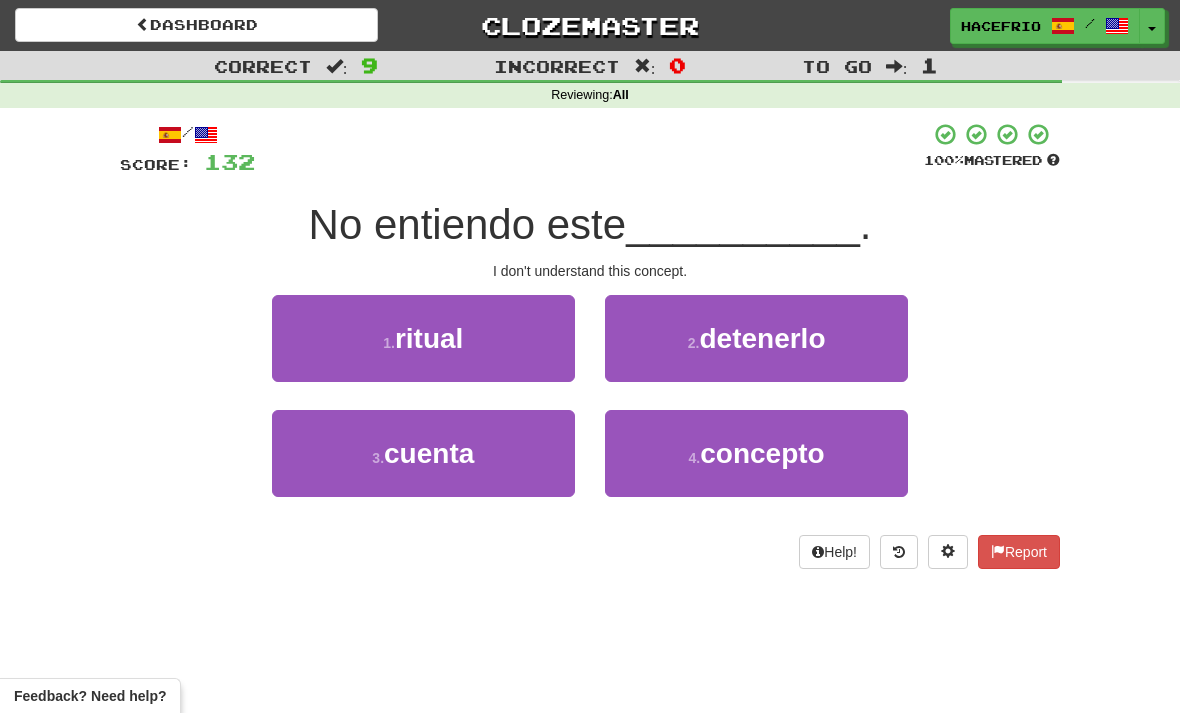 click on "4 . concepto" at bounding box center (423, 338) 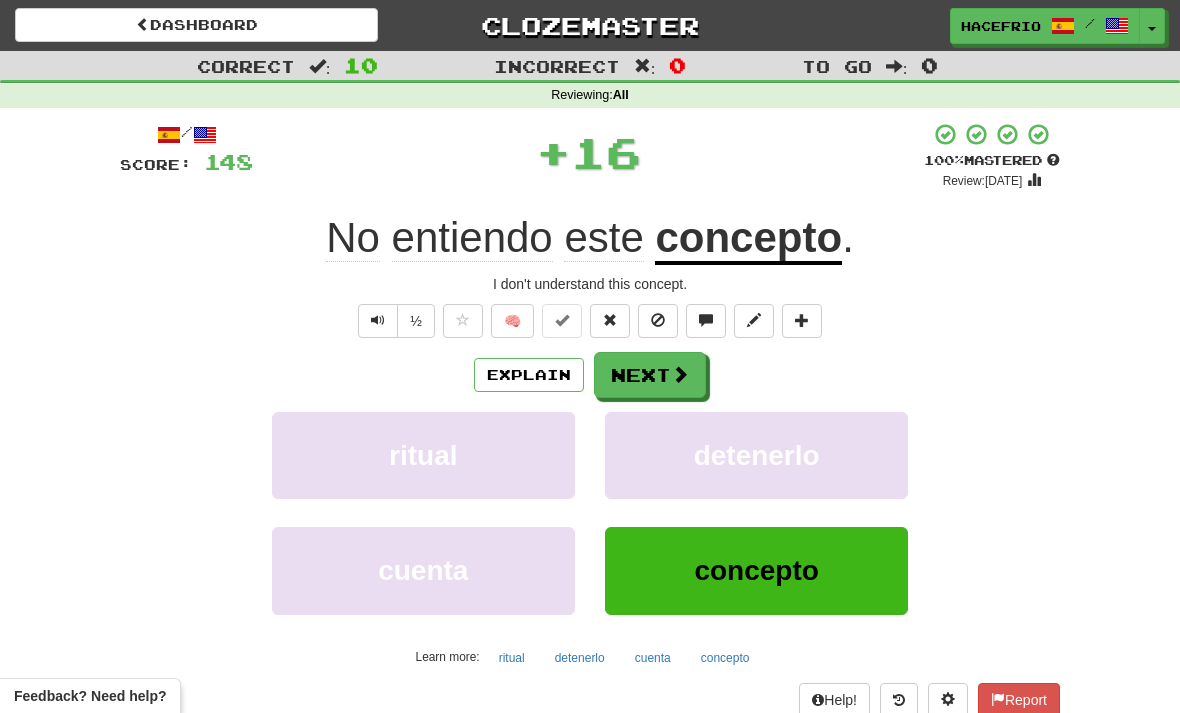 click at bounding box center [680, 374] 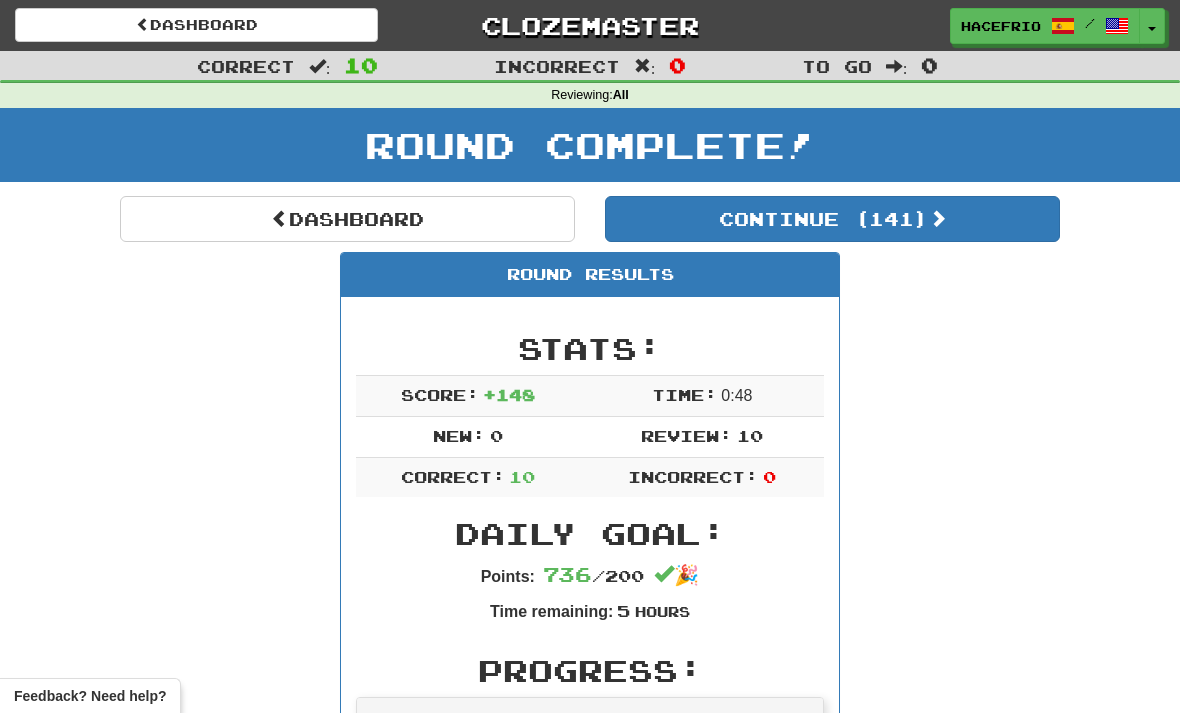 click on "Continue ( [NUMBER] )" at bounding box center [832, 219] 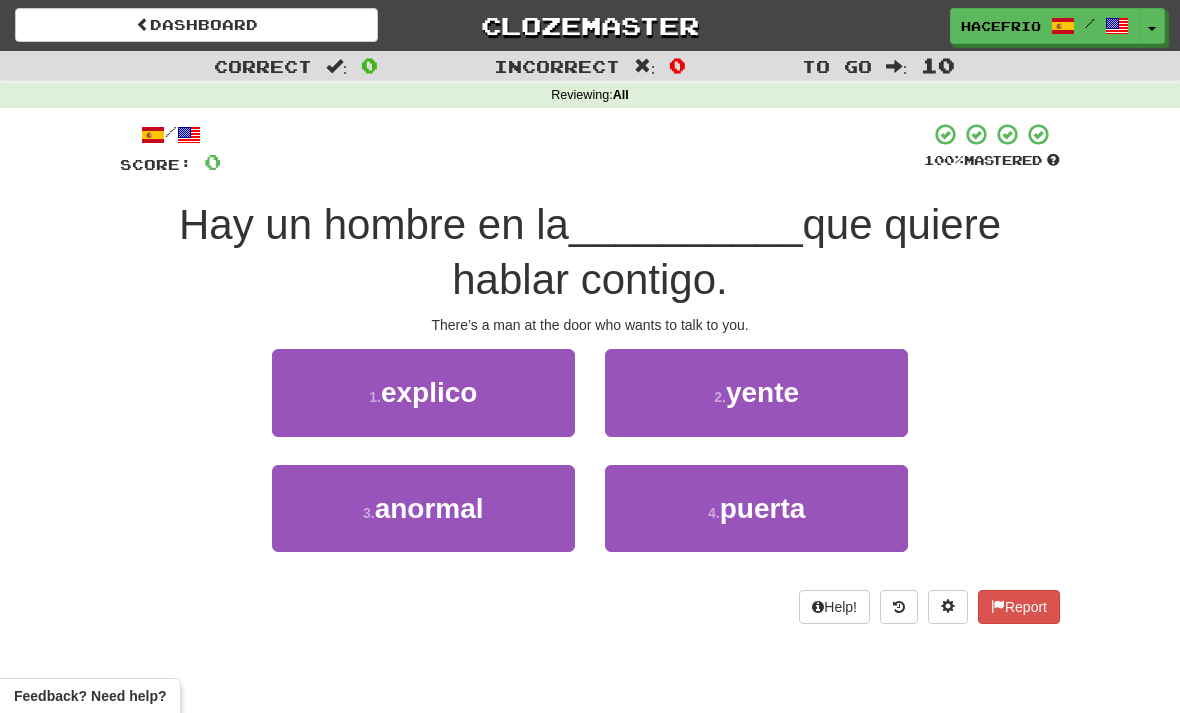 click on "4 . puerta" at bounding box center (423, 392) 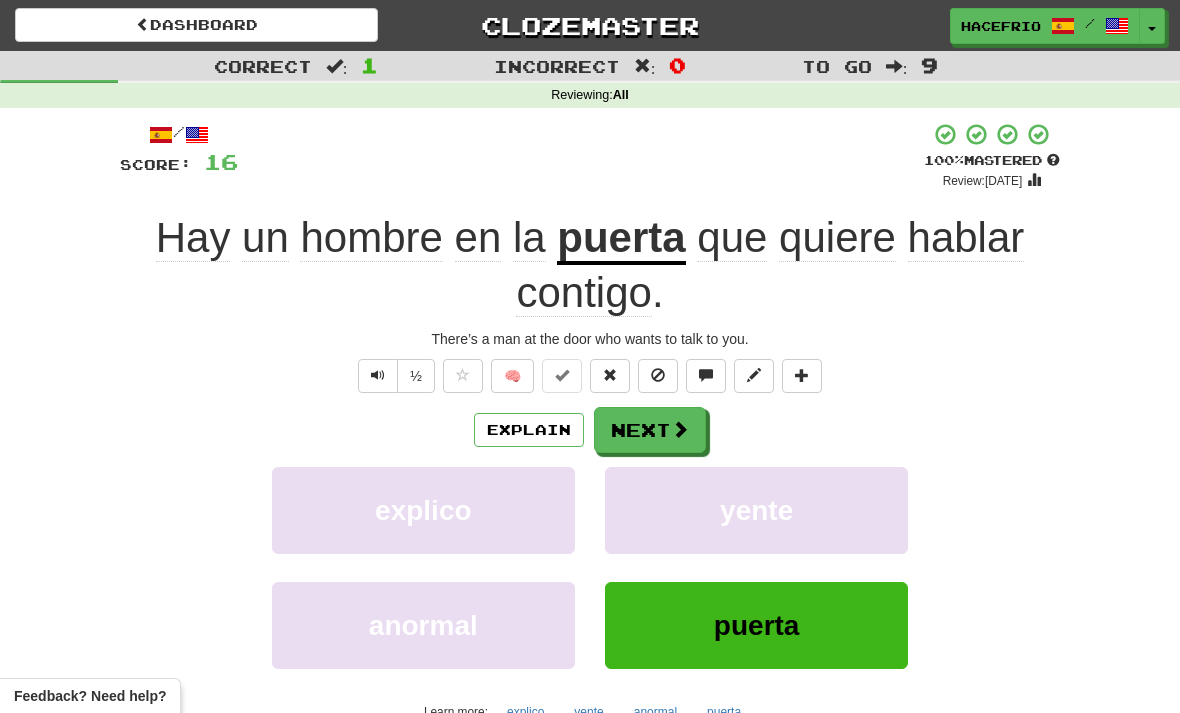 click on "Next" at bounding box center [650, 430] 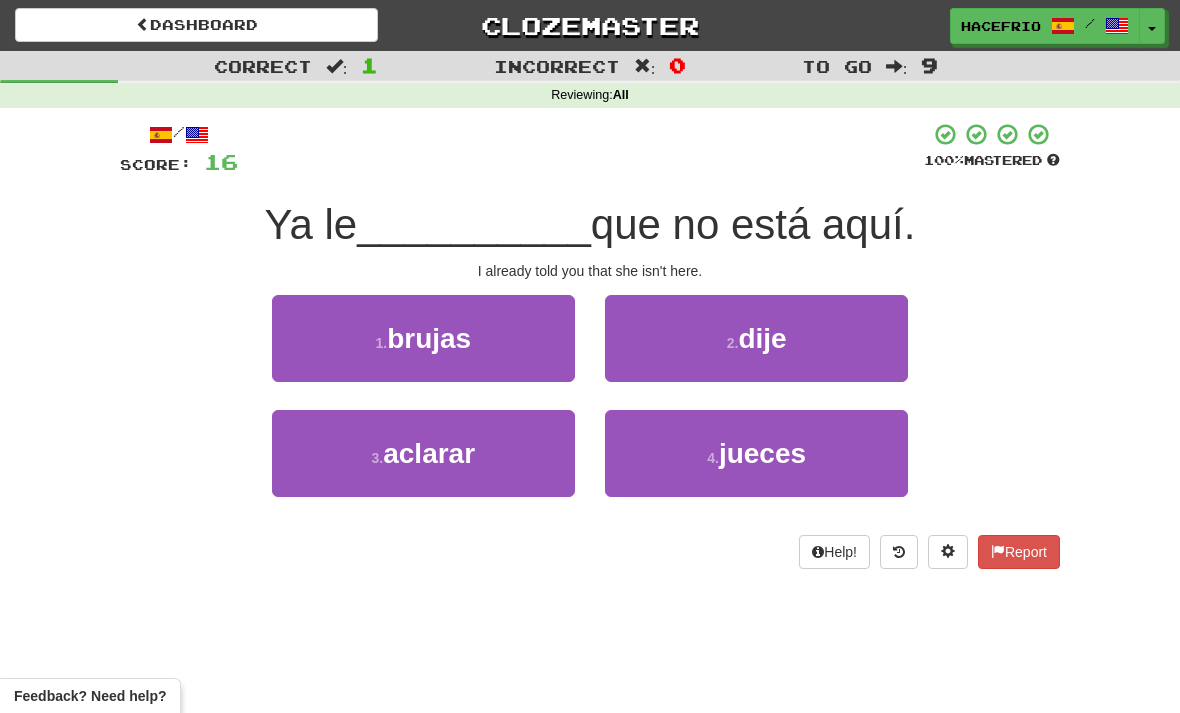 click on "2 .  dije" at bounding box center [423, 338] 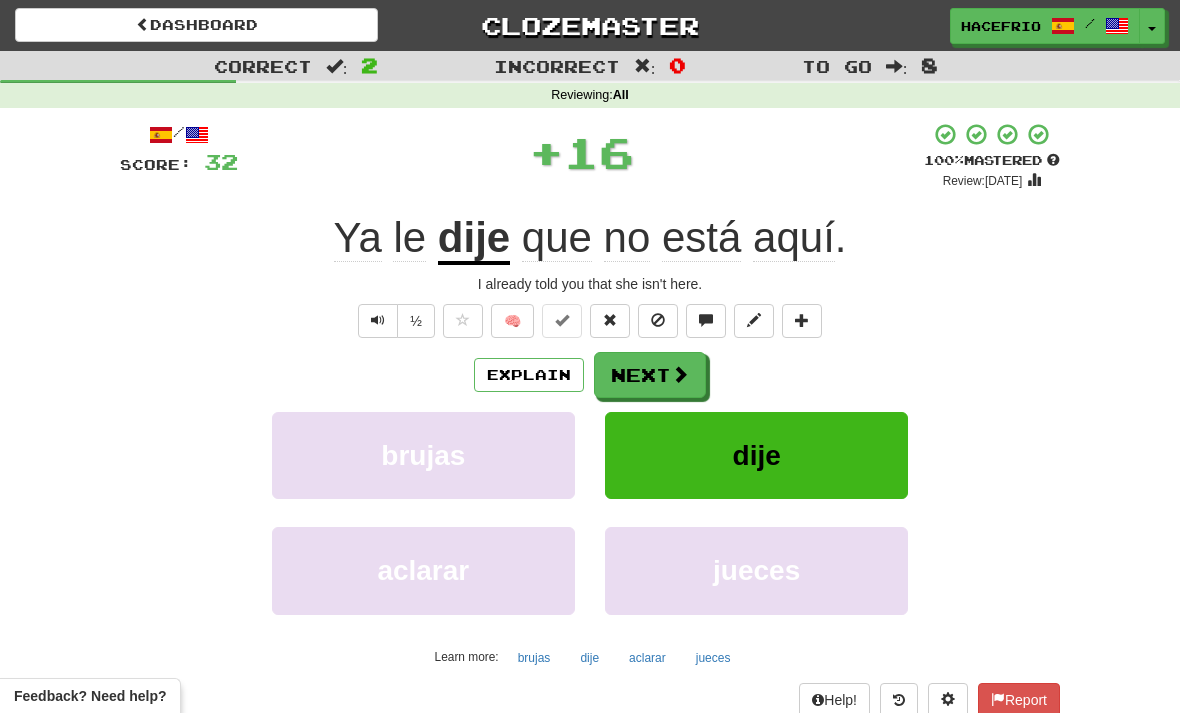 click at bounding box center (680, 374) 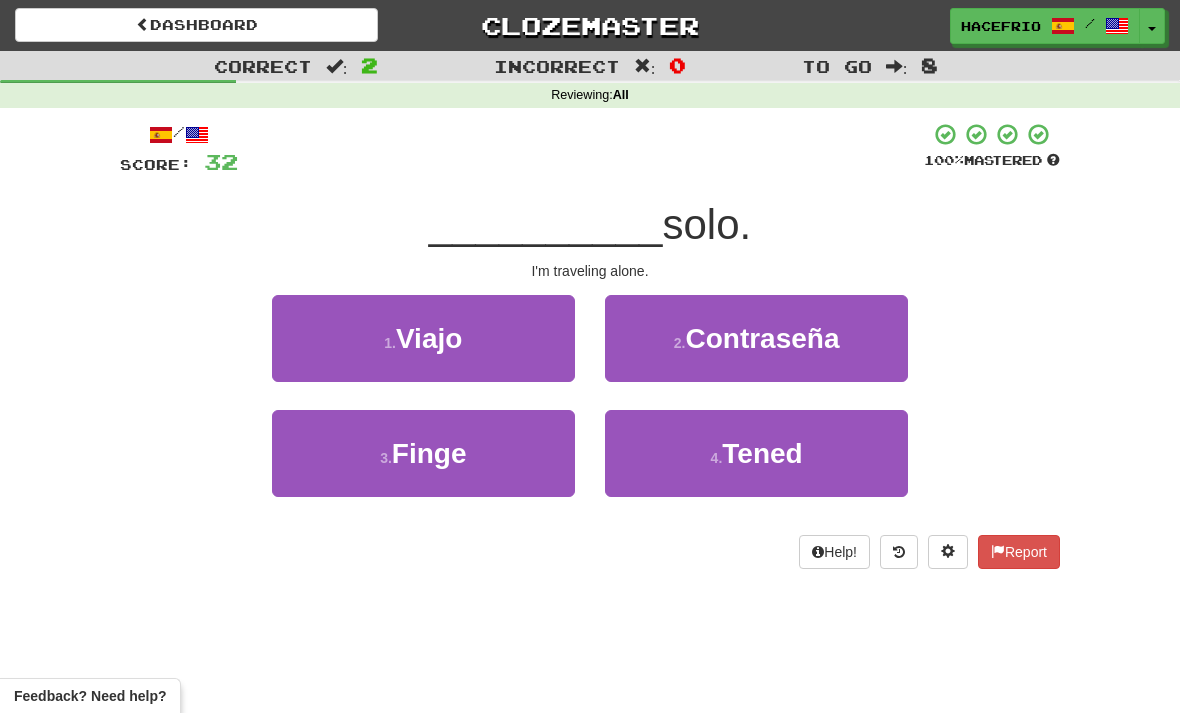 click on "1 . Viajo" at bounding box center (423, 338) 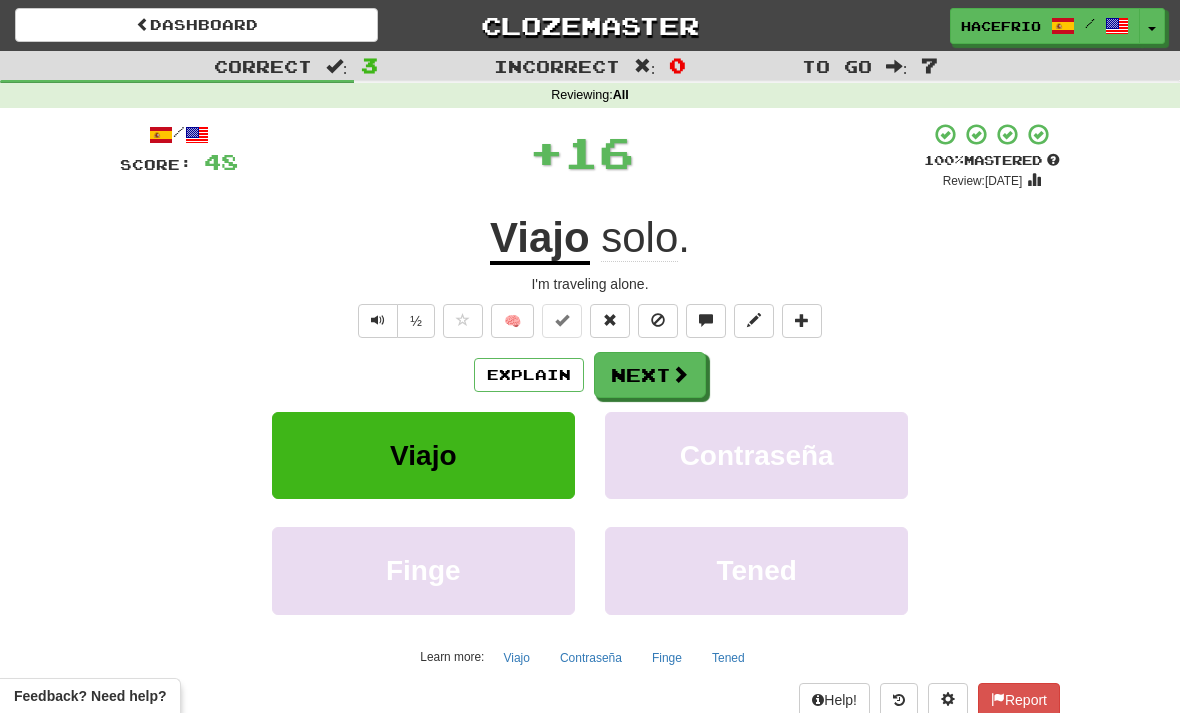 click at bounding box center [680, 374] 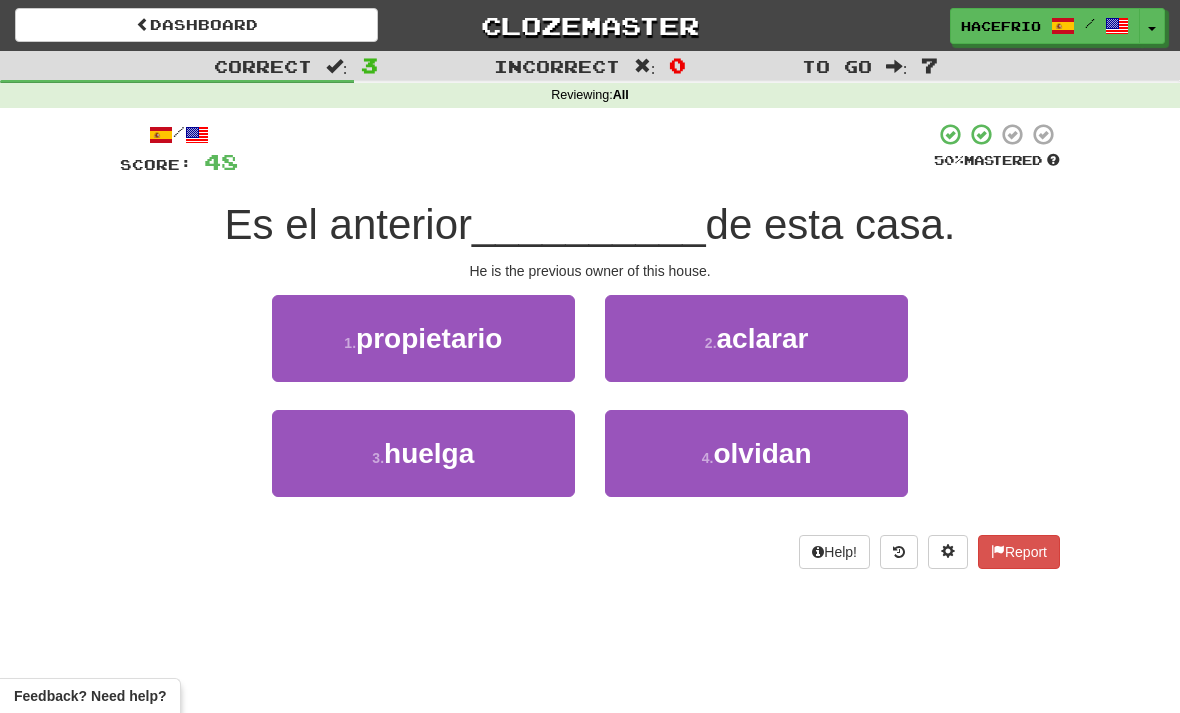 click on "1 .  propietario" at bounding box center [423, 338] 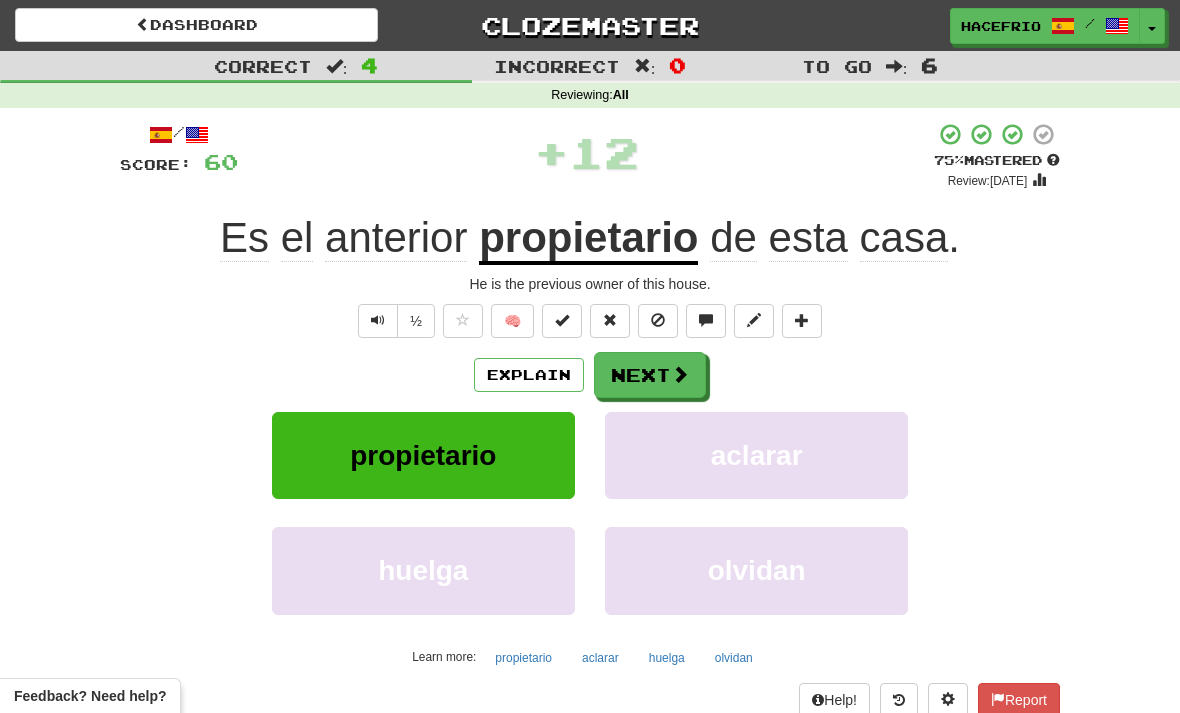 click at bounding box center (680, 374) 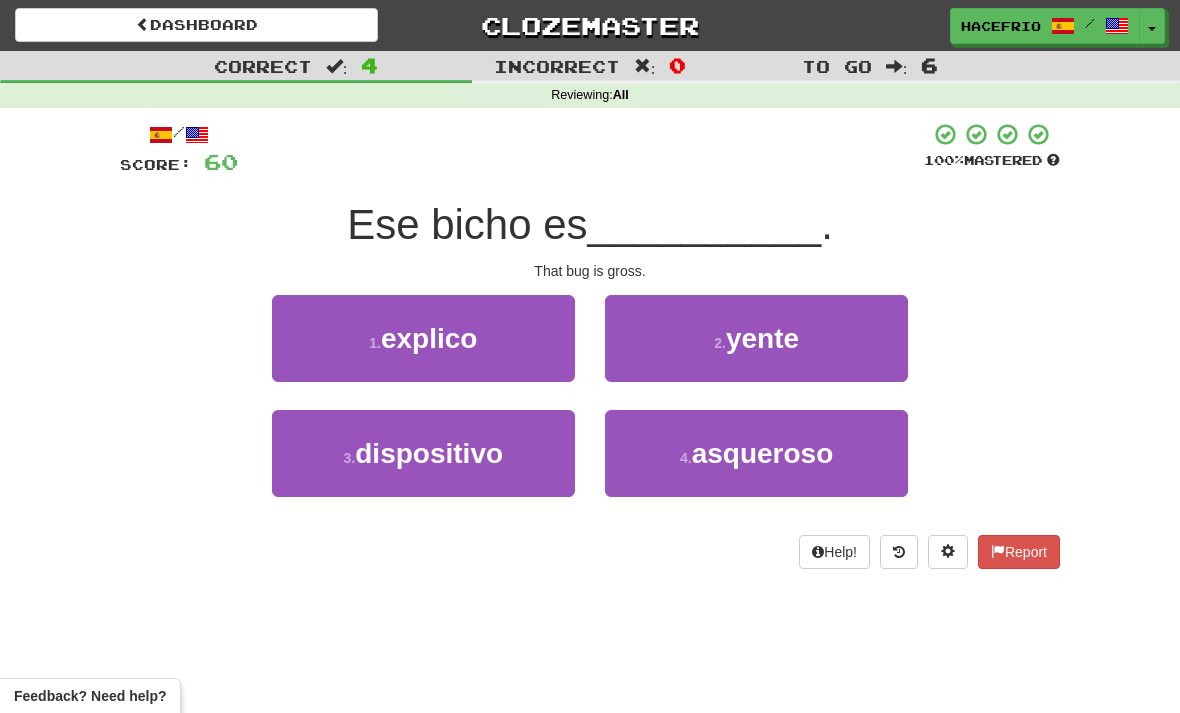 click on "4 . asqueroso" at bounding box center (423, 338) 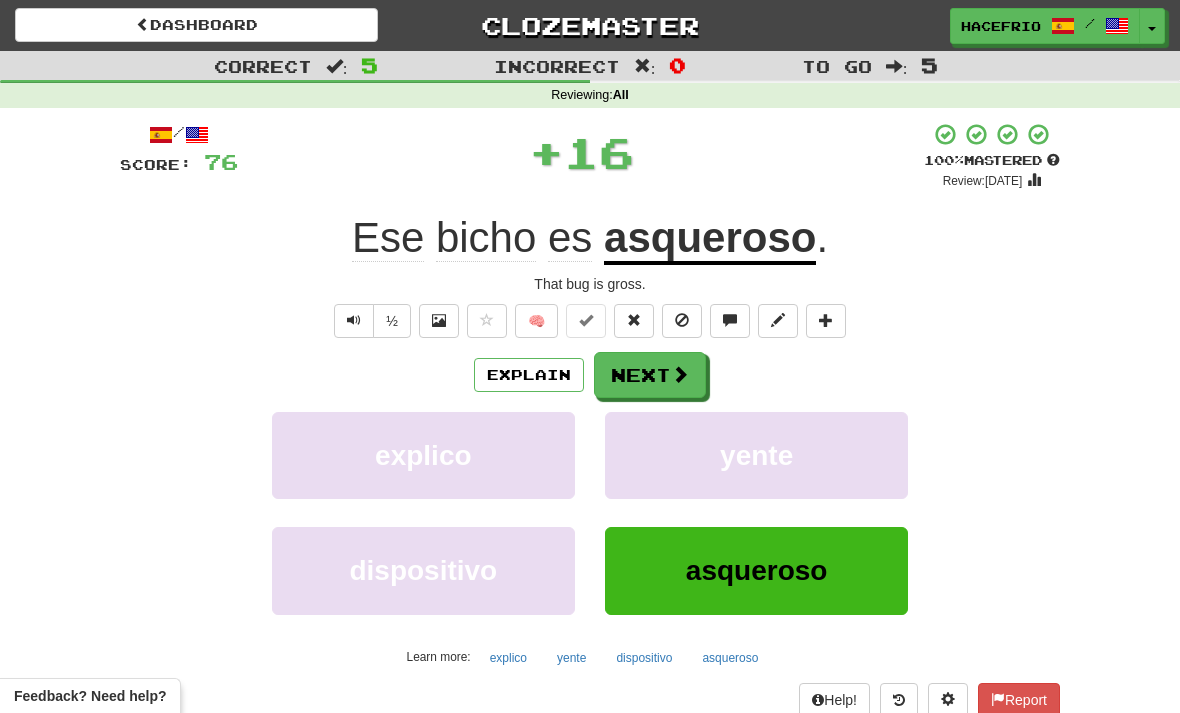 click at bounding box center [680, 374] 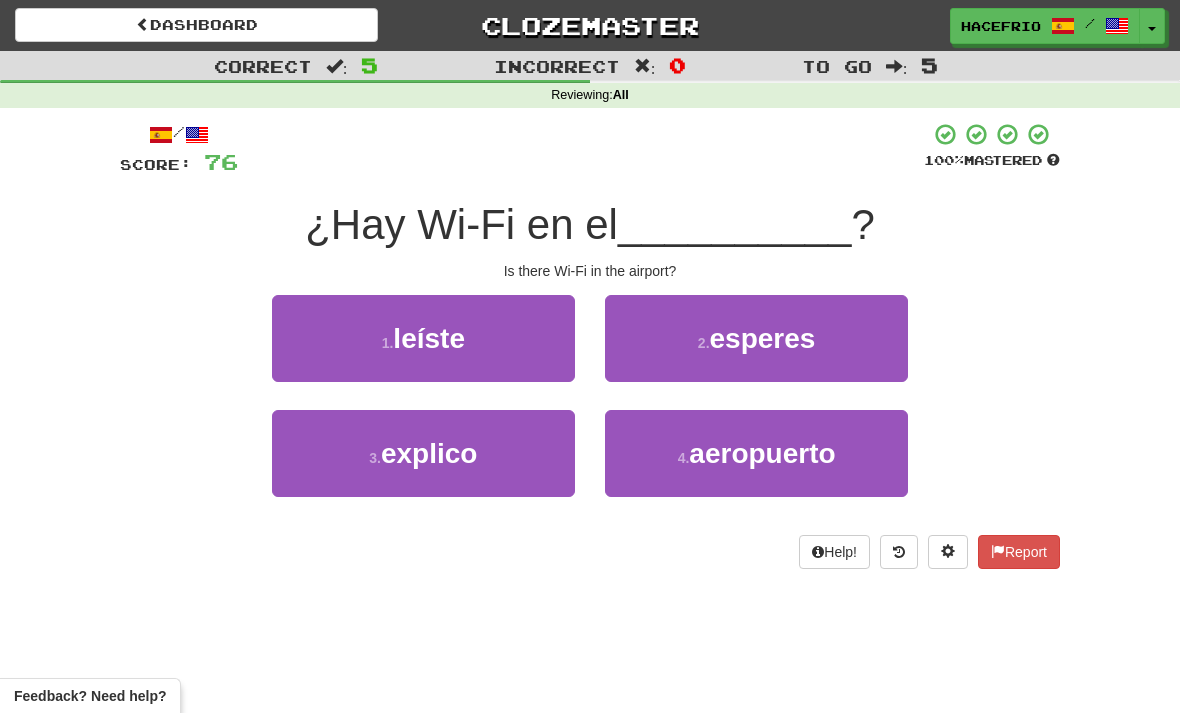 click on "aeropuerto" at bounding box center (429, 338) 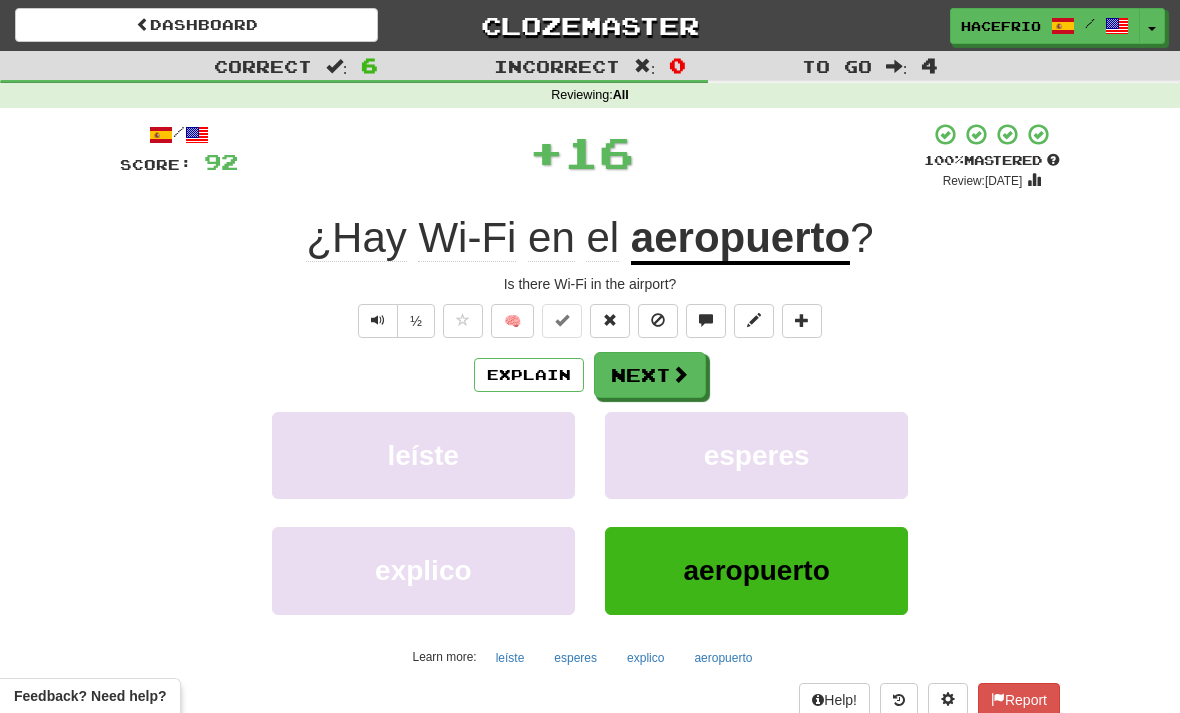 click on "Next" at bounding box center [650, 375] 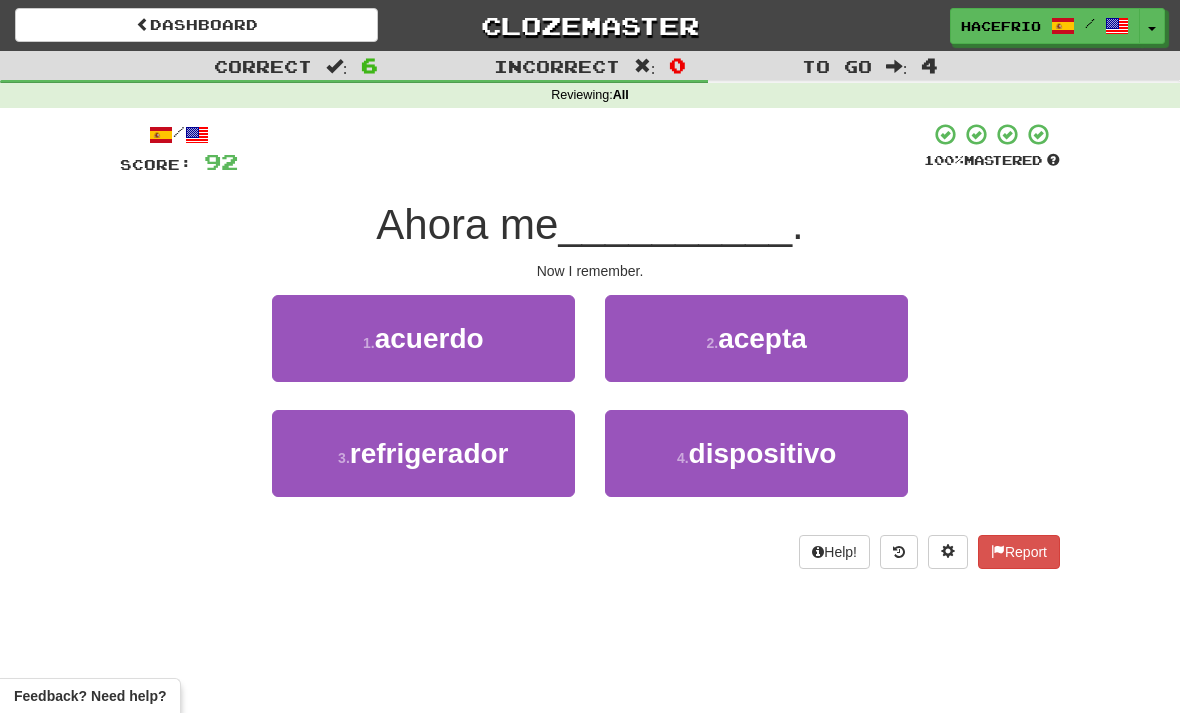 click on "1 .  acuerdo" at bounding box center (423, 338) 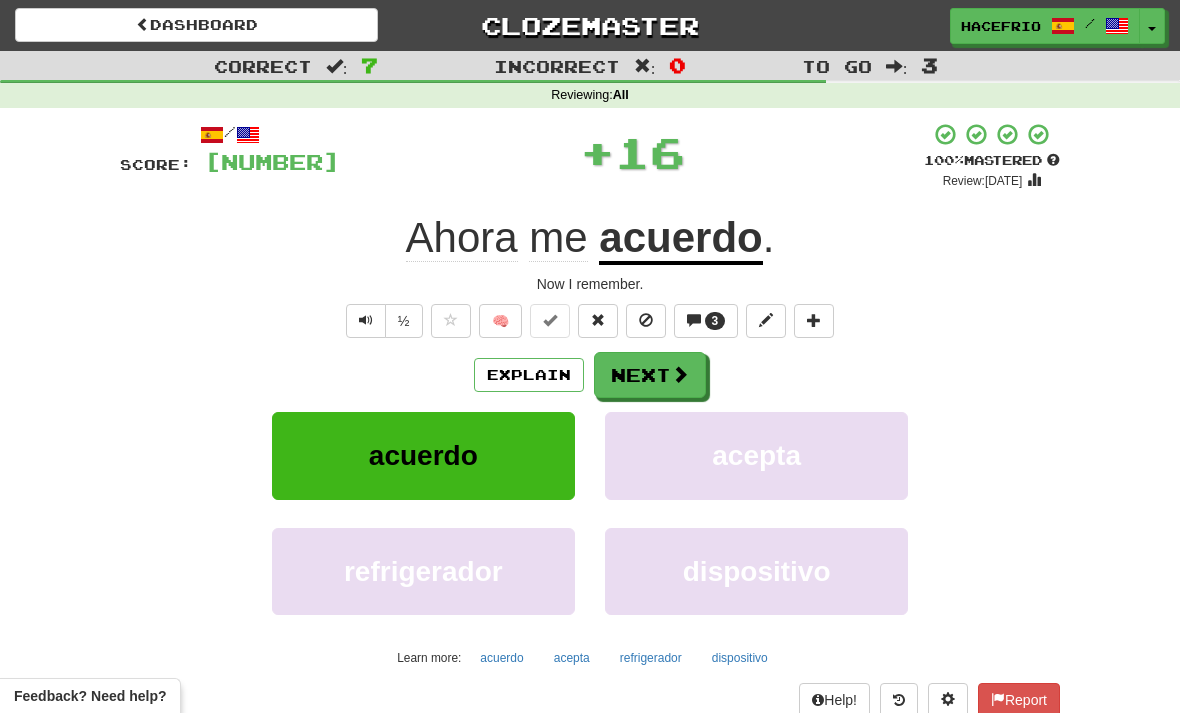 click at bounding box center [680, 374] 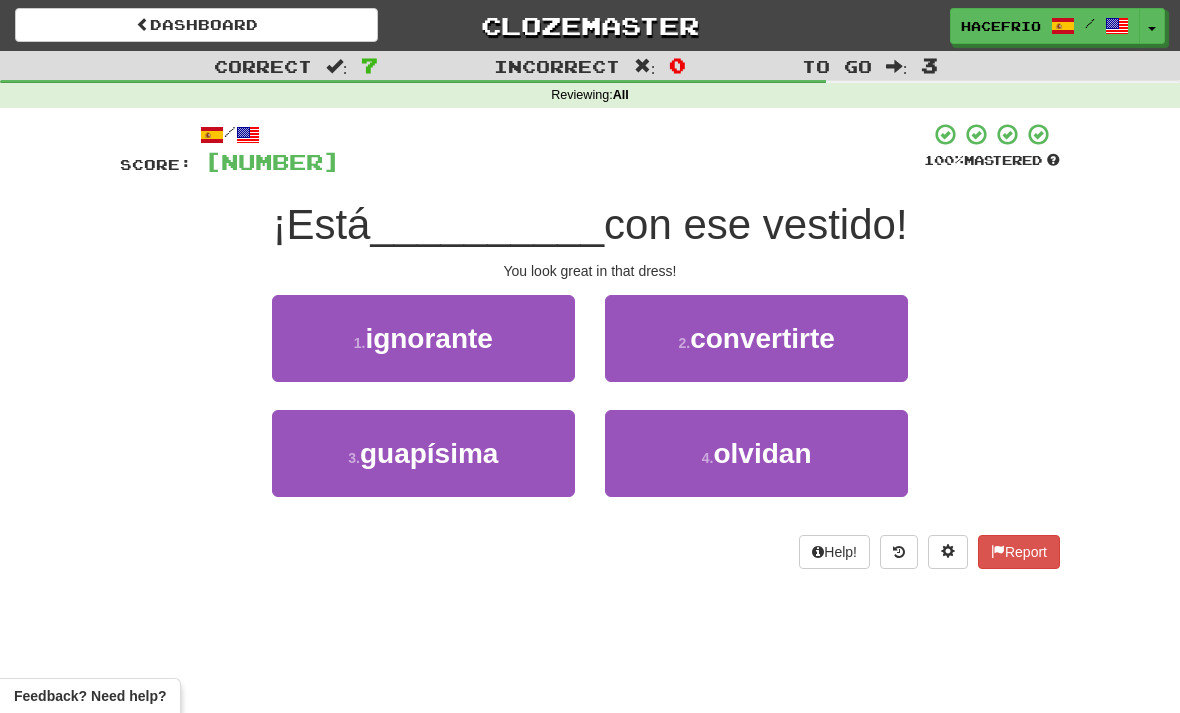 click on "3 . guapísima" at bounding box center (423, 338) 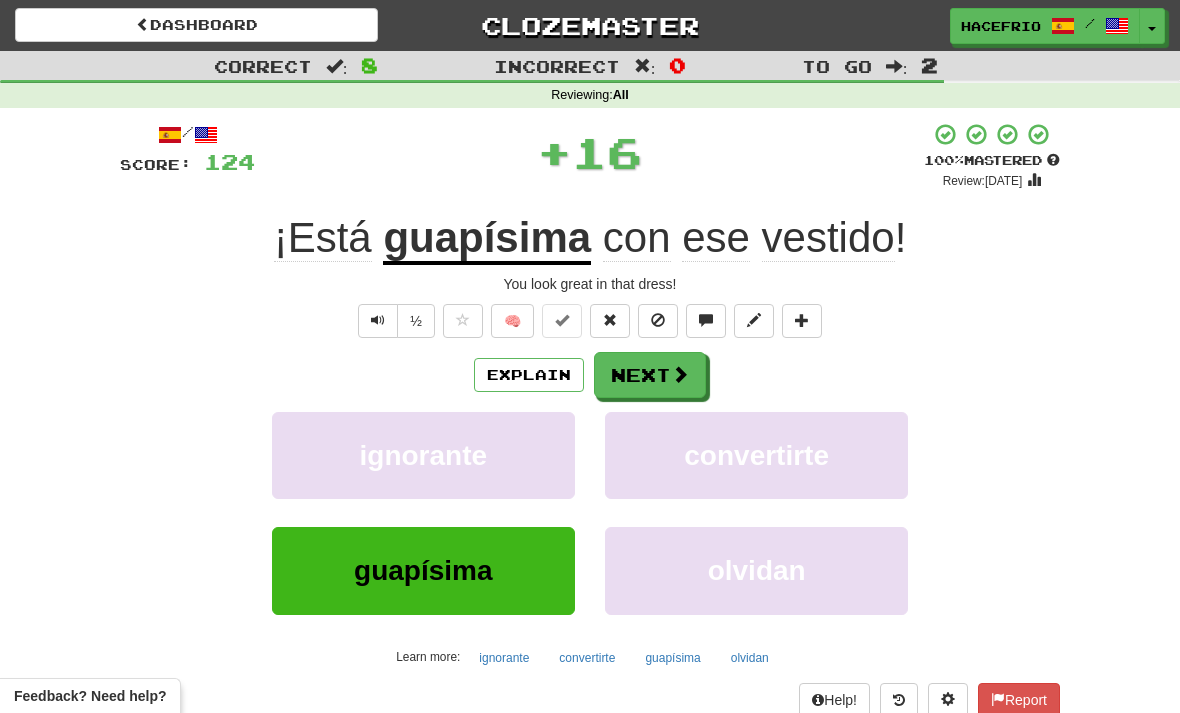 click at bounding box center [680, 374] 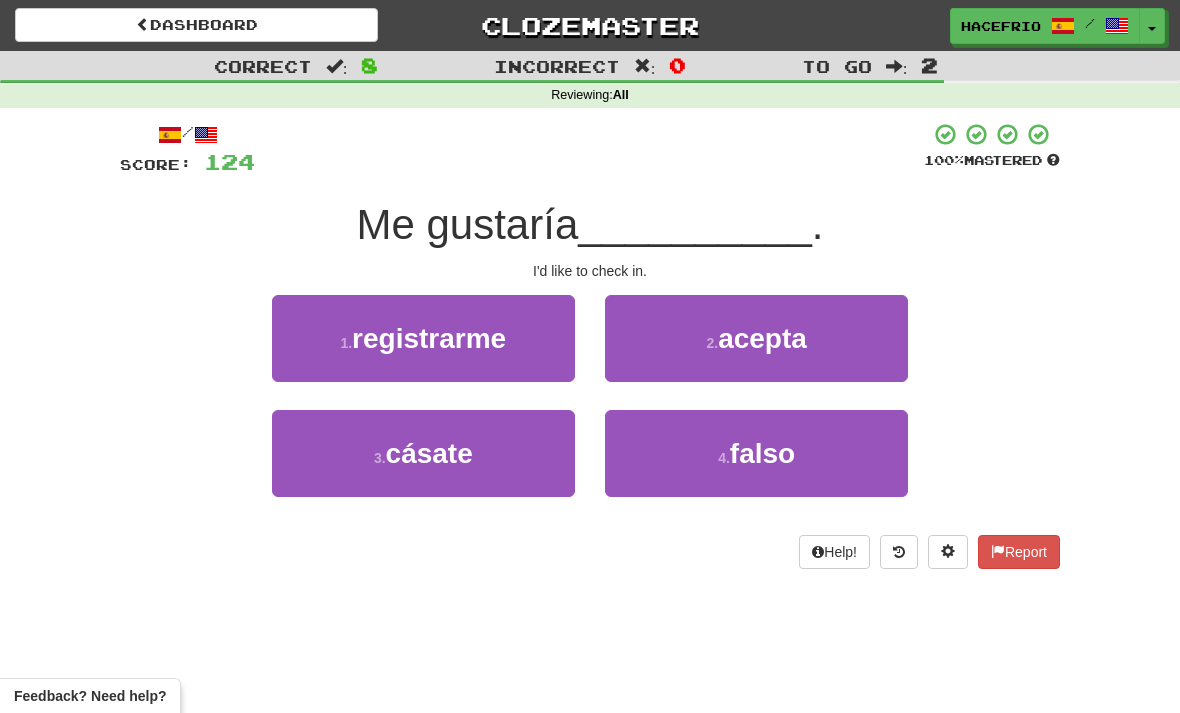 click on "1 .  registrarme" at bounding box center (423, 338) 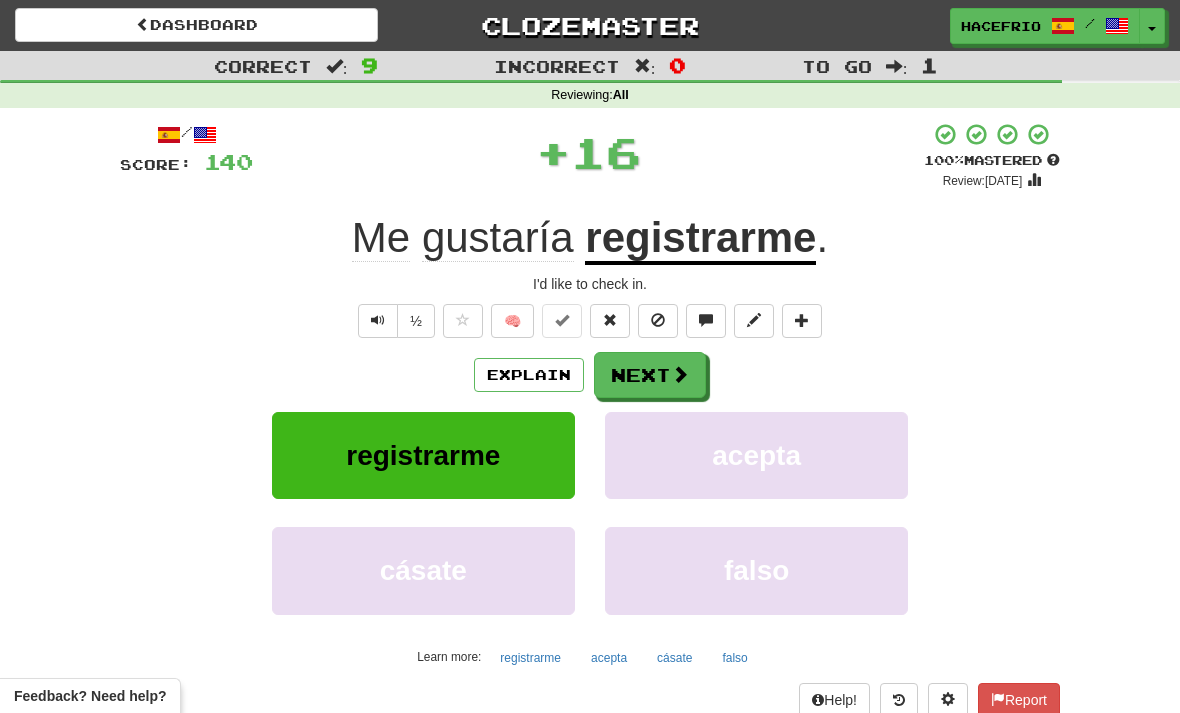 click on "Next" at bounding box center (650, 375) 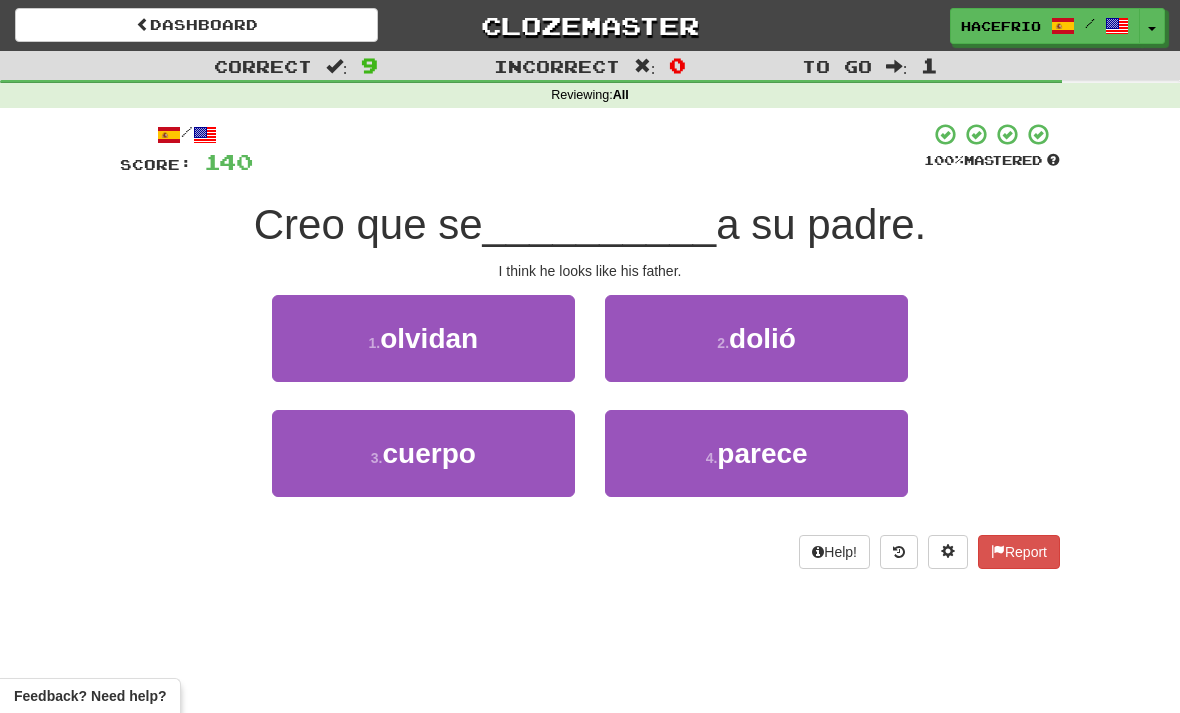 click on "4 .  parece" at bounding box center [423, 338] 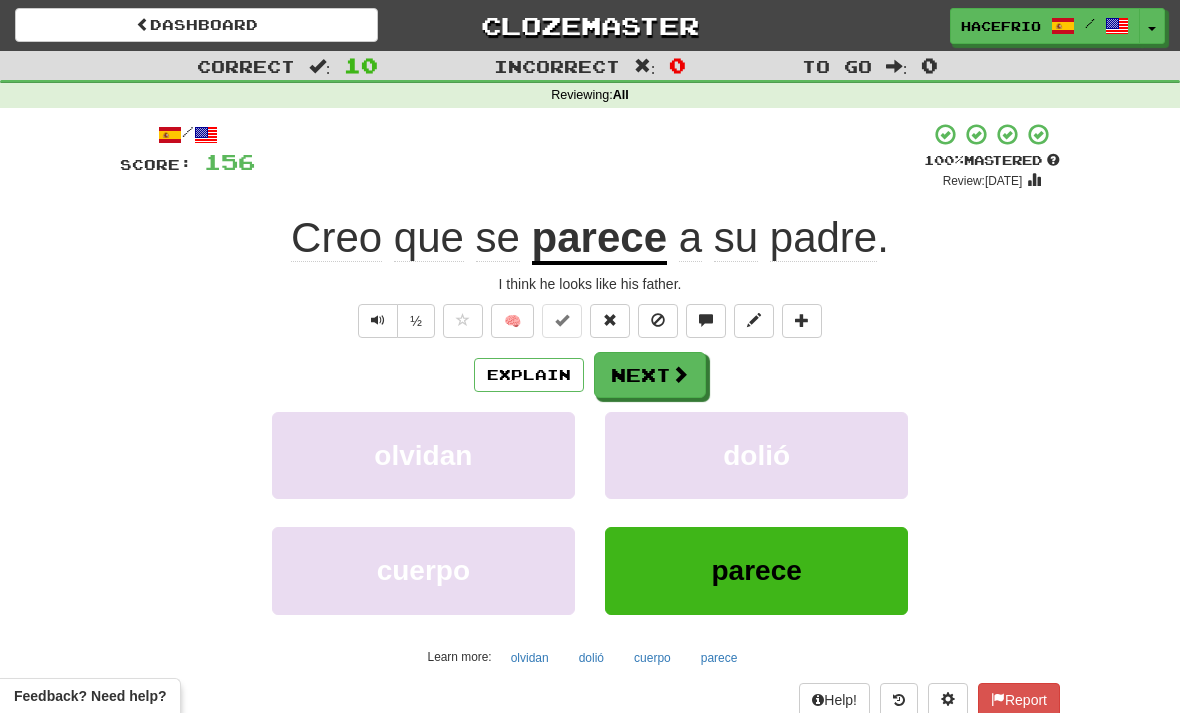 click on "Next" at bounding box center [650, 375] 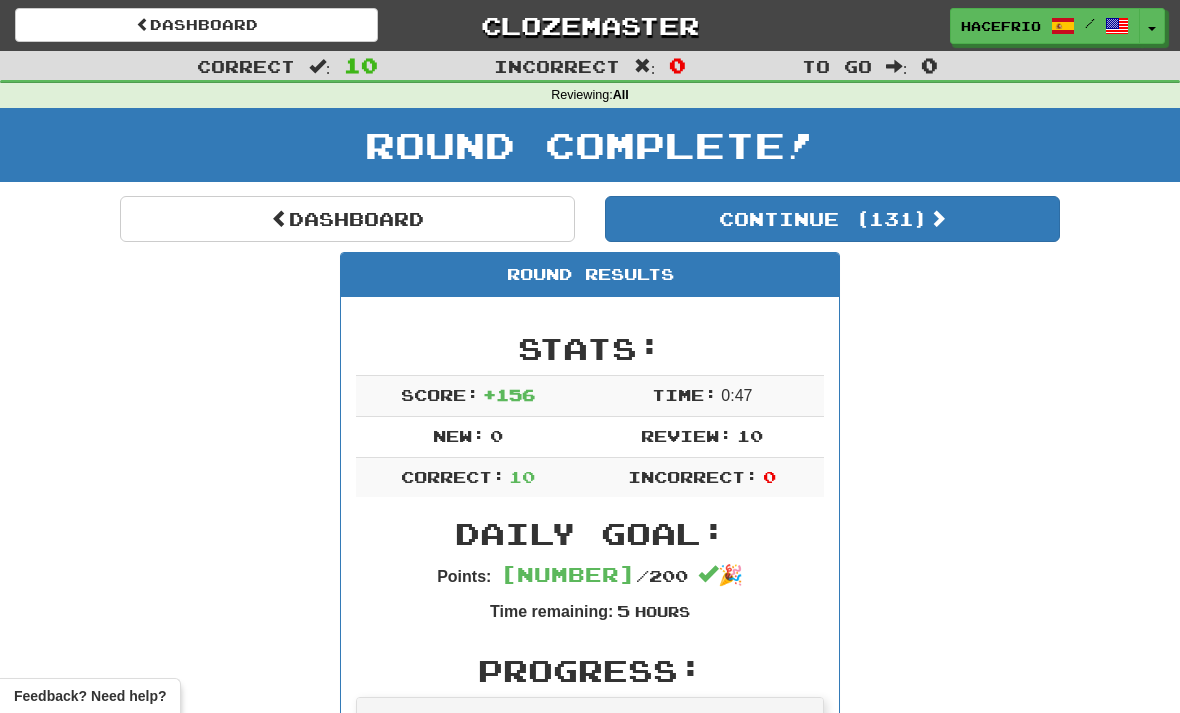 click on "Continue ( [NUMBER] )" at bounding box center [832, 219] 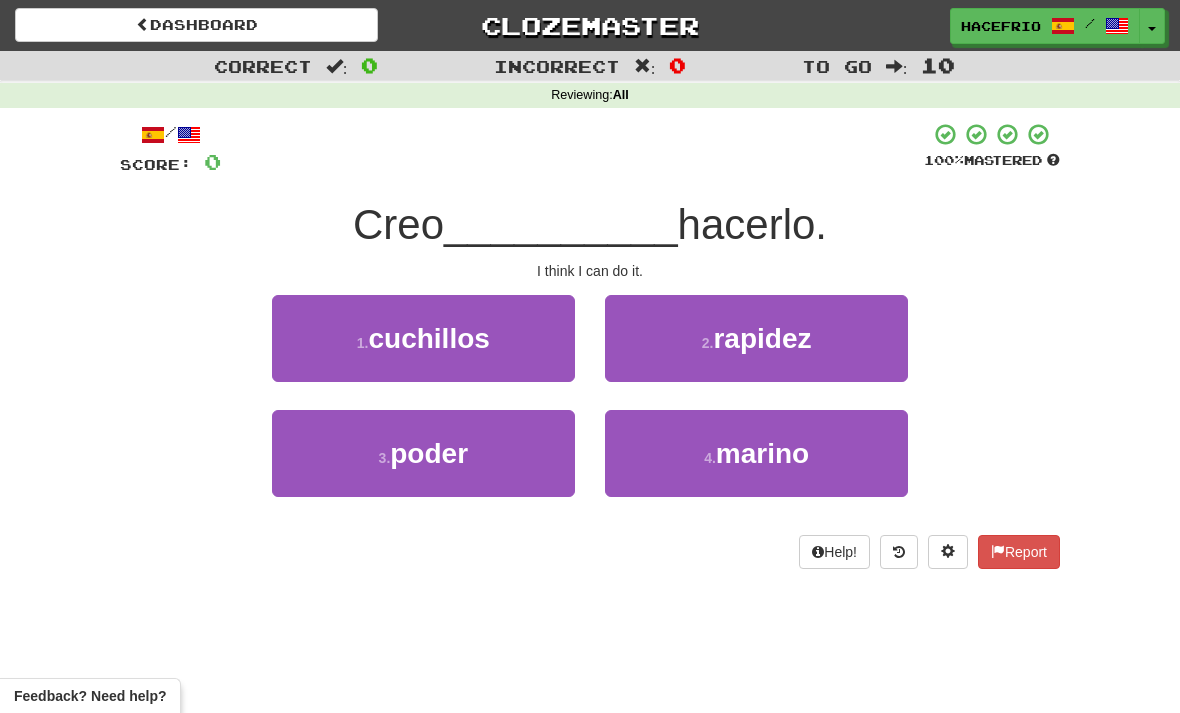 click on "3 .  poder" at bounding box center (423, 338) 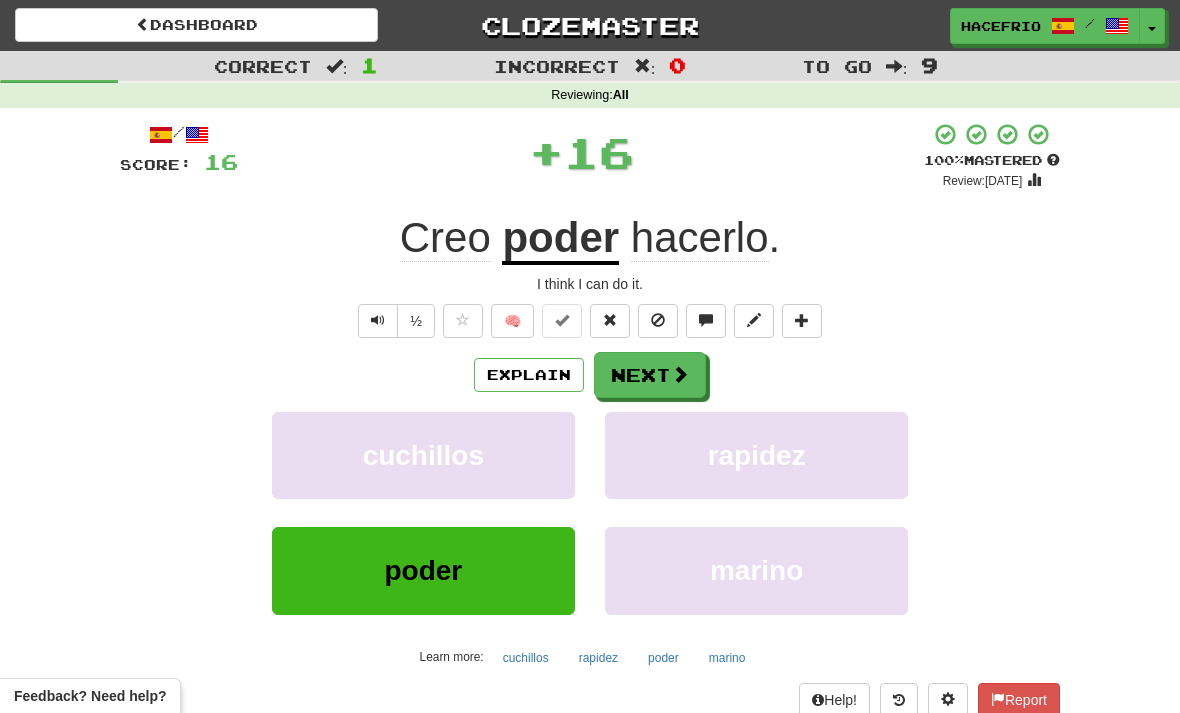 click on "Next" at bounding box center (650, 375) 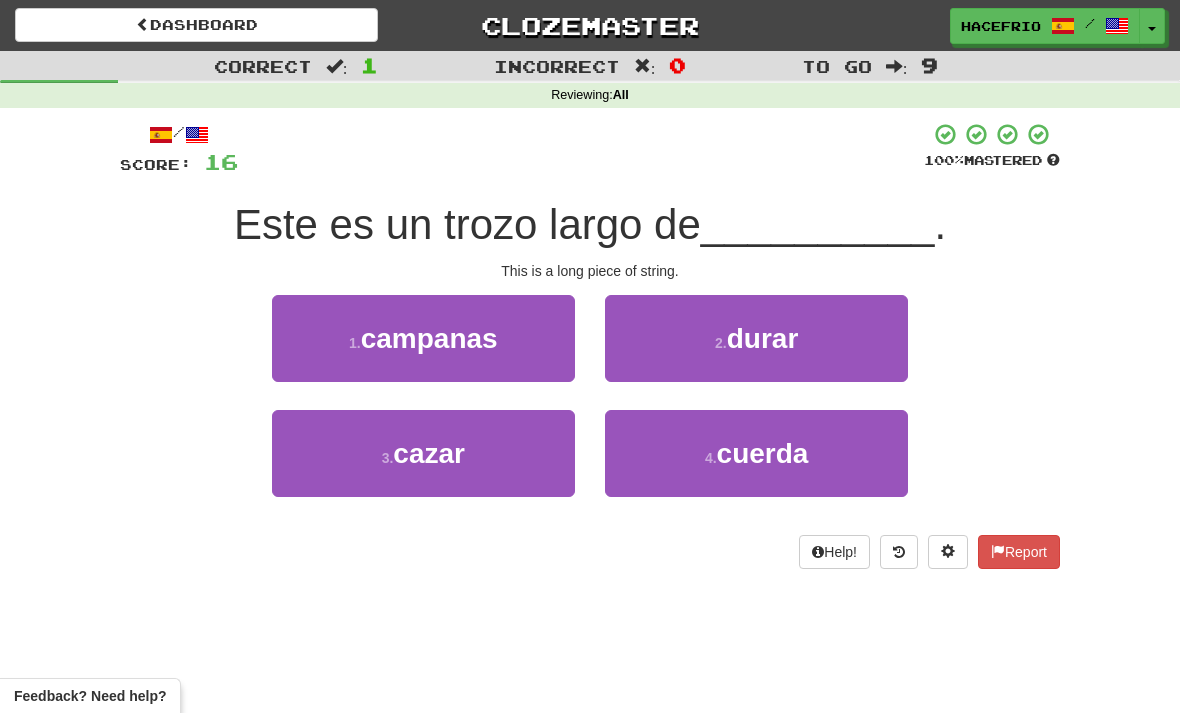 click on "cuerda" at bounding box center (429, 338) 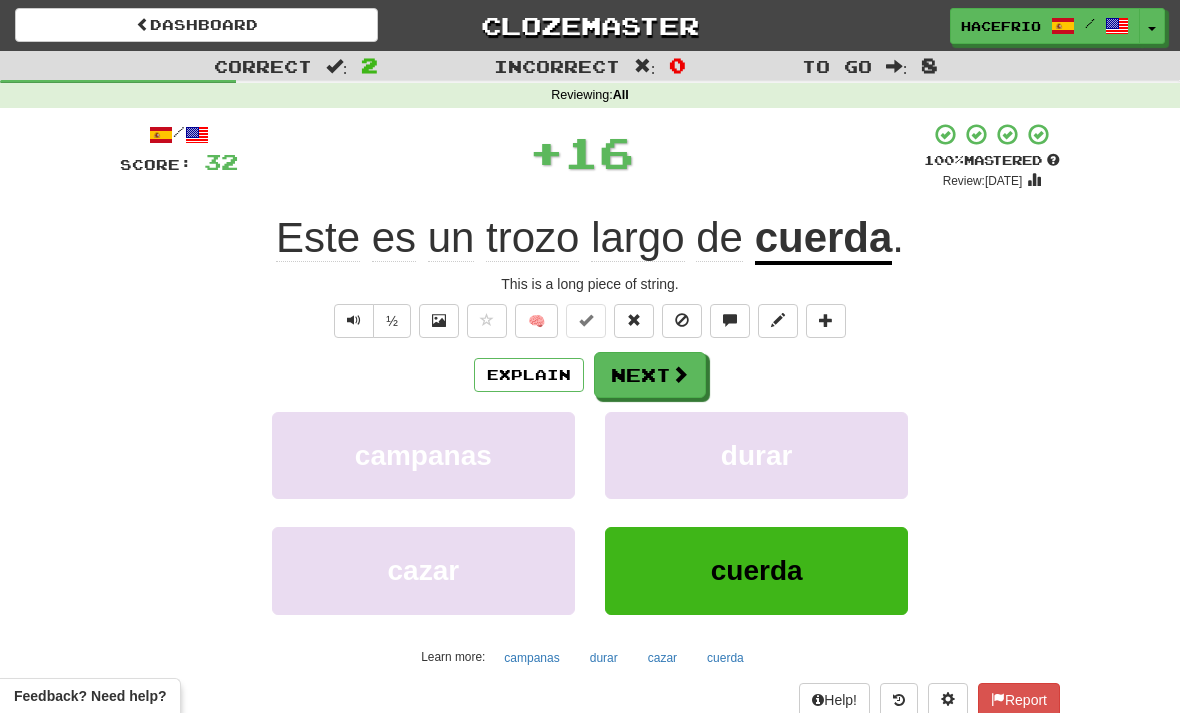 click on "Next" at bounding box center [650, 375] 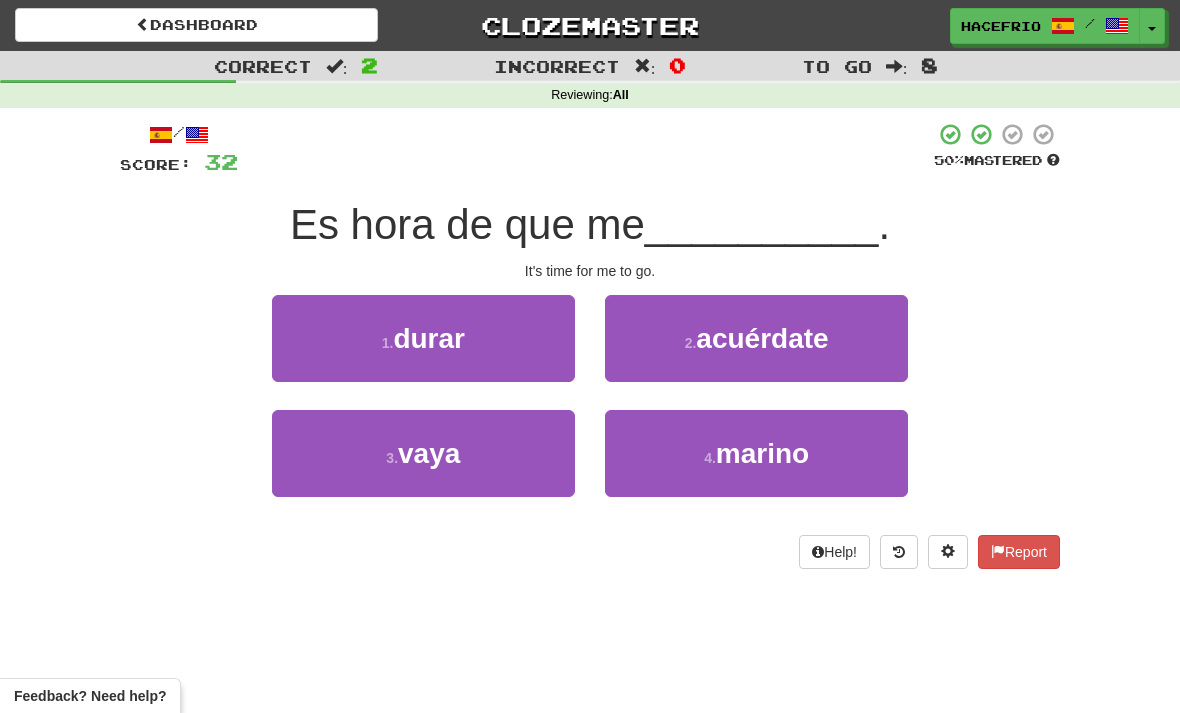 click on "3 .  vaya" at bounding box center (423, 338) 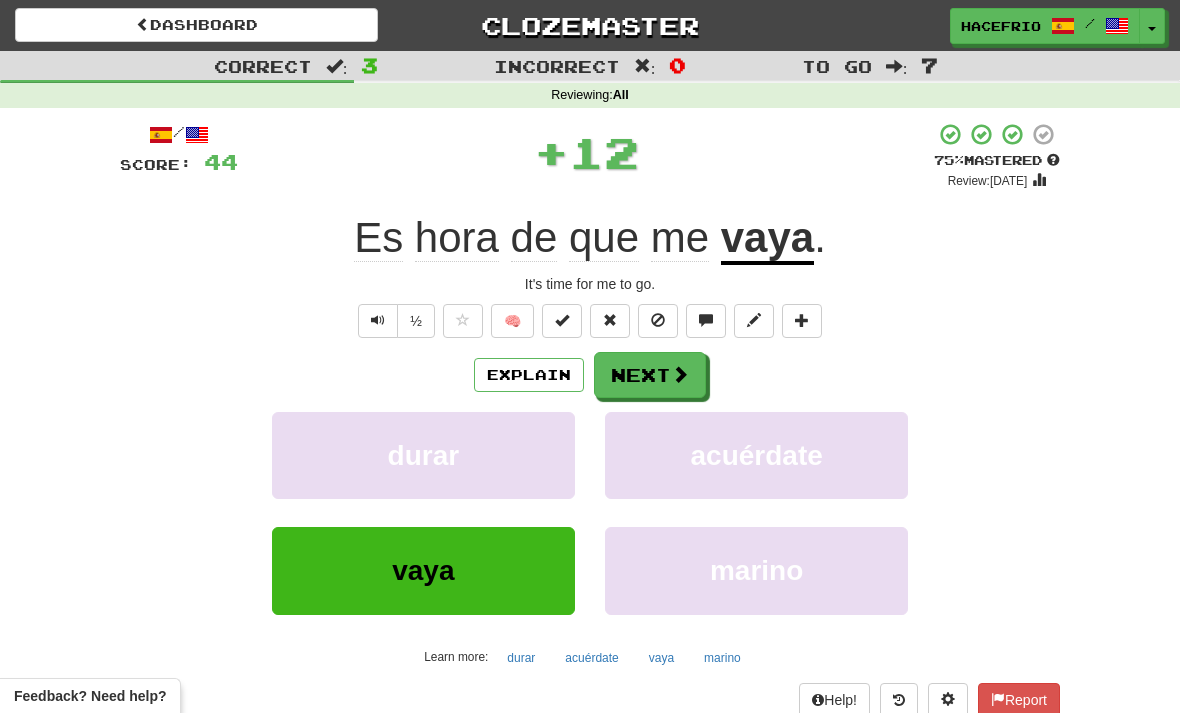 click on "Next" at bounding box center (650, 375) 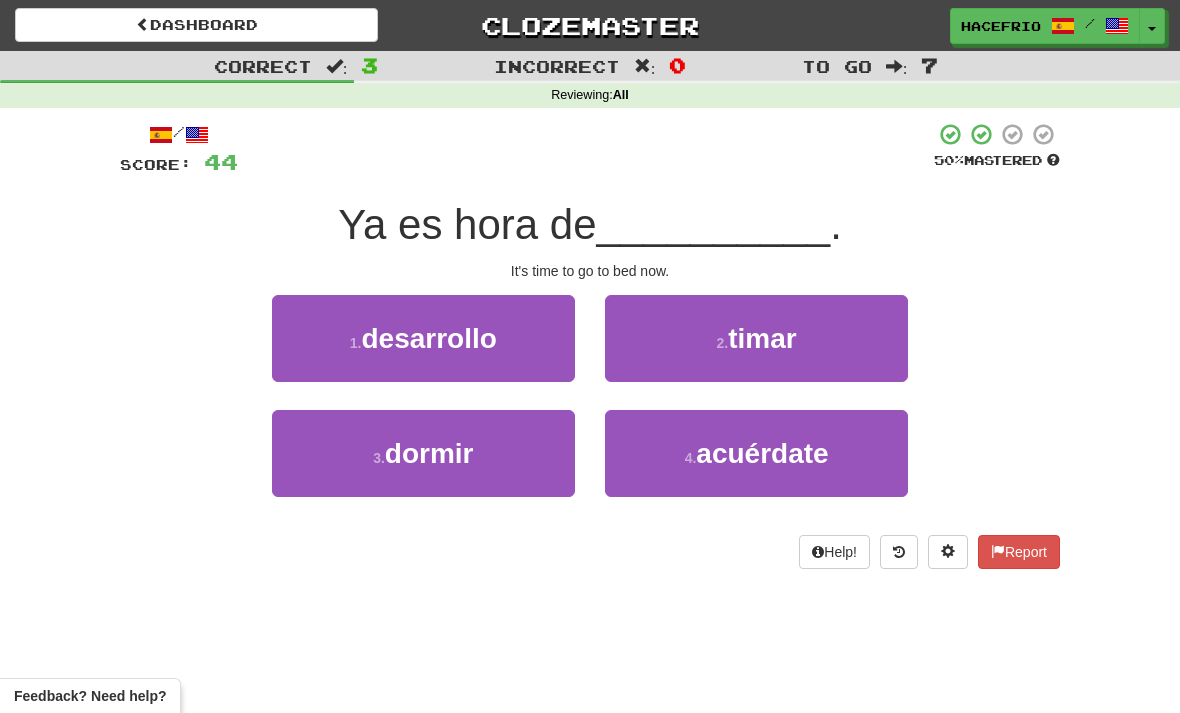 click on "3 .  dormir" at bounding box center (423, 338) 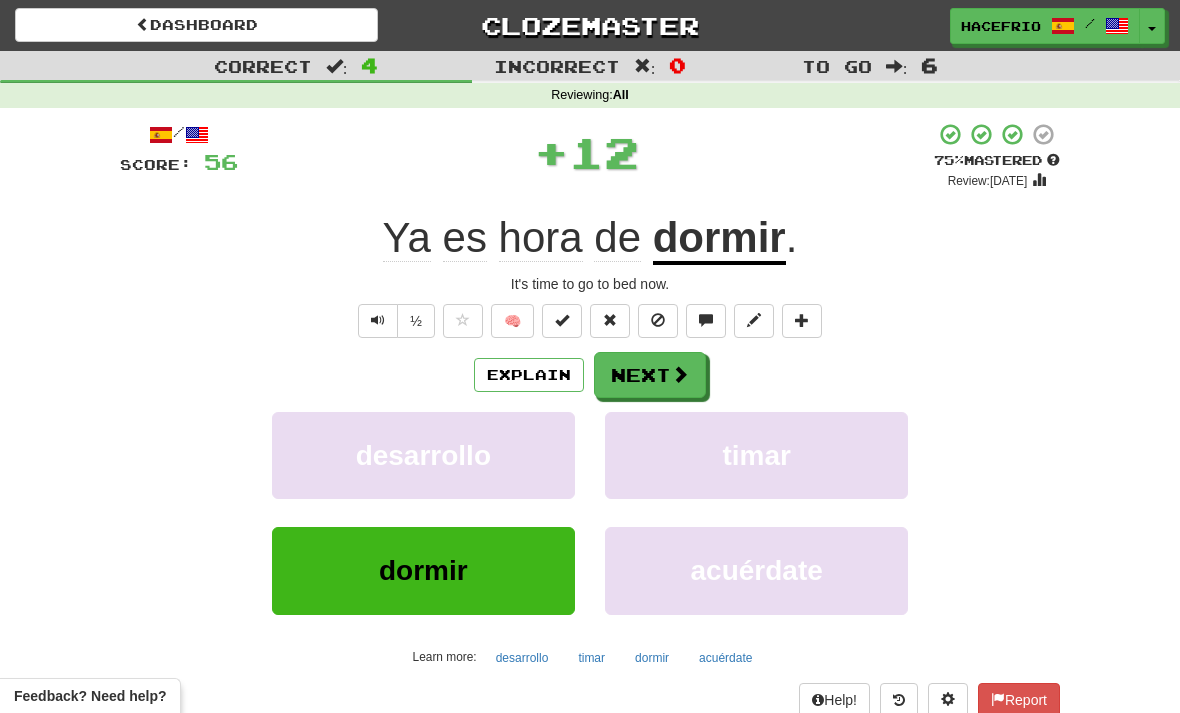 click on "Next" at bounding box center [650, 375] 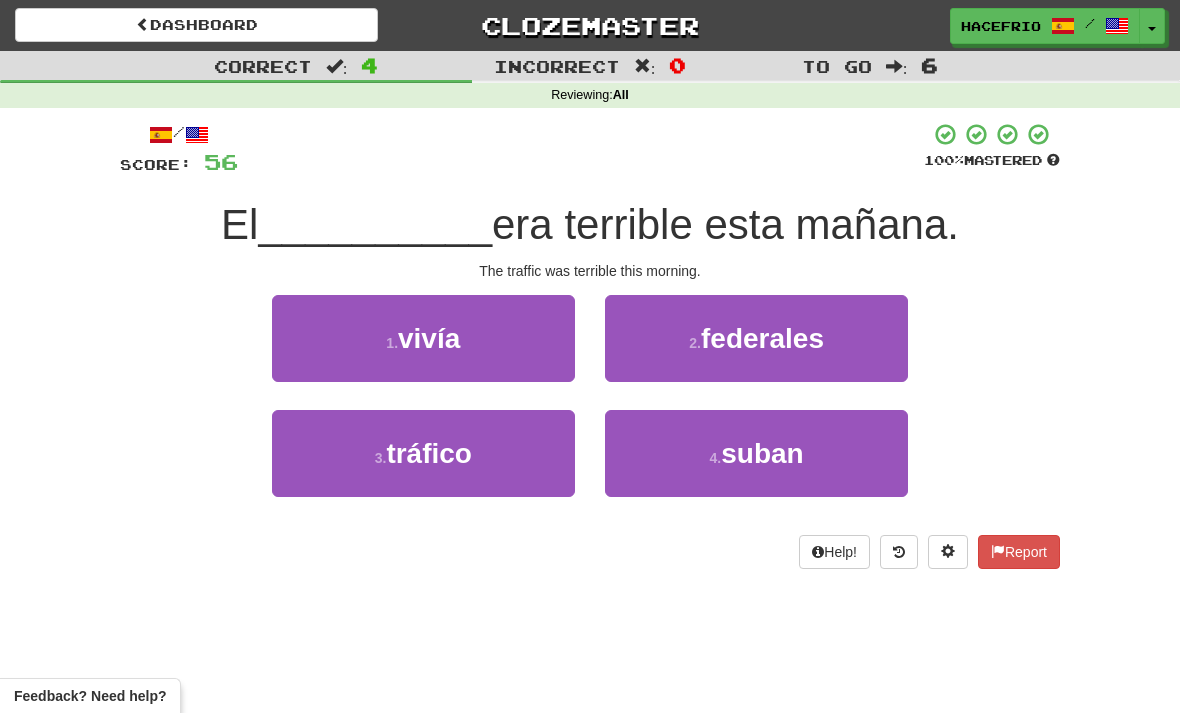 click on "3 . tráfico" at bounding box center (423, 338) 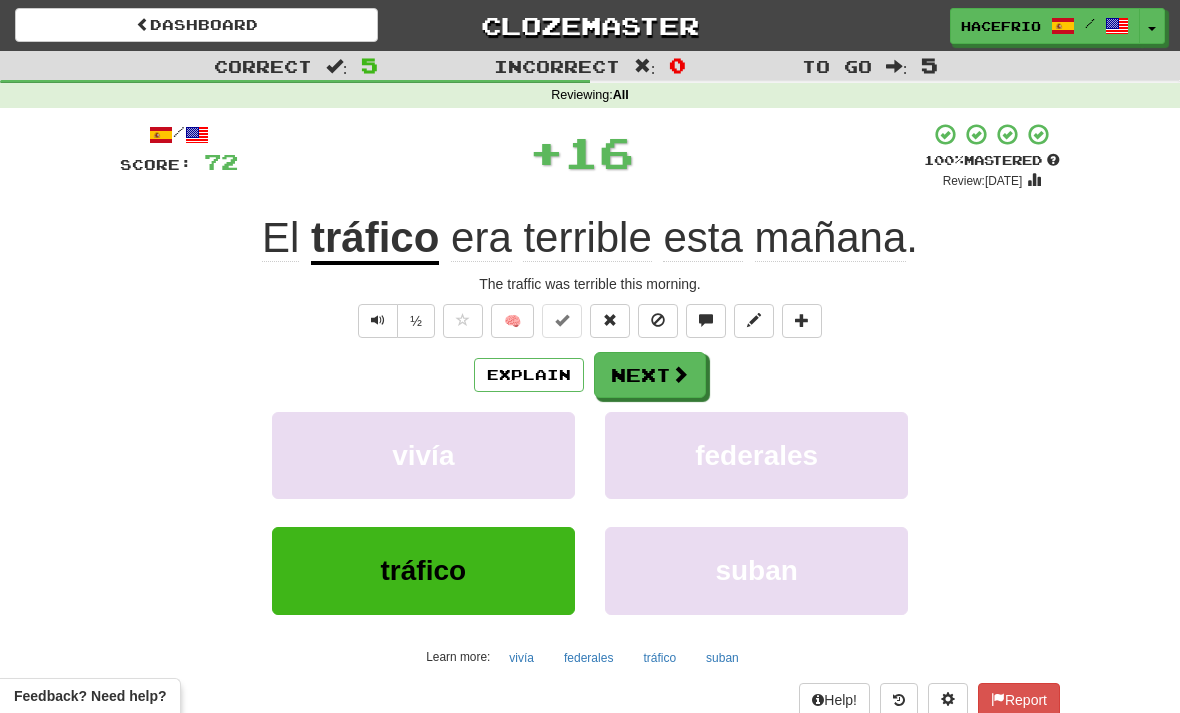 click at bounding box center [680, 374] 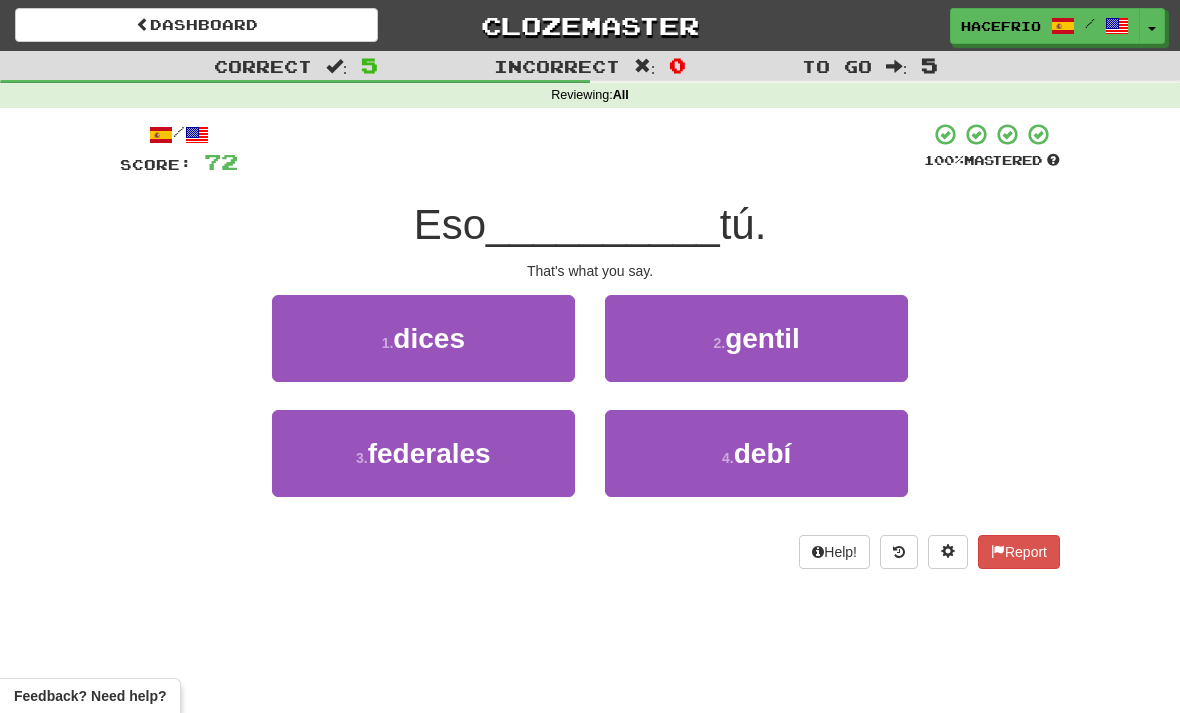 click on "1 .  dices" at bounding box center [423, 338] 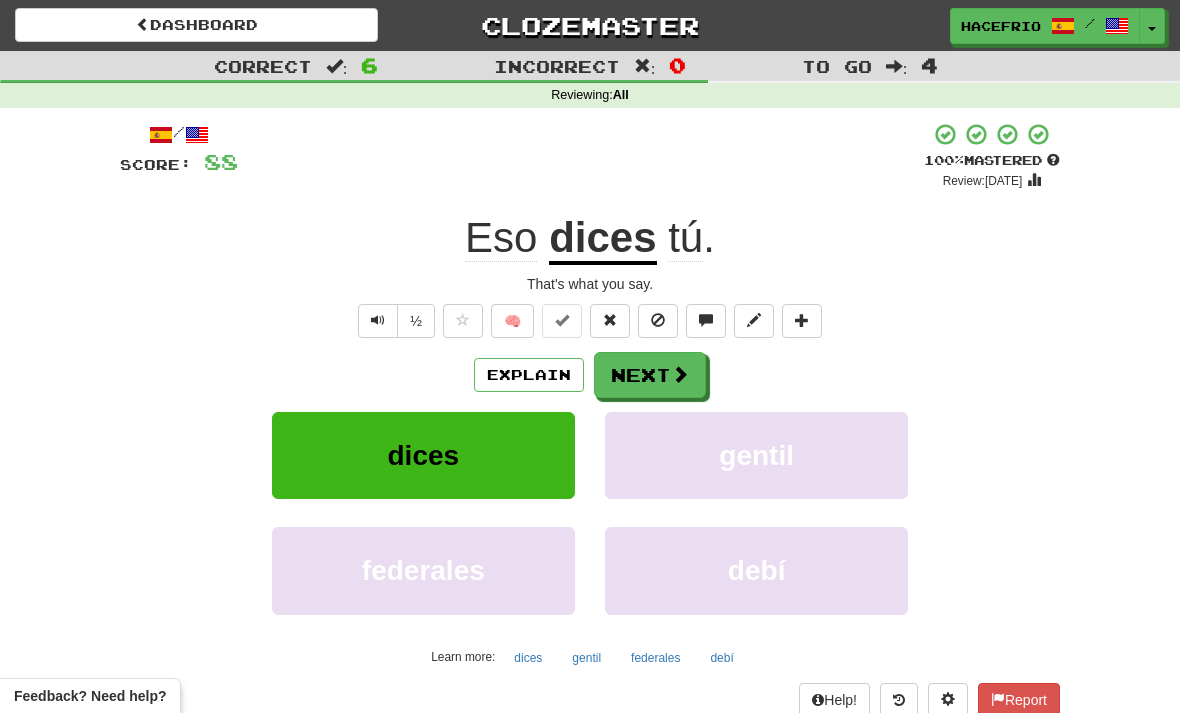 click on "Next" at bounding box center [650, 375] 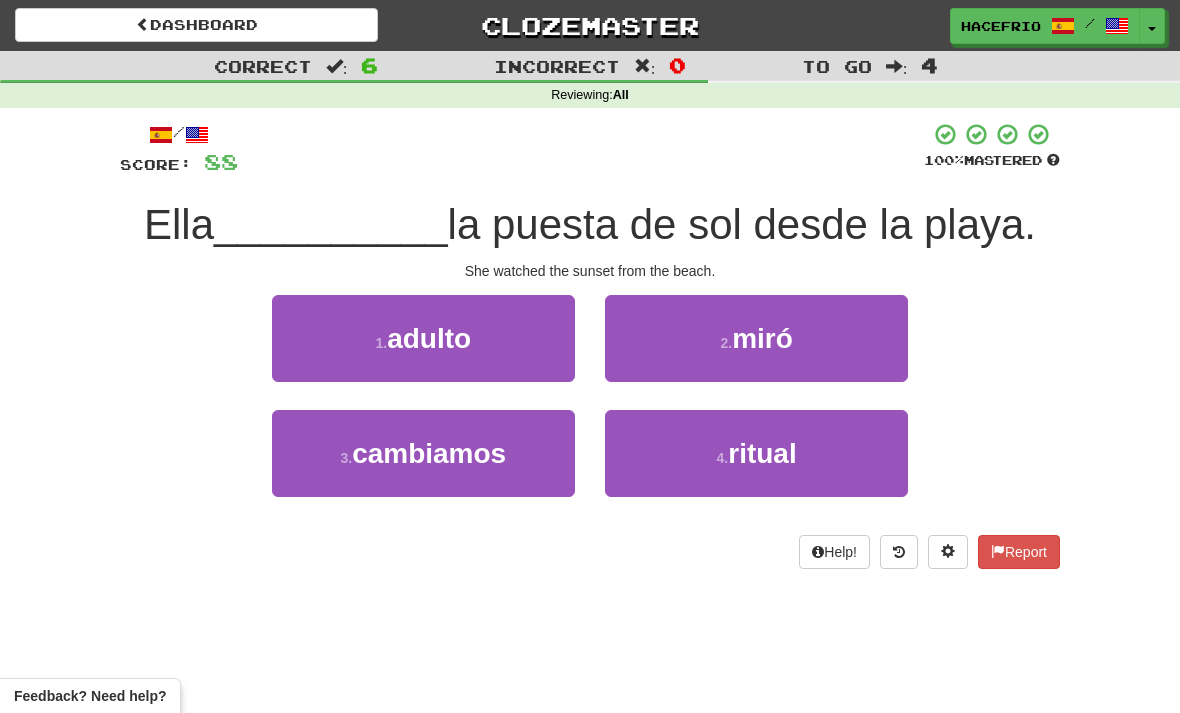 click on "2 . miró" at bounding box center (423, 338) 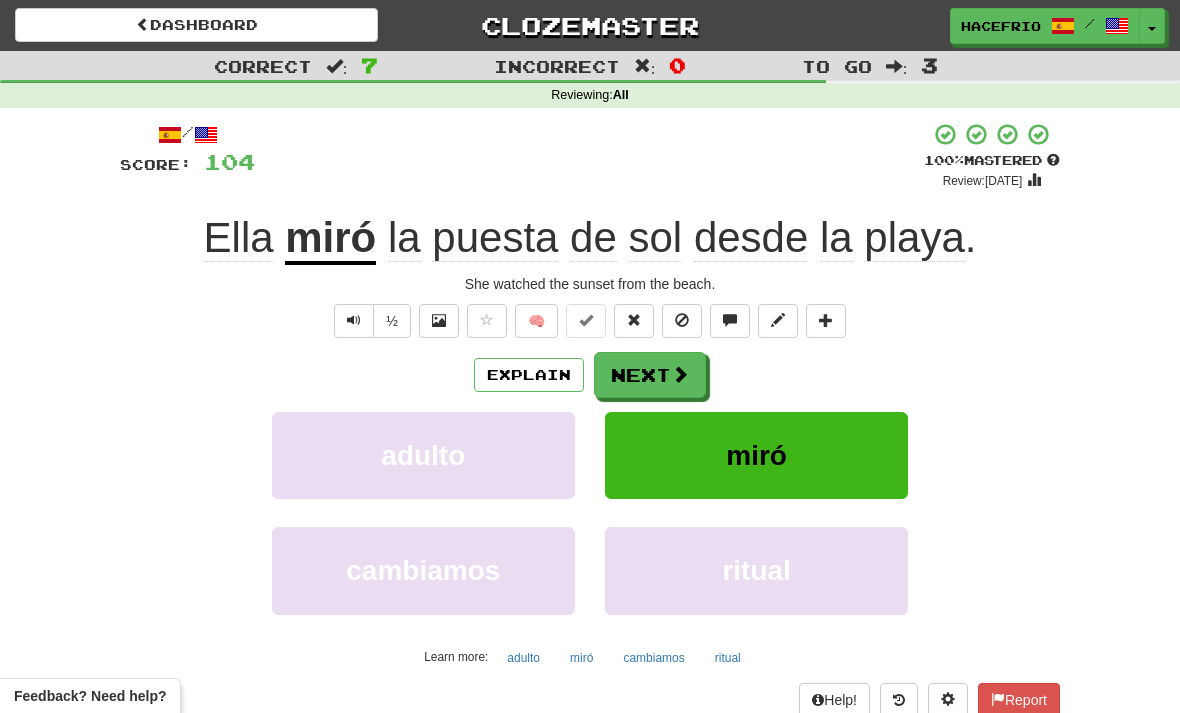click on "Next" at bounding box center [650, 375] 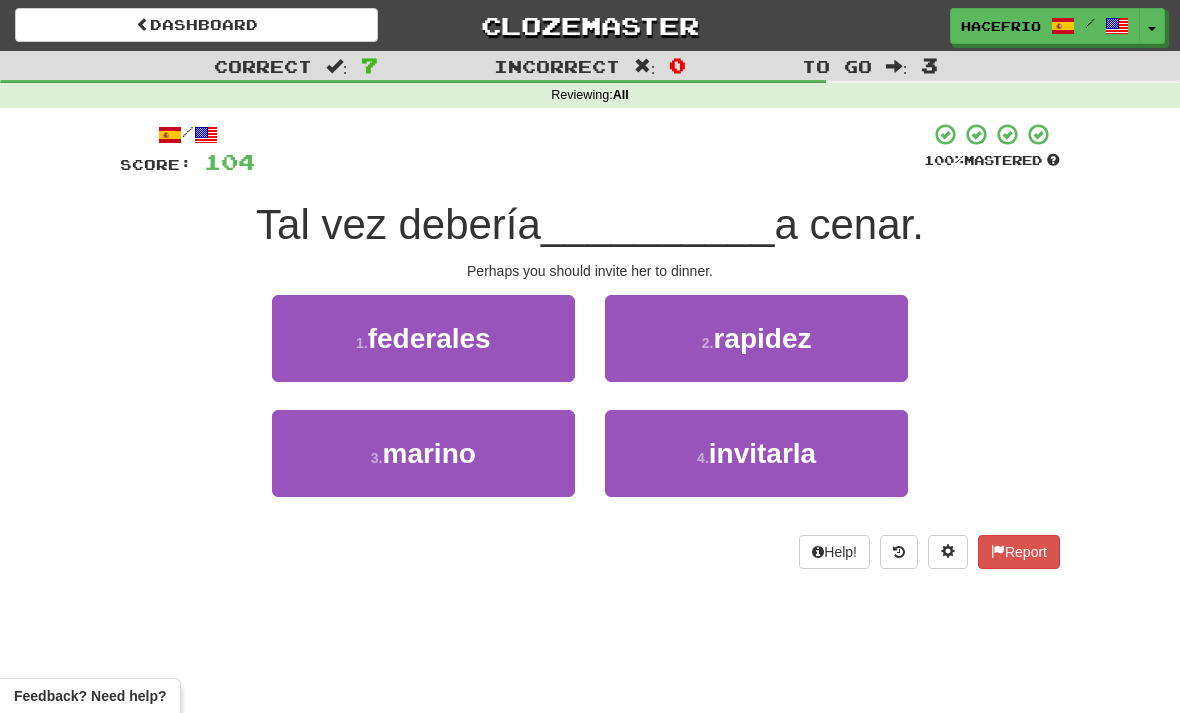 click on "4 ." at bounding box center [362, 343] 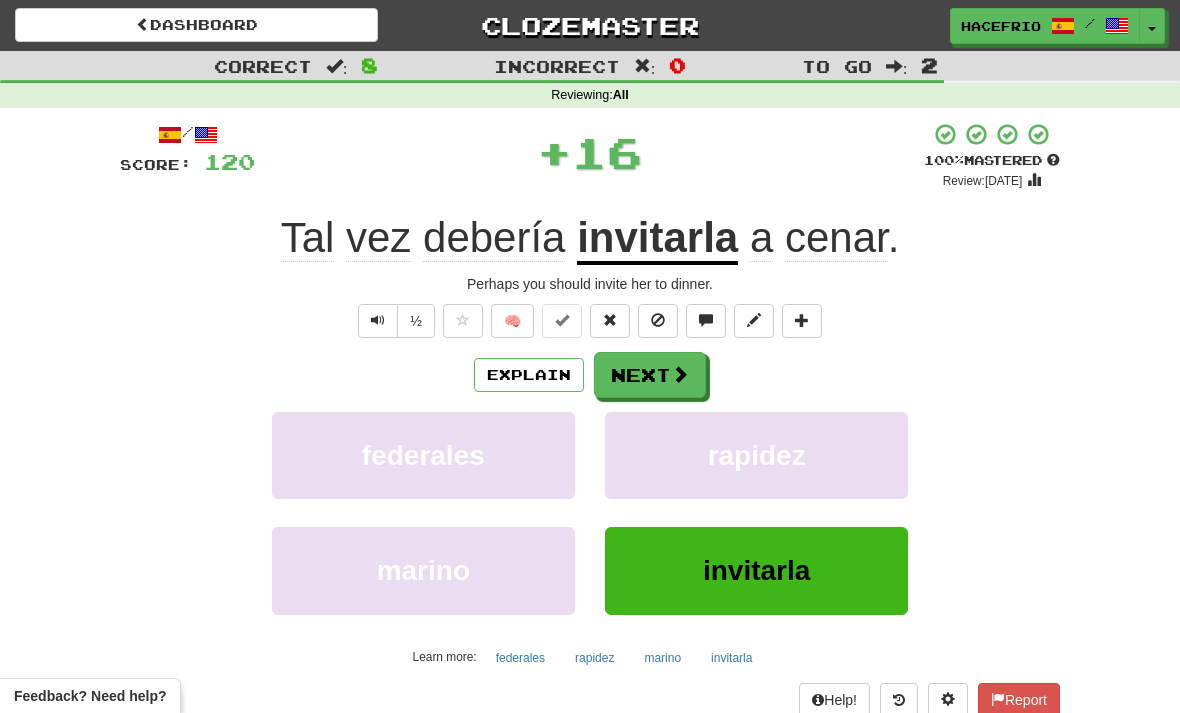 click on "Next" at bounding box center [650, 375] 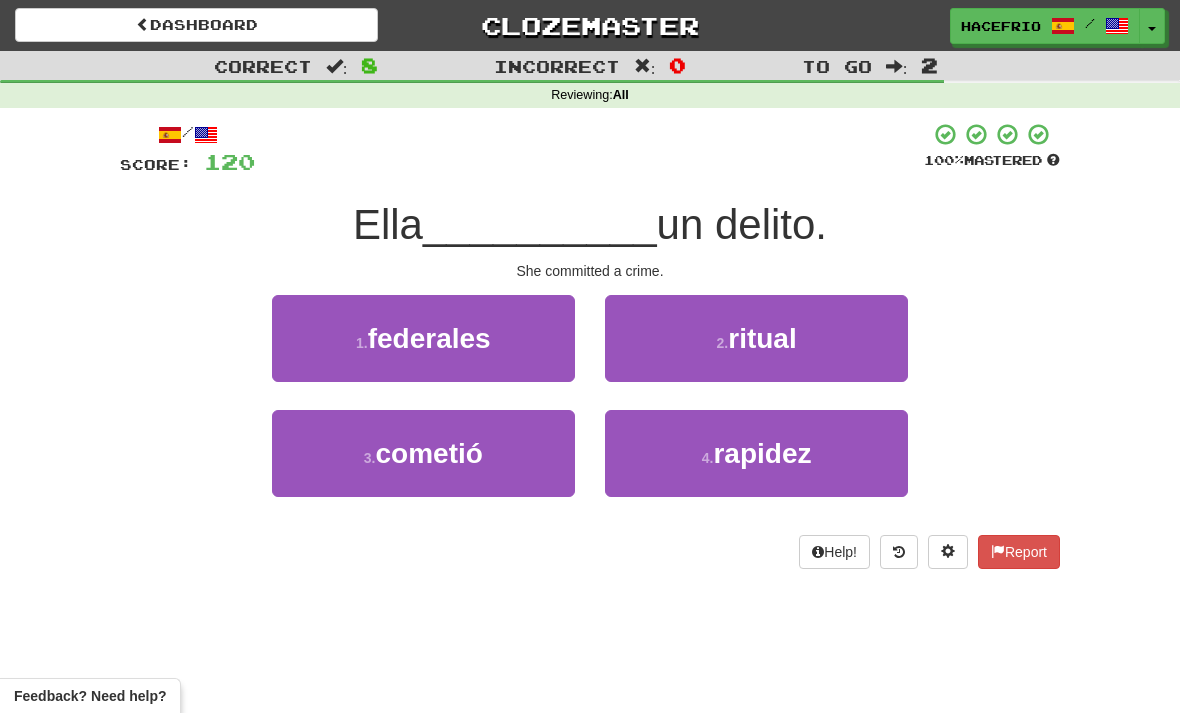 click on "3 .  cometió" at bounding box center (423, 338) 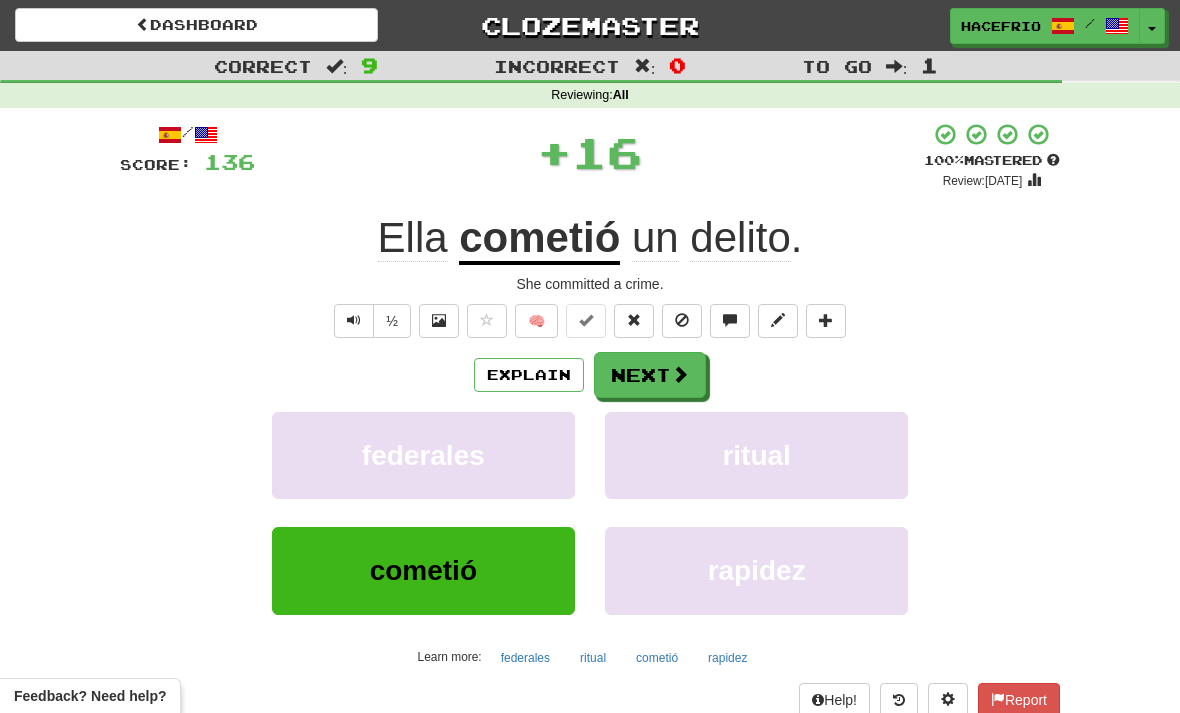click on "Next" at bounding box center [650, 375] 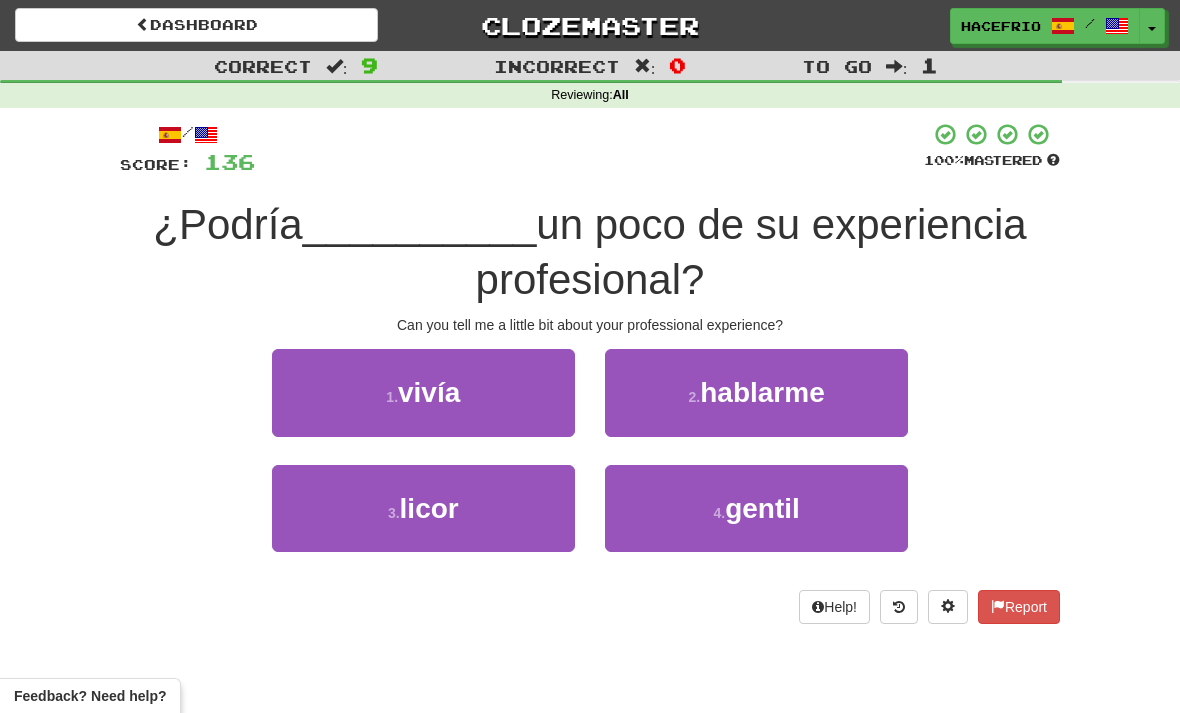 click on "hablarme" at bounding box center (429, 392) 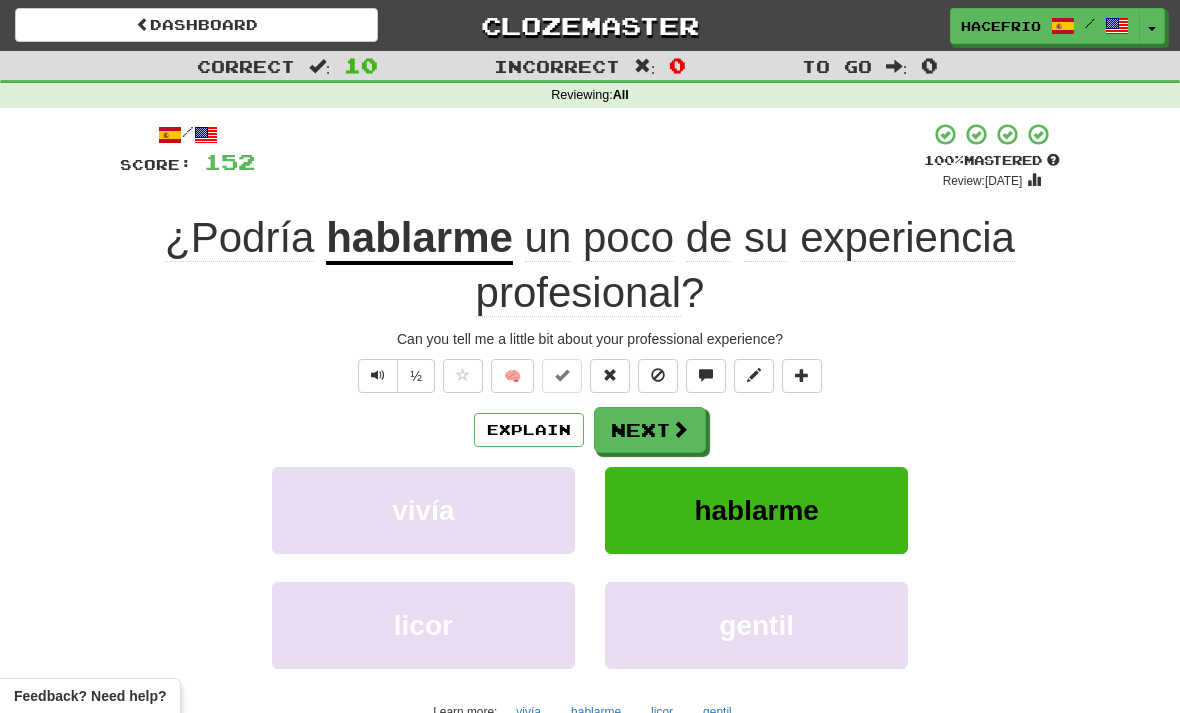 click at bounding box center [680, 429] 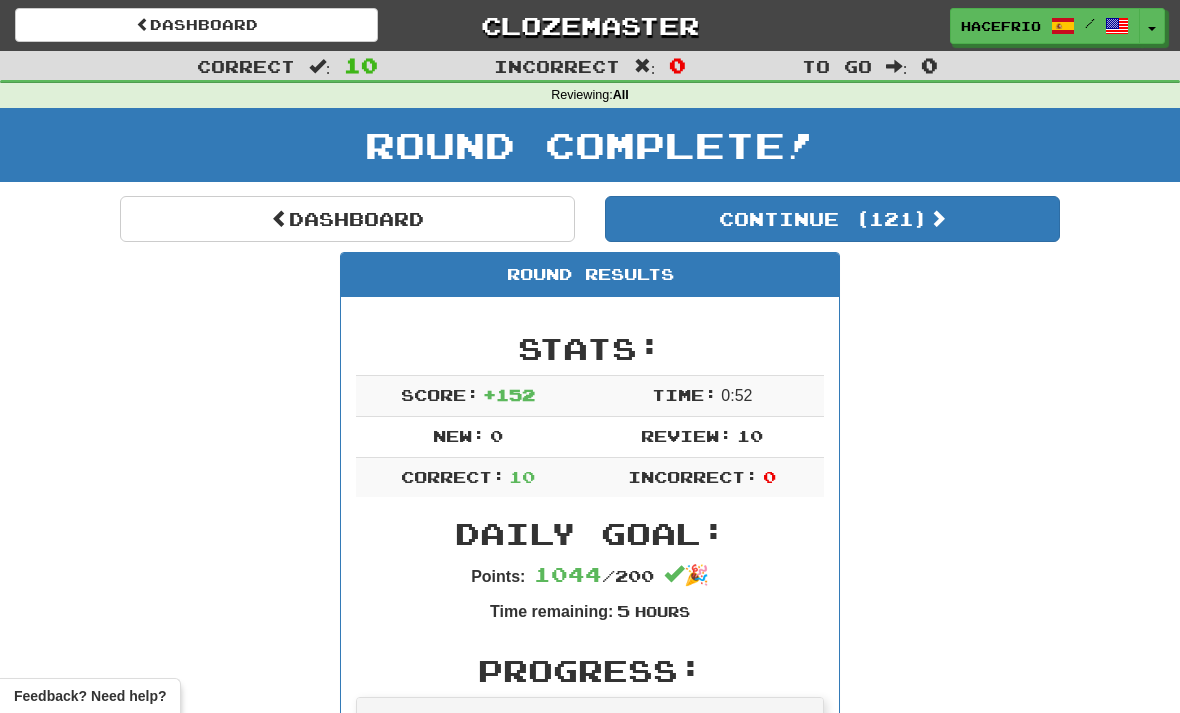 click on "Continue ( [NUMBER] )" at bounding box center (832, 219) 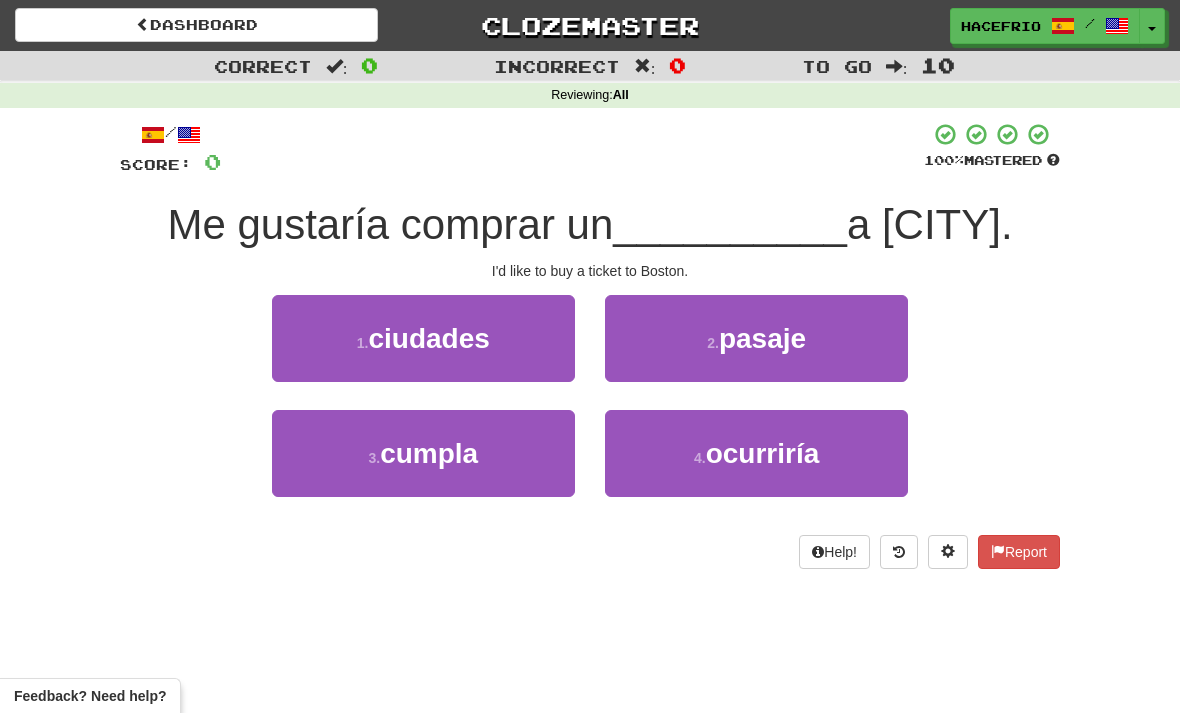 click on "pasaje" at bounding box center [428, 338] 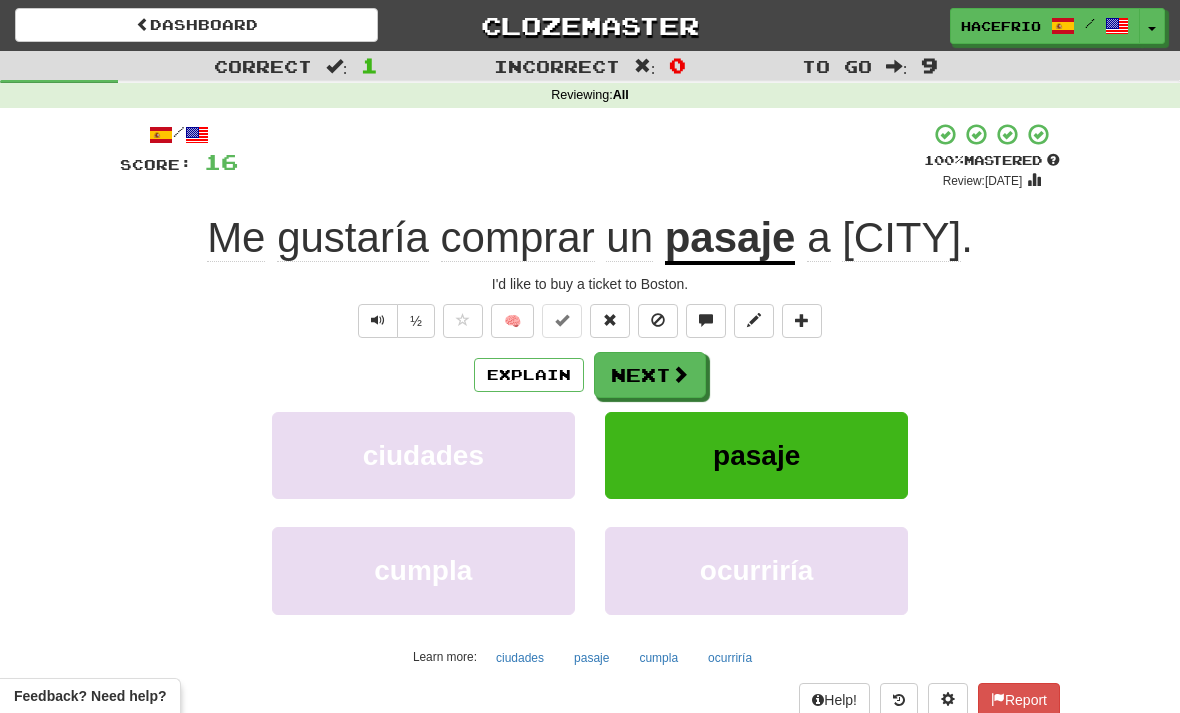 click on "Next" at bounding box center [650, 375] 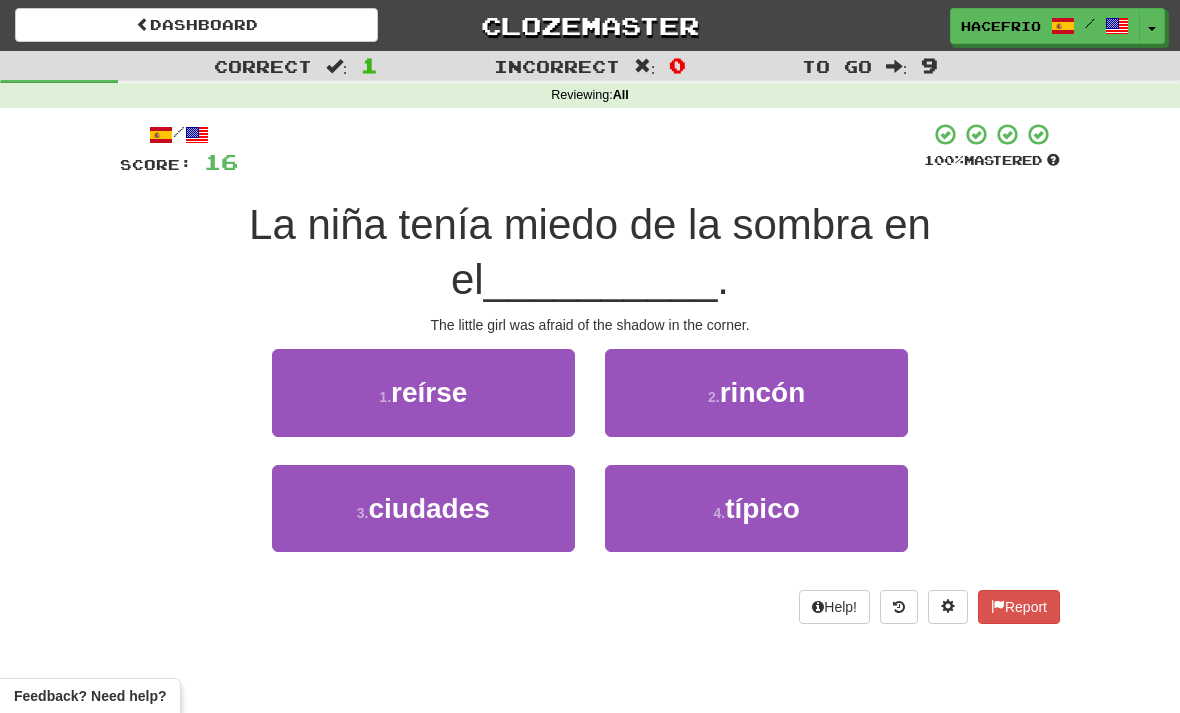 click on "rincón" at bounding box center [429, 392] 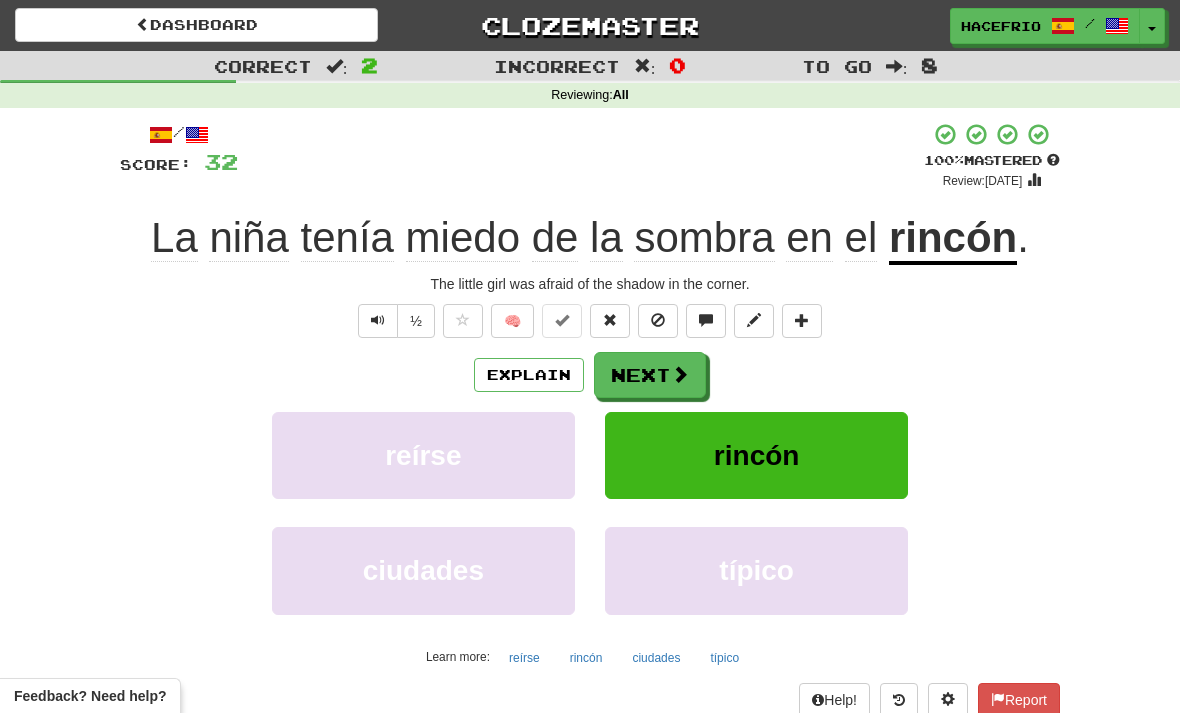 click at bounding box center [680, 374] 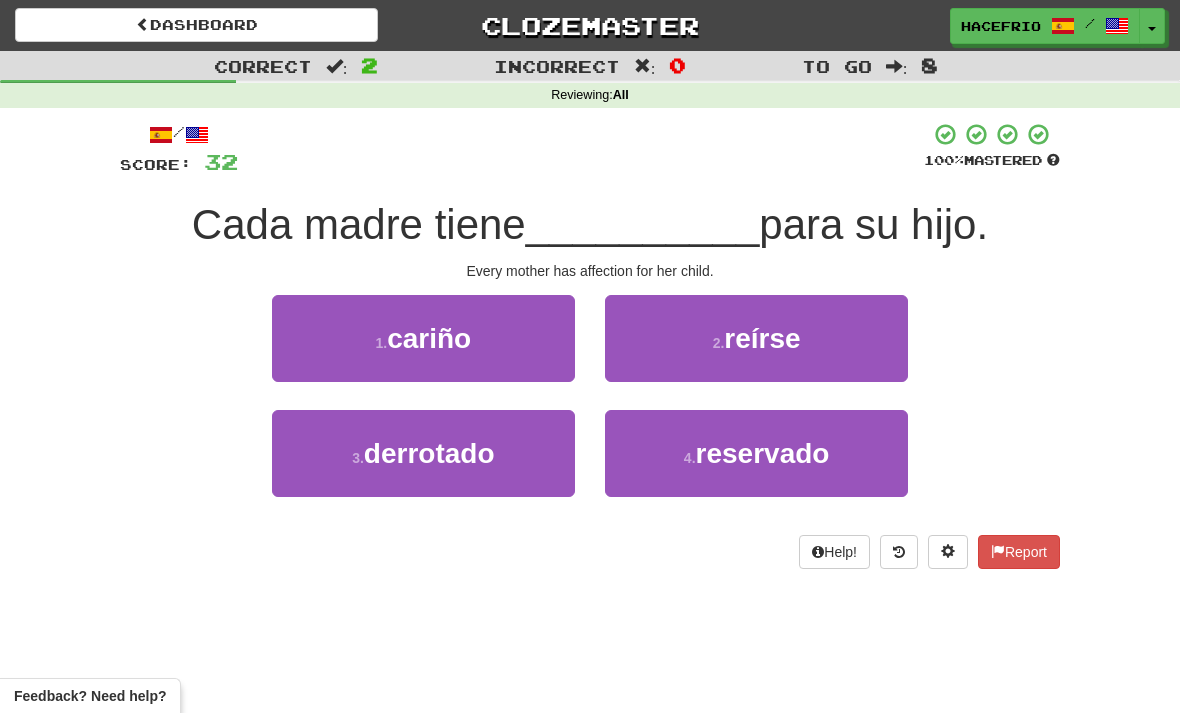 click on "1 . cariño" at bounding box center [423, 338] 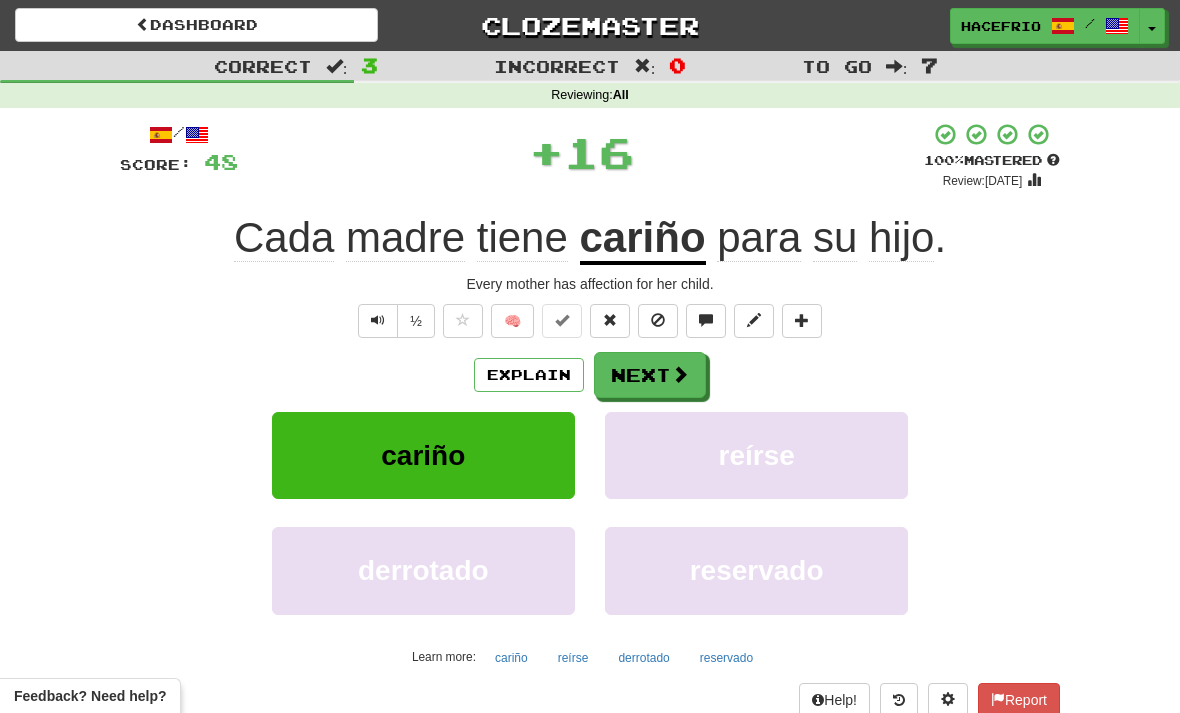 click on "Next" at bounding box center [650, 375] 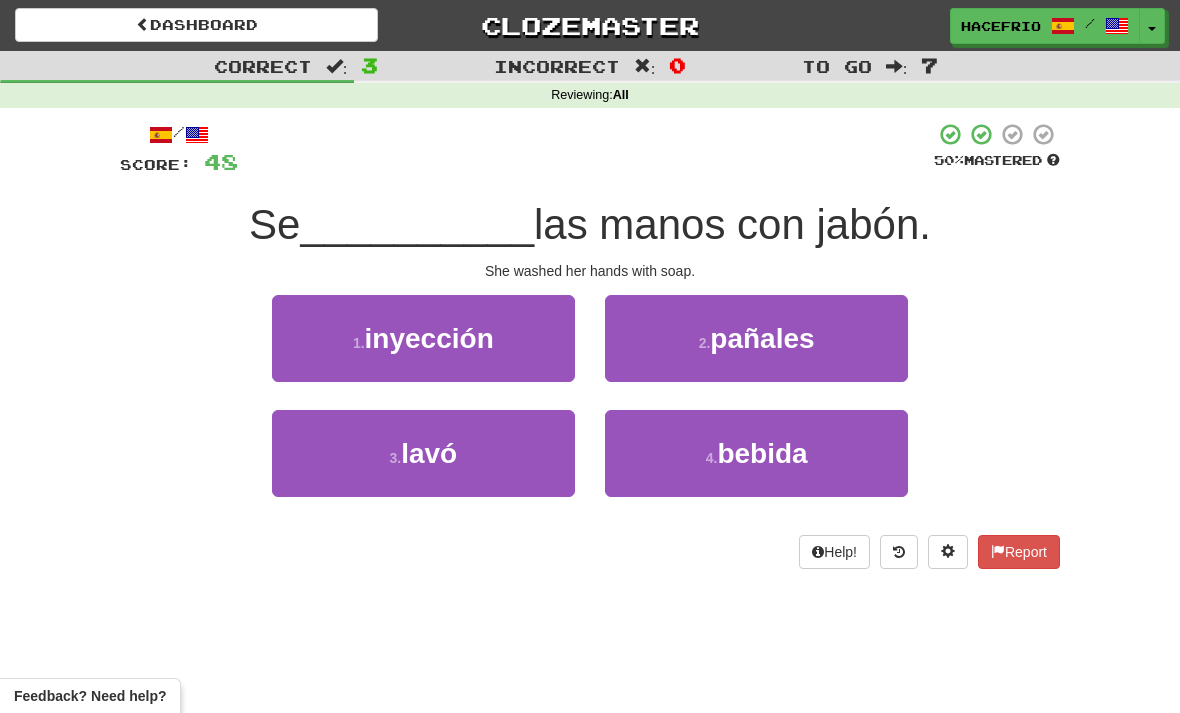 click on "3 . lavó" at bounding box center [423, 338] 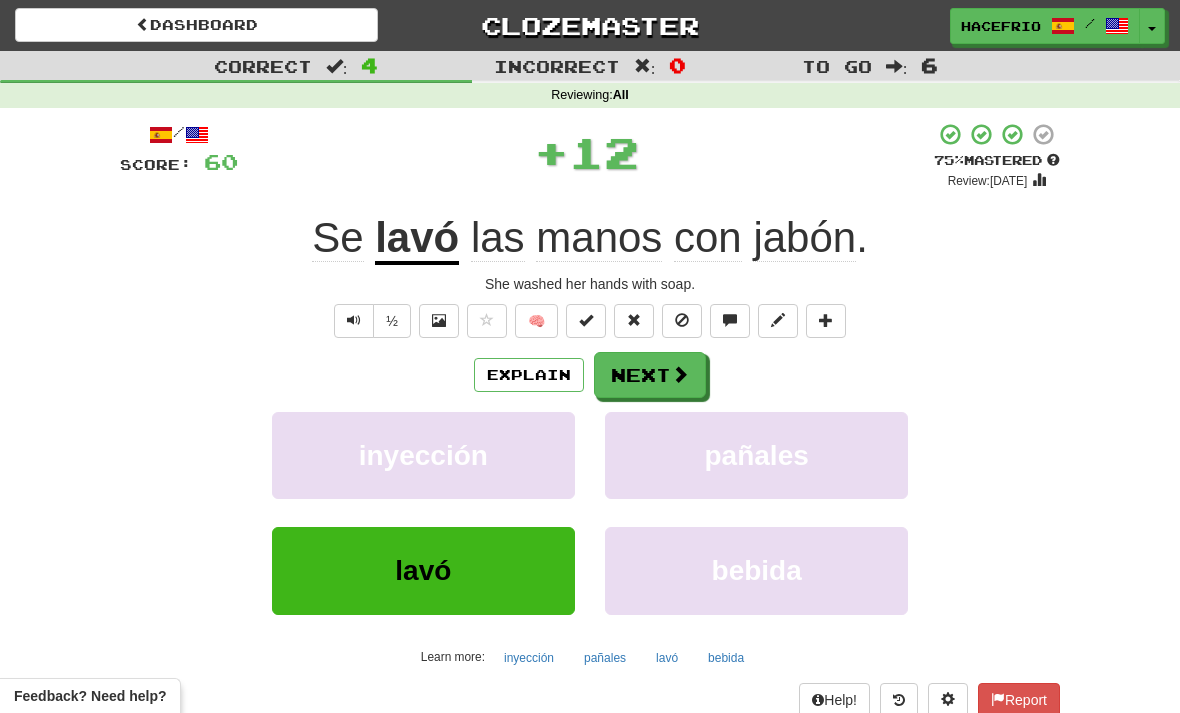 click on "Next" at bounding box center (650, 375) 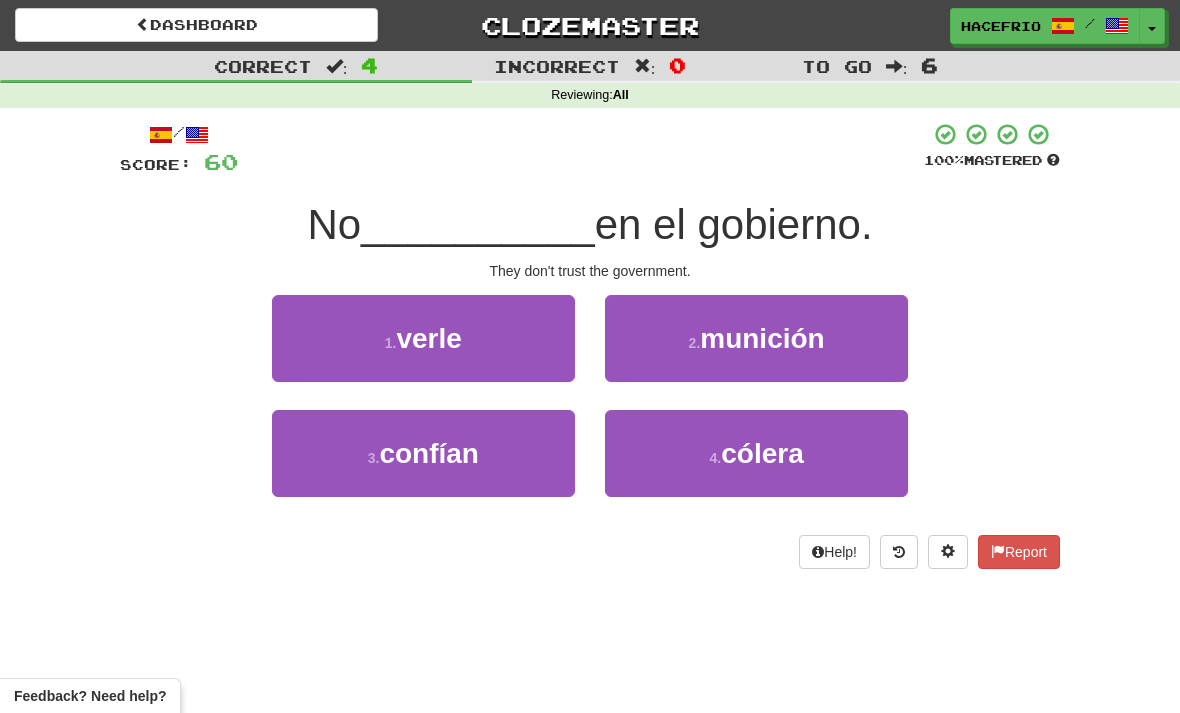click on "3 .  confían" at bounding box center [423, 338] 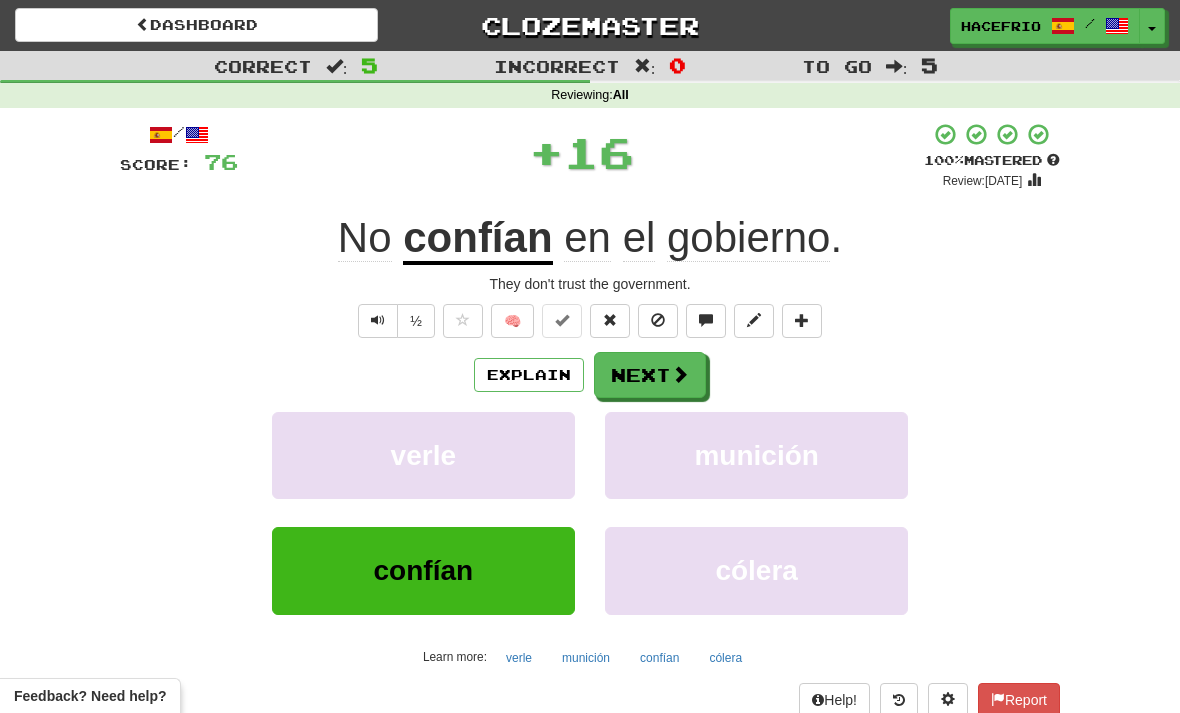 click on "Next" at bounding box center (650, 375) 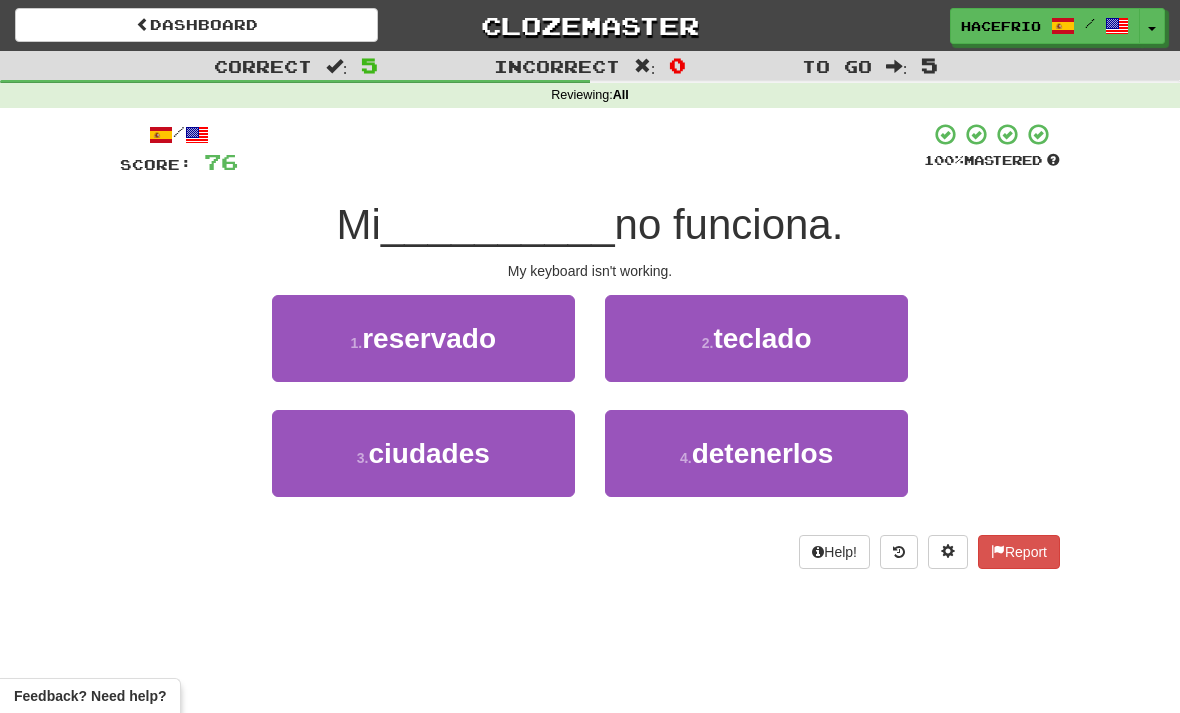 click on "2 ." at bounding box center [357, 343] 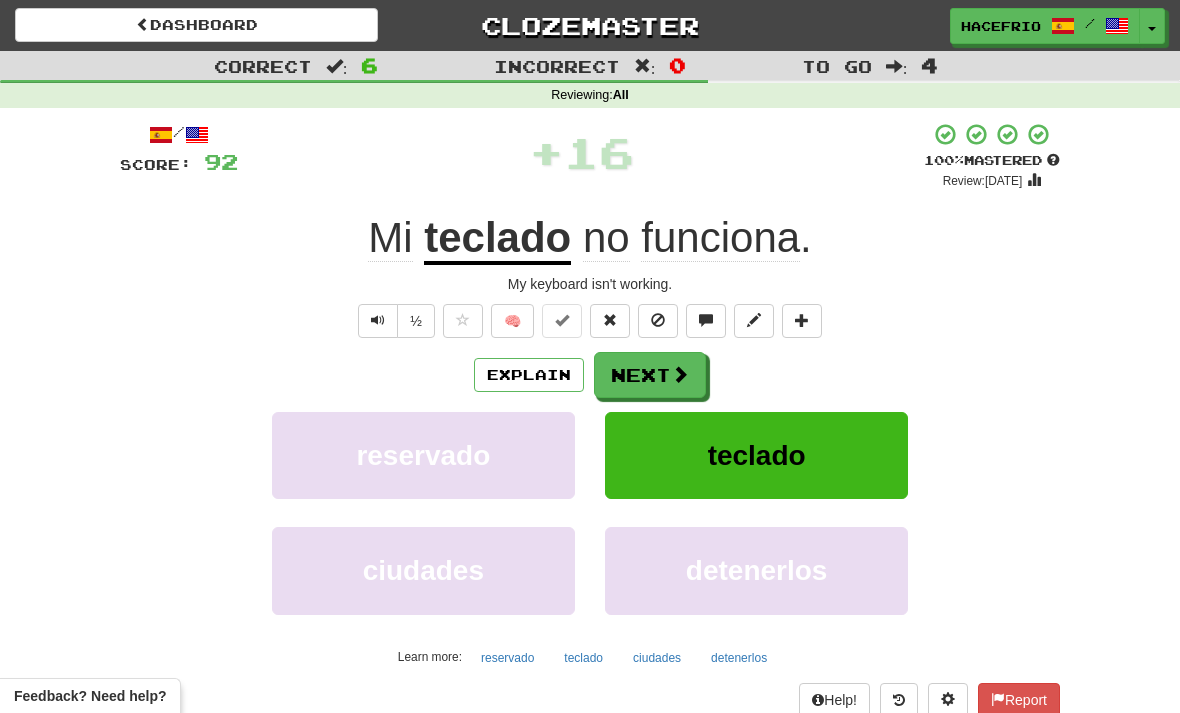 click on "Next" at bounding box center [650, 375] 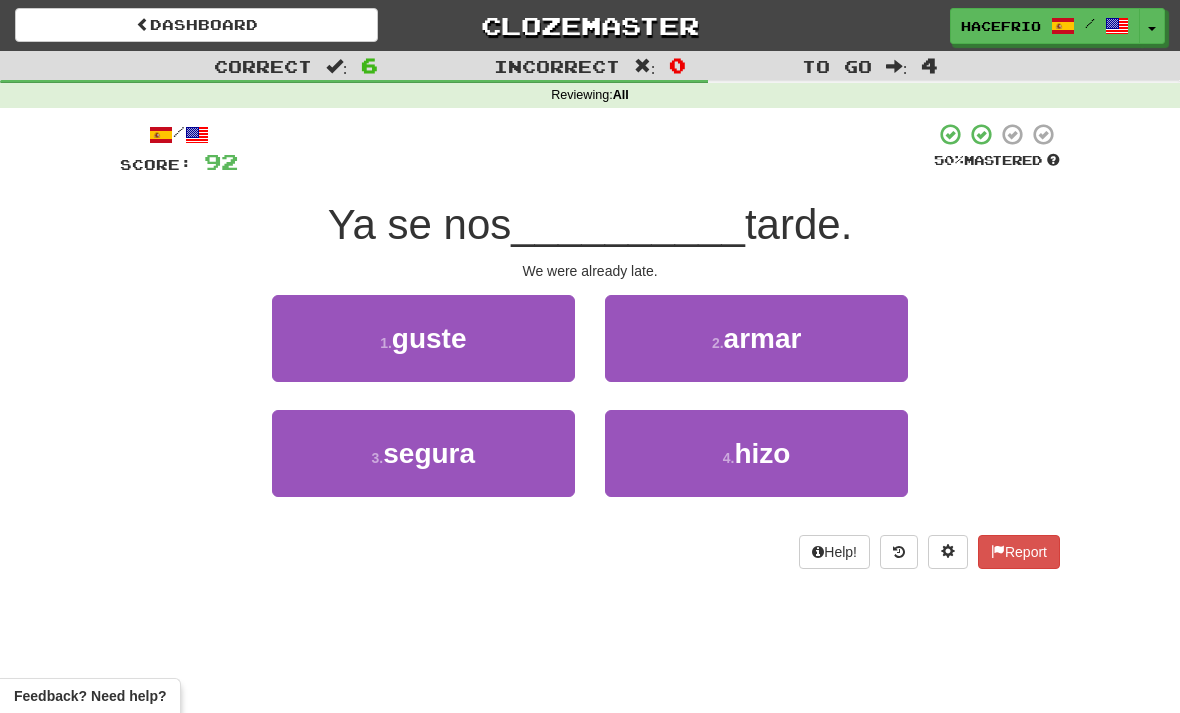 click on "4 . hizo" at bounding box center (423, 338) 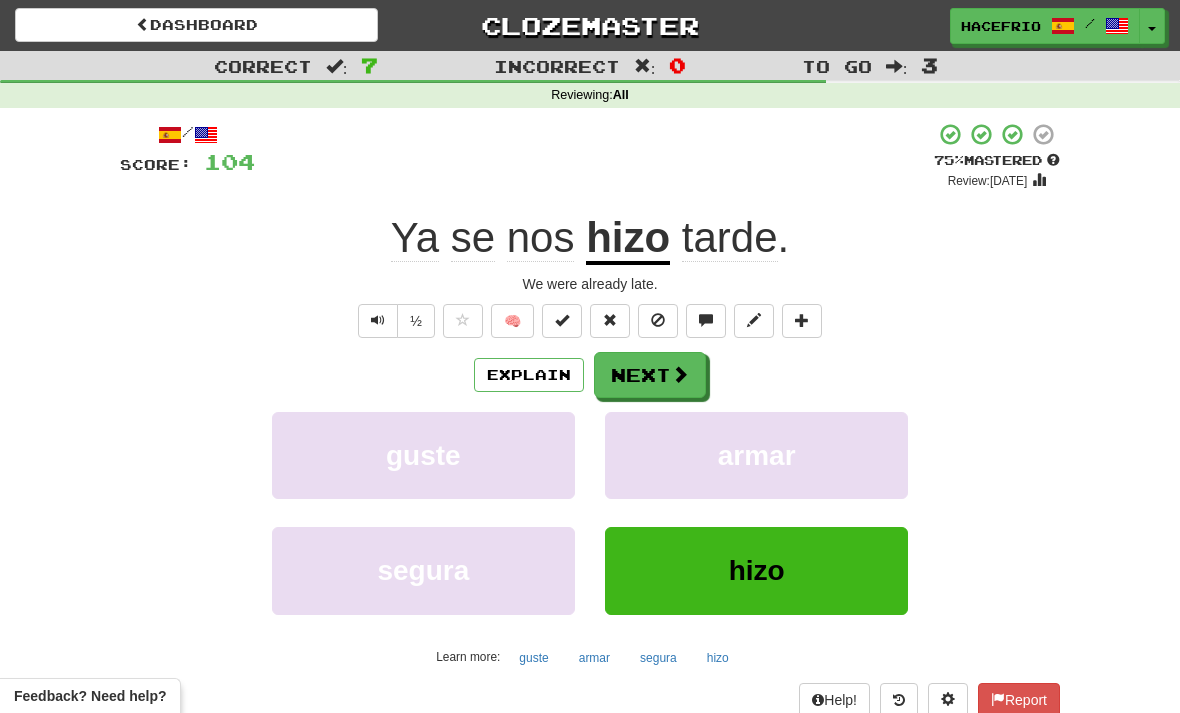 click on "Next" at bounding box center [650, 375] 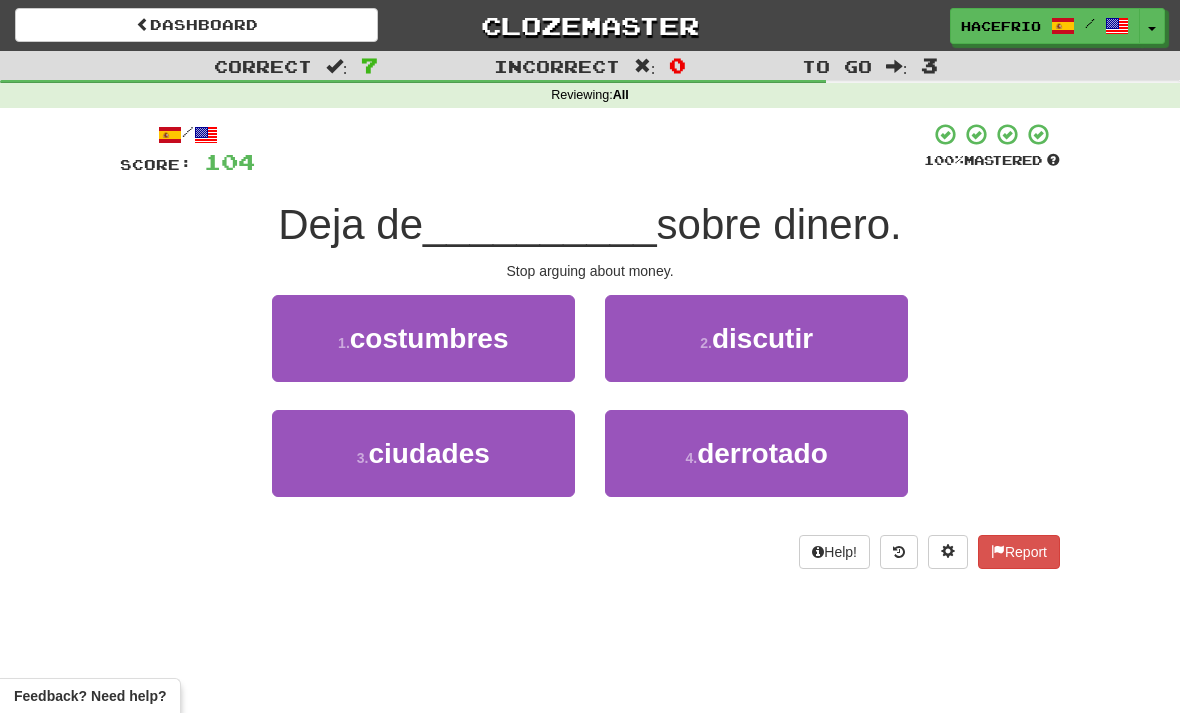 click on "4 .  derrotado" at bounding box center (423, 338) 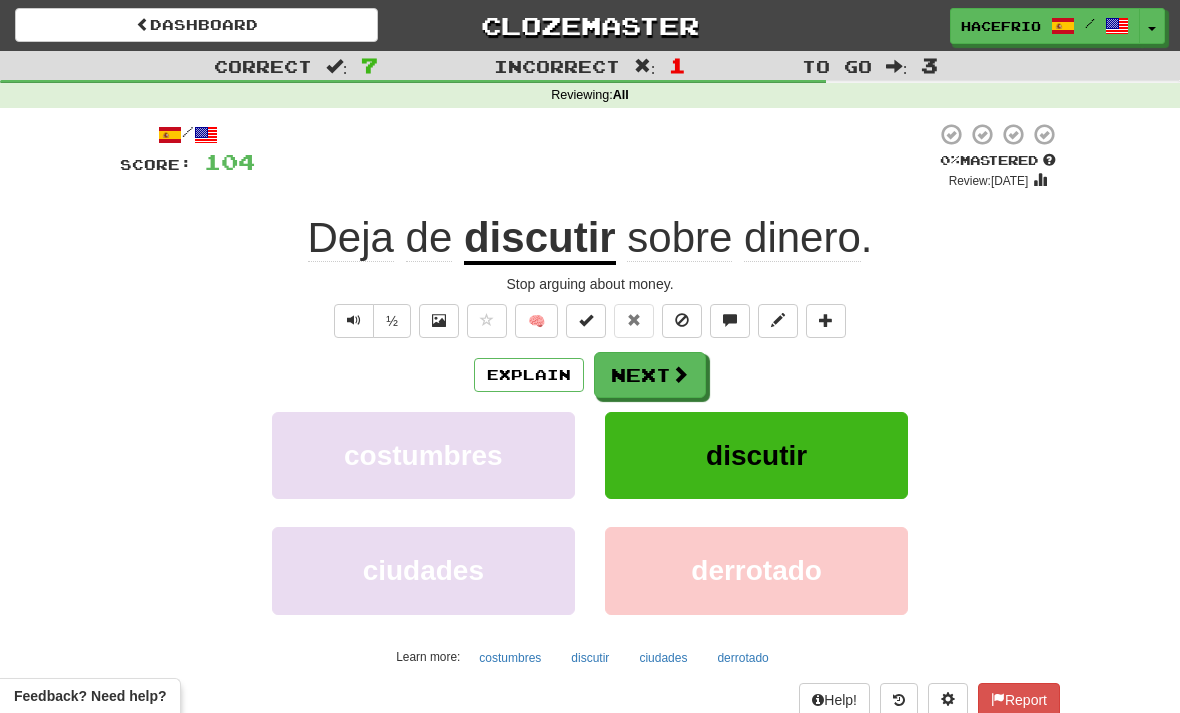 click on "Next" at bounding box center [650, 375] 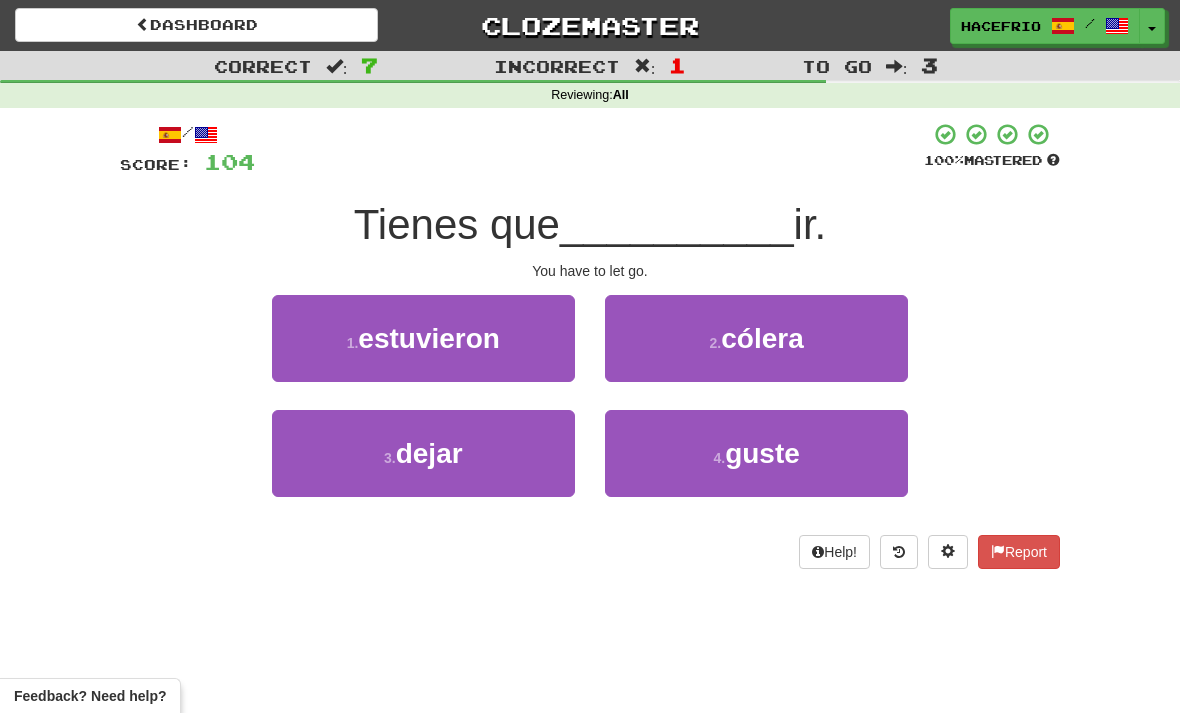 click on "3 . dejar" at bounding box center [423, 338] 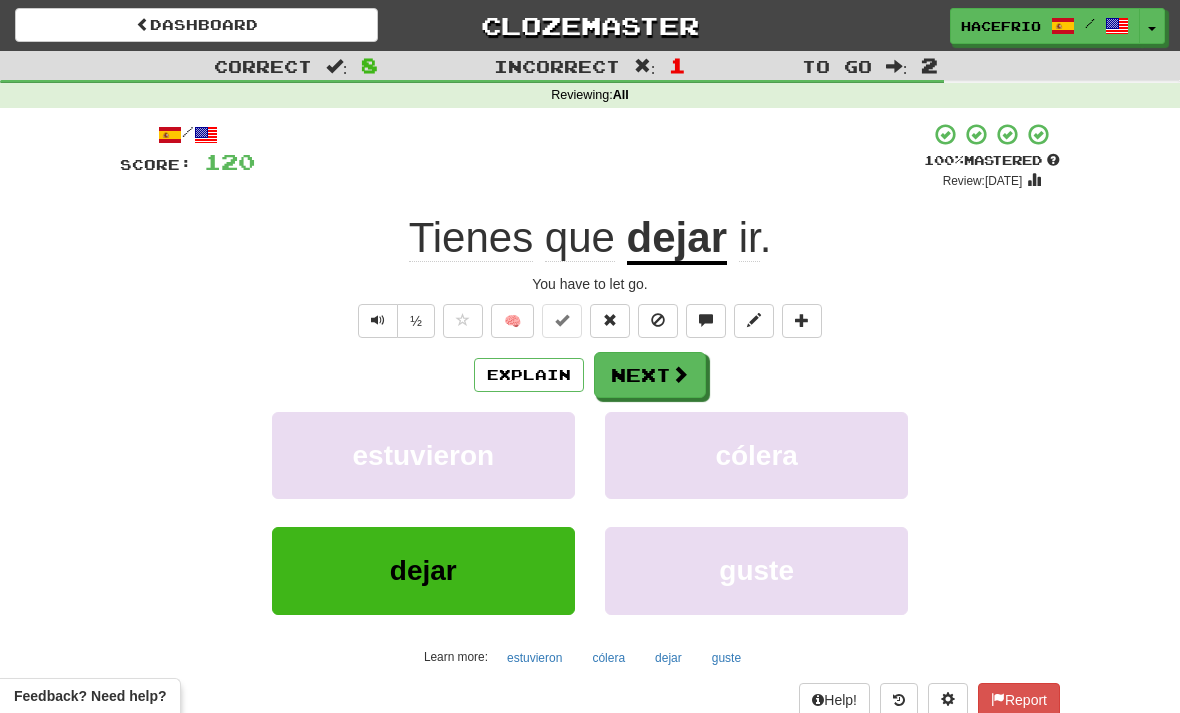 click at bounding box center (680, 374) 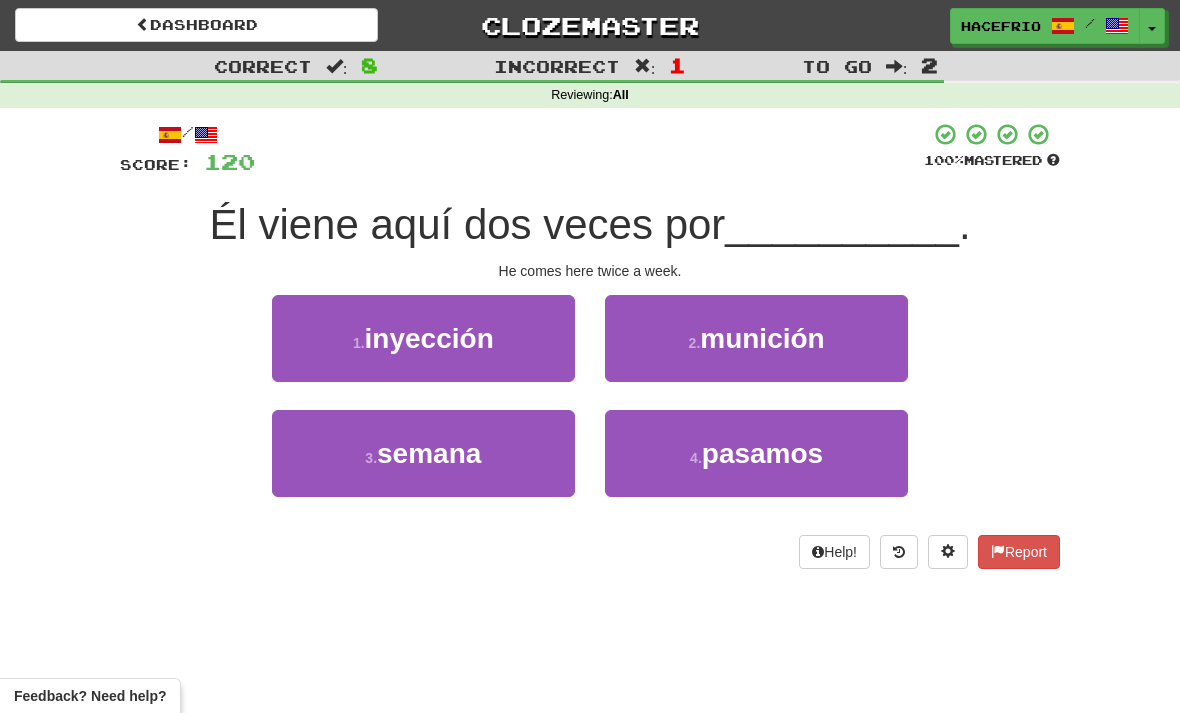 click on "3 . semana" at bounding box center (423, 338) 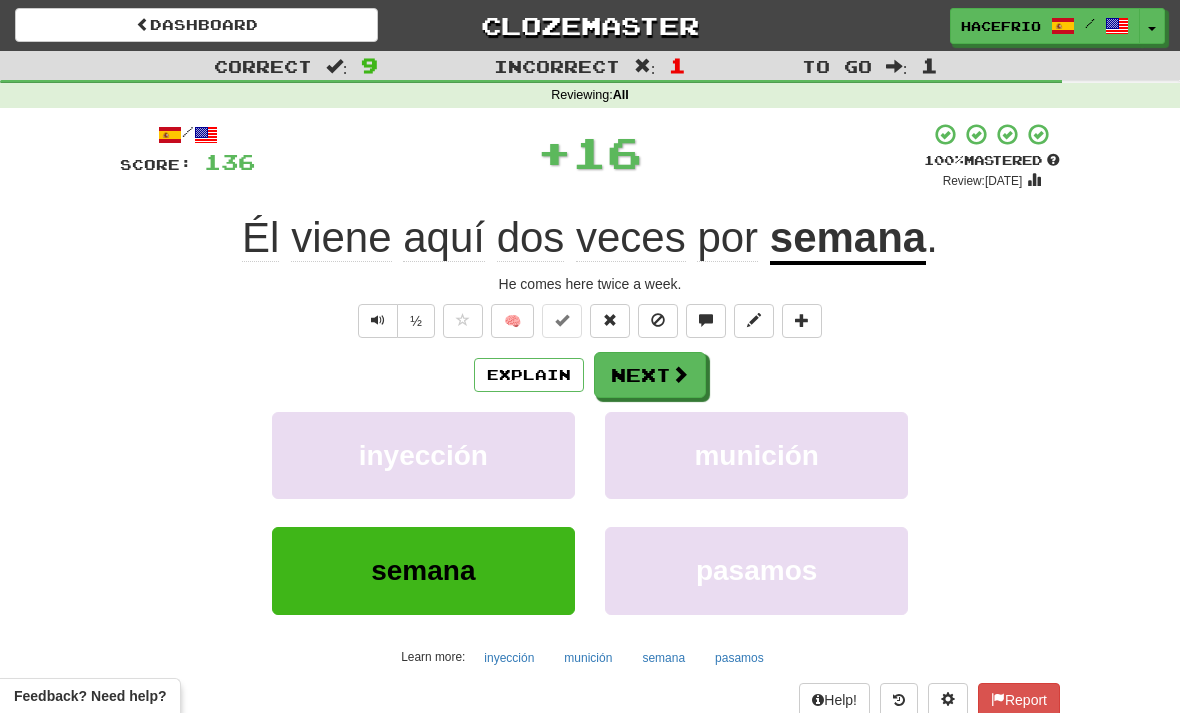 click on "Next" at bounding box center [650, 375] 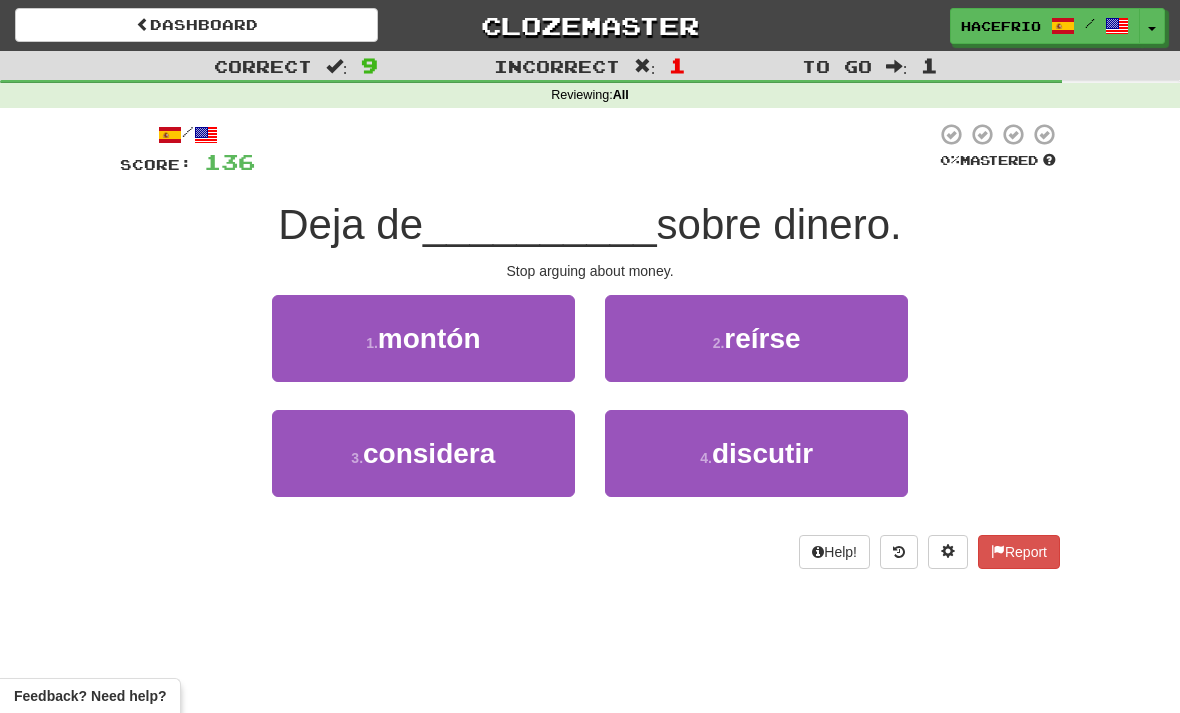 click on "4 .  discutir" at bounding box center (423, 338) 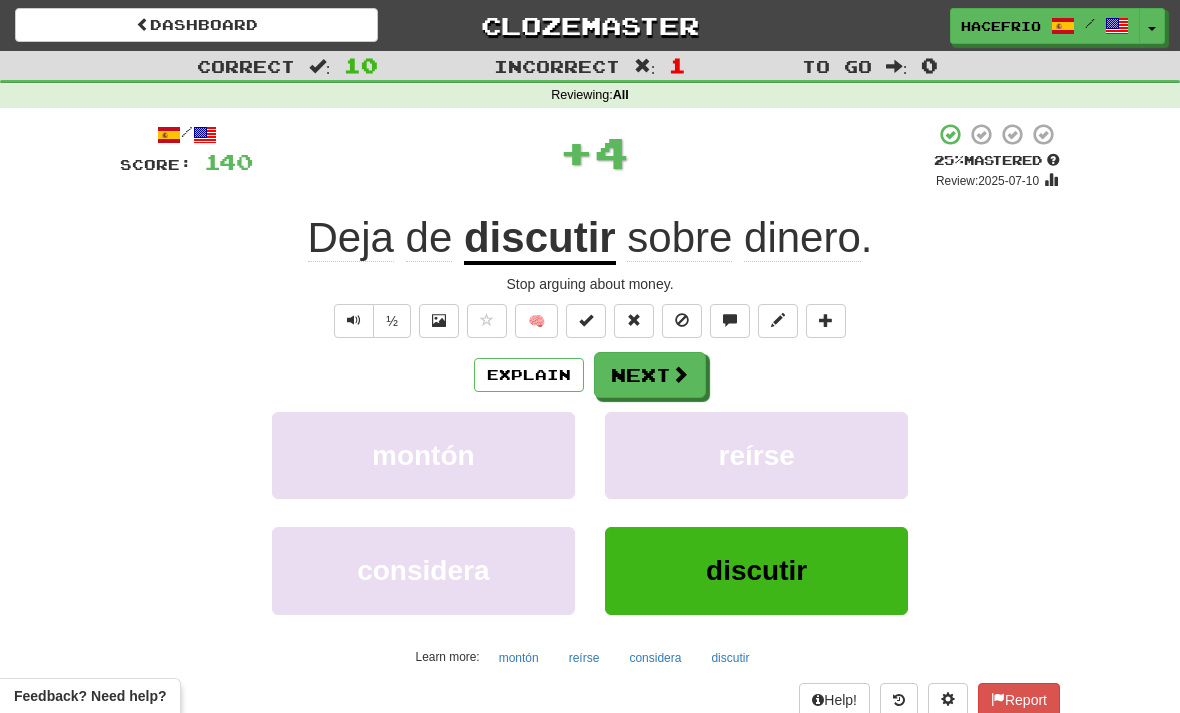 click on "Next" at bounding box center [650, 375] 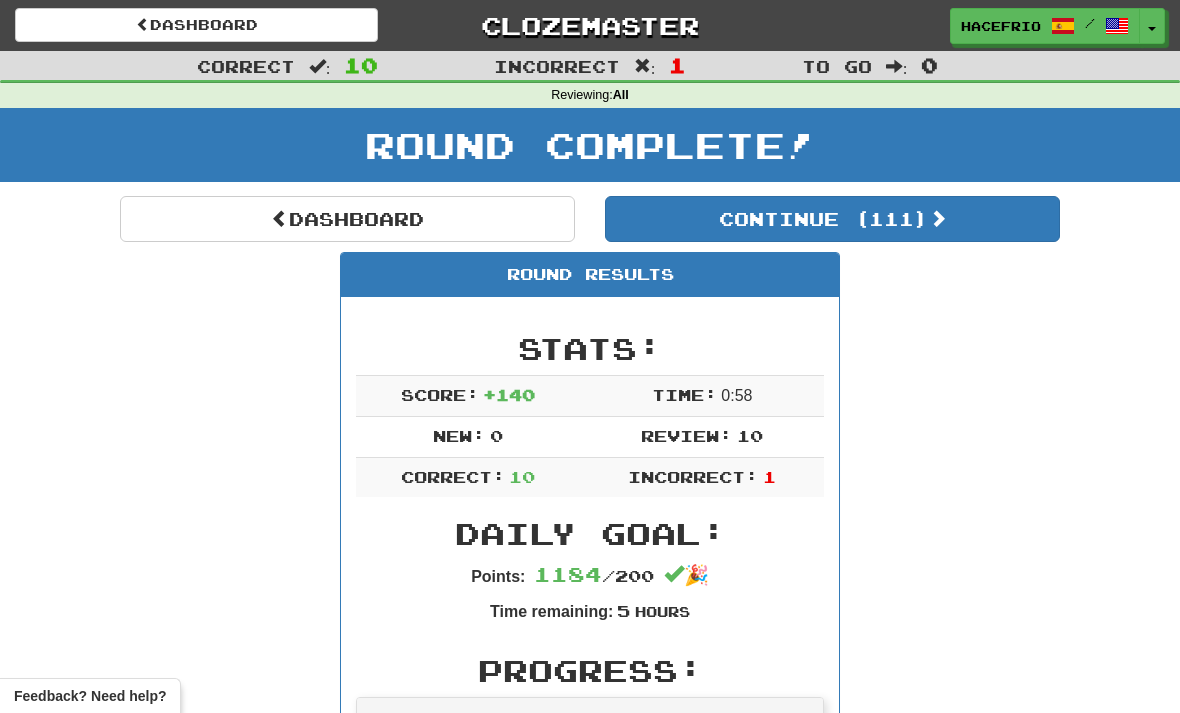 click on "Continue ( [NUMBER] )" at bounding box center [832, 219] 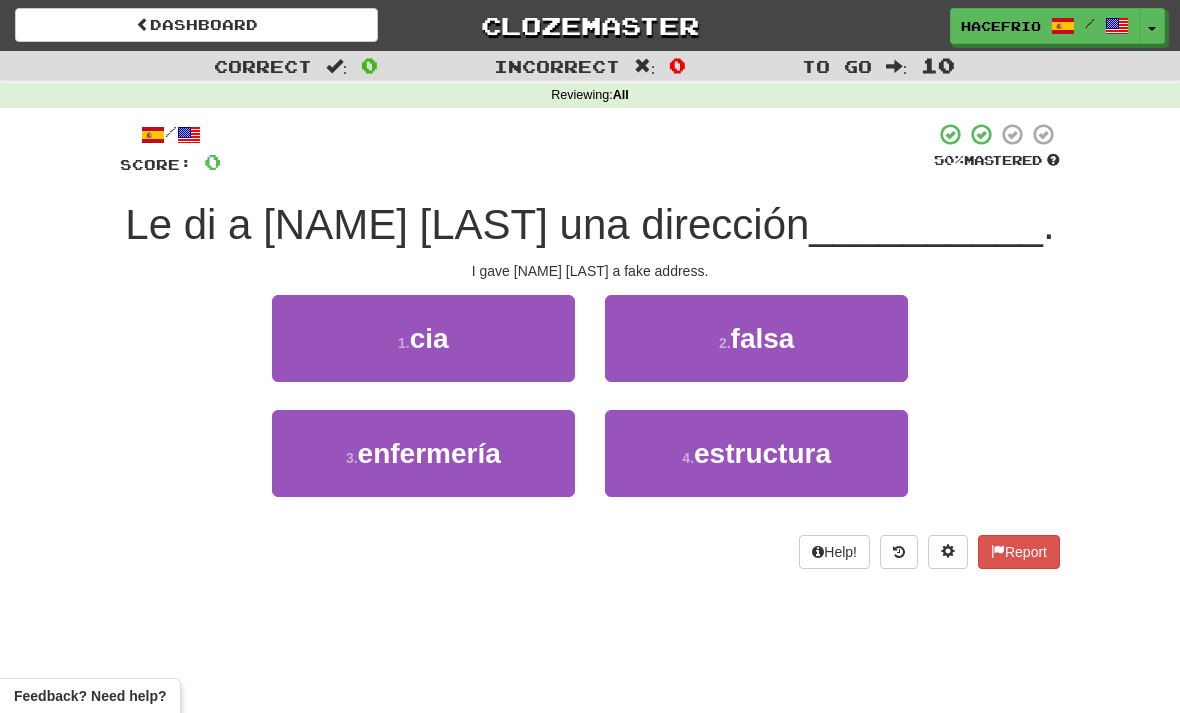 click on "2 . falsa" at bounding box center (423, 338) 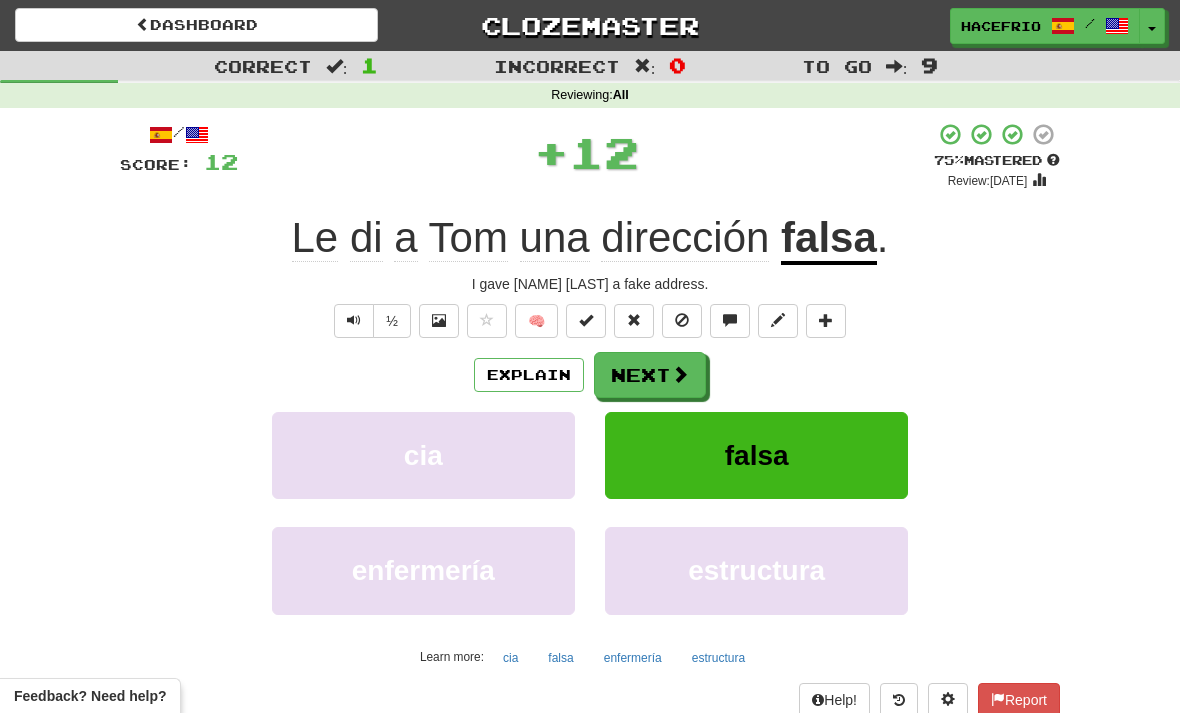click on "Next" at bounding box center [650, 375] 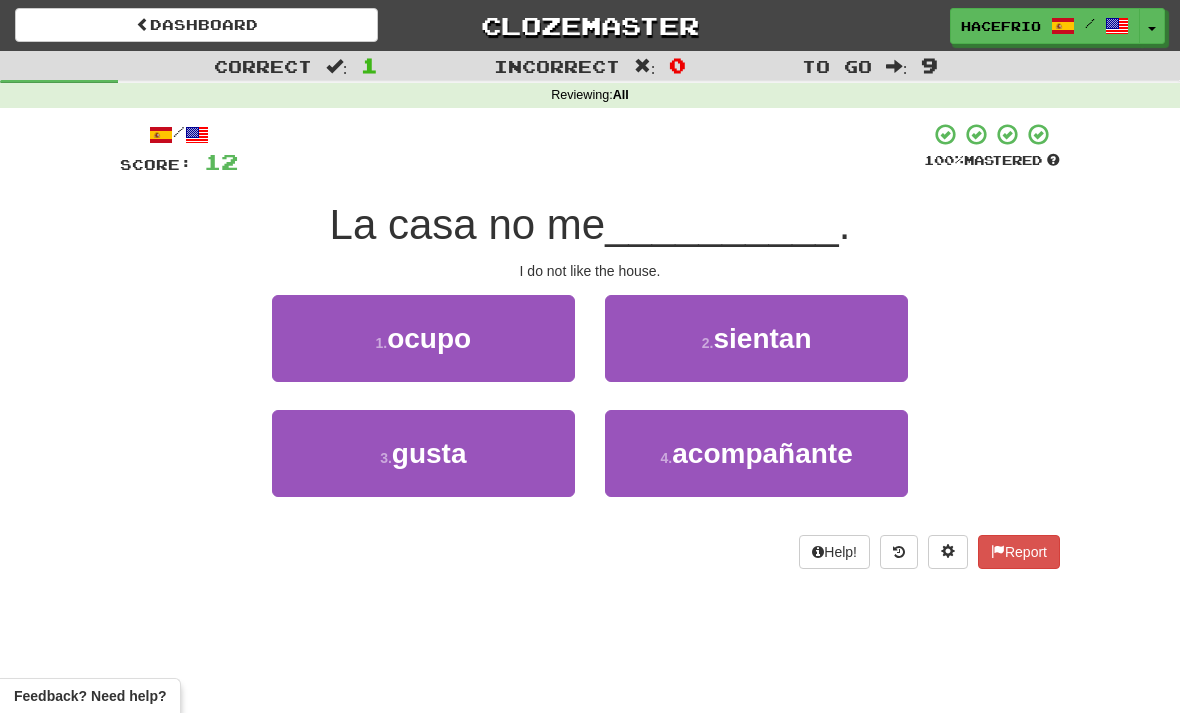 click on "3 . gusta" at bounding box center (423, 338) 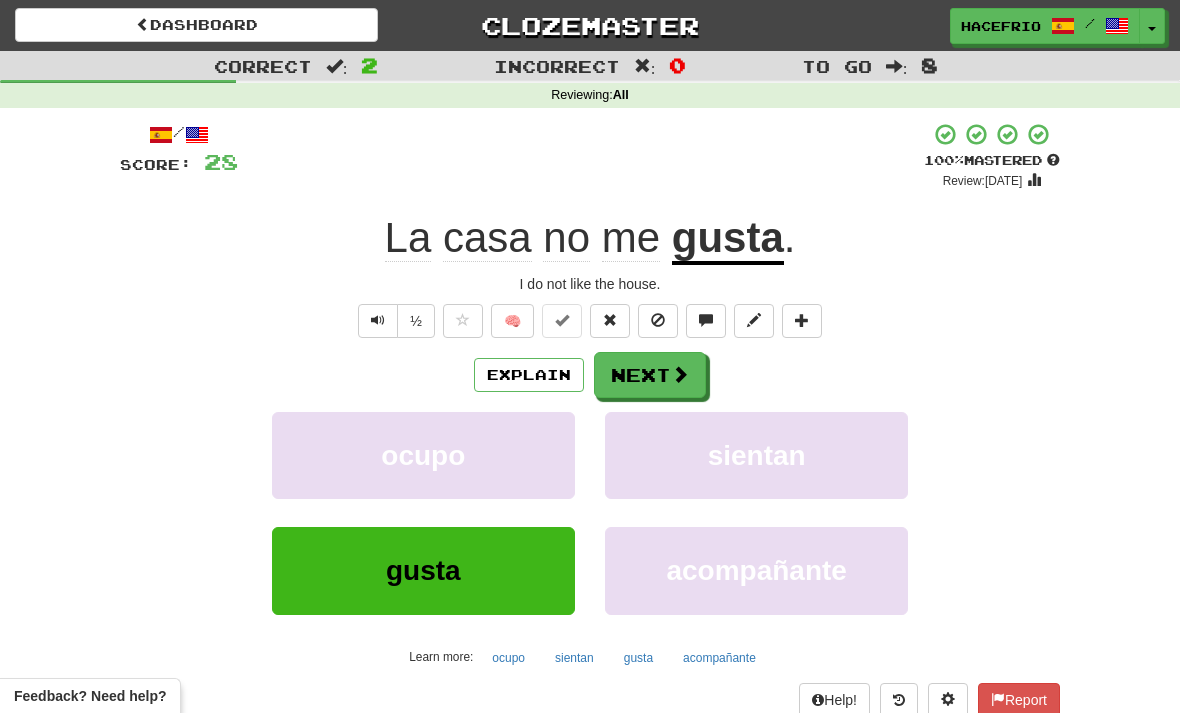 click on "Next" at bounding box center [650, 375] 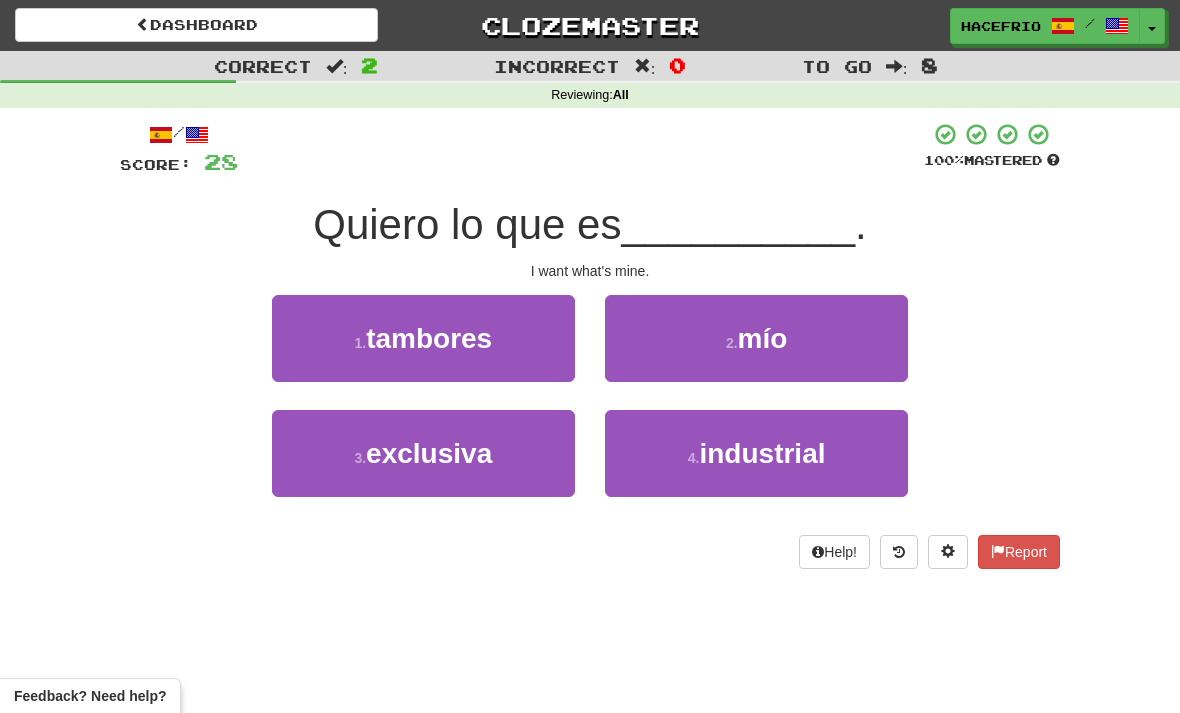 click on "2 . mío" at bounding box center (423, 338) 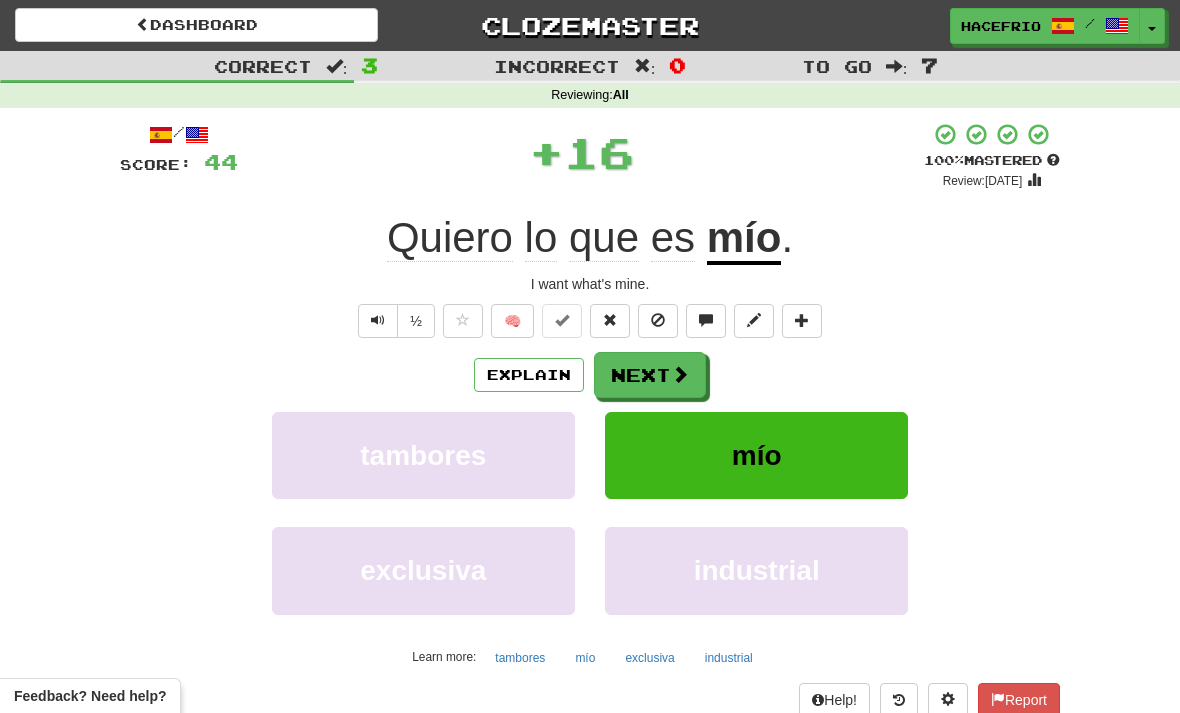 click at bounding box center [680, 374] 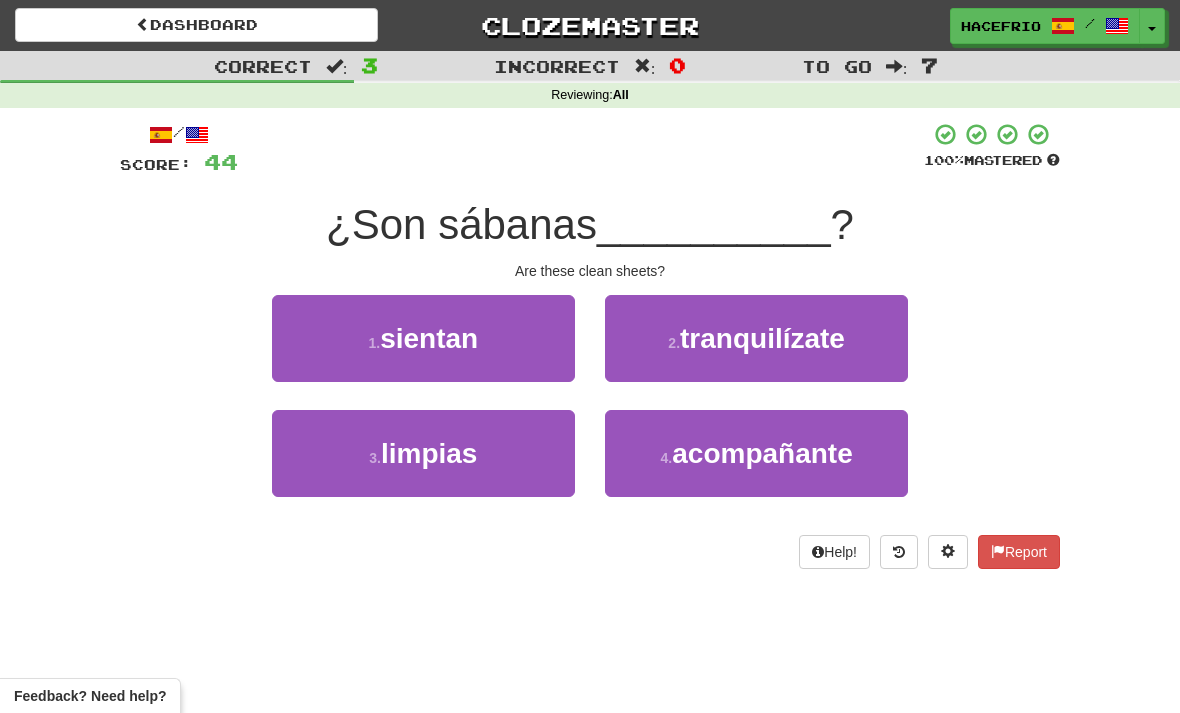 click on "3 .  limpias" at bounding box center (423, 338) 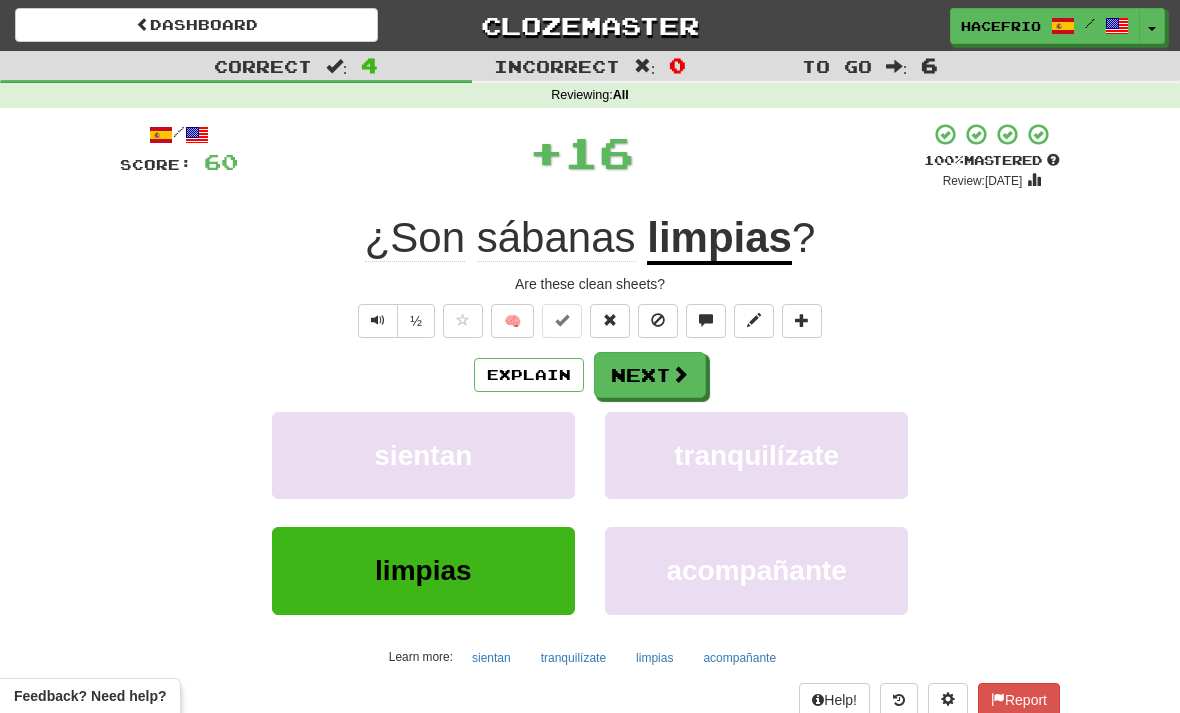 click on "Next" at bounding box center [650, 375] 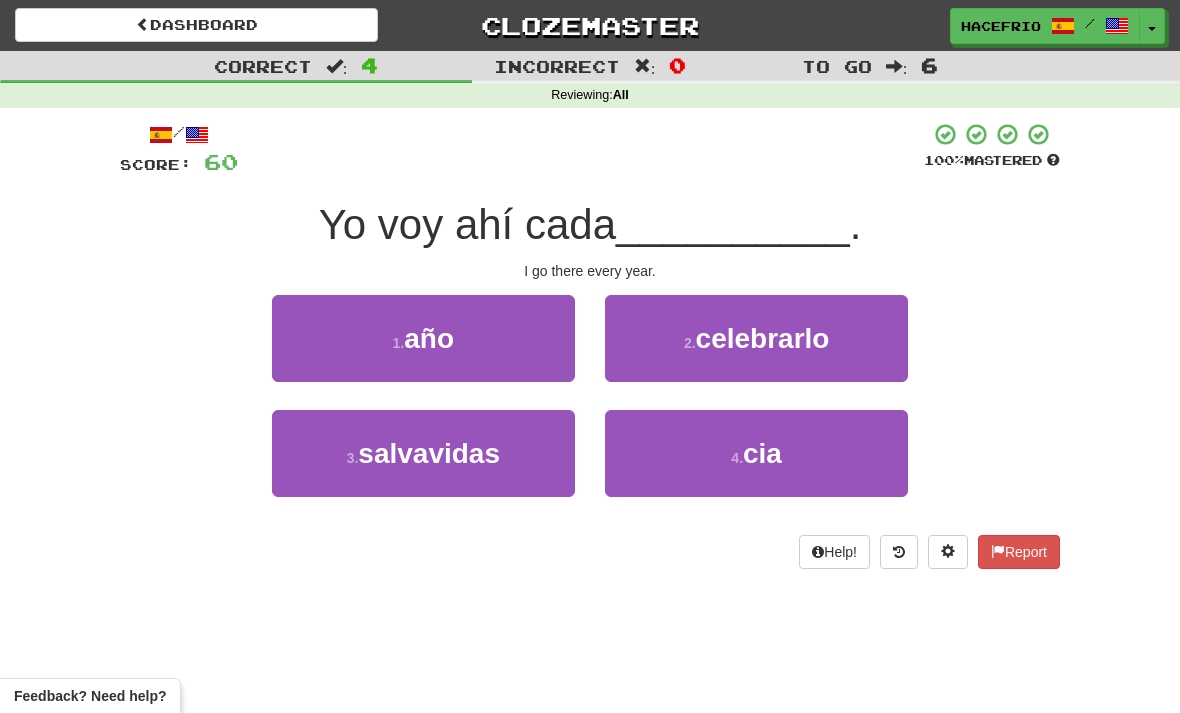 click on "1 .  año" at bounding box center (423, 338) 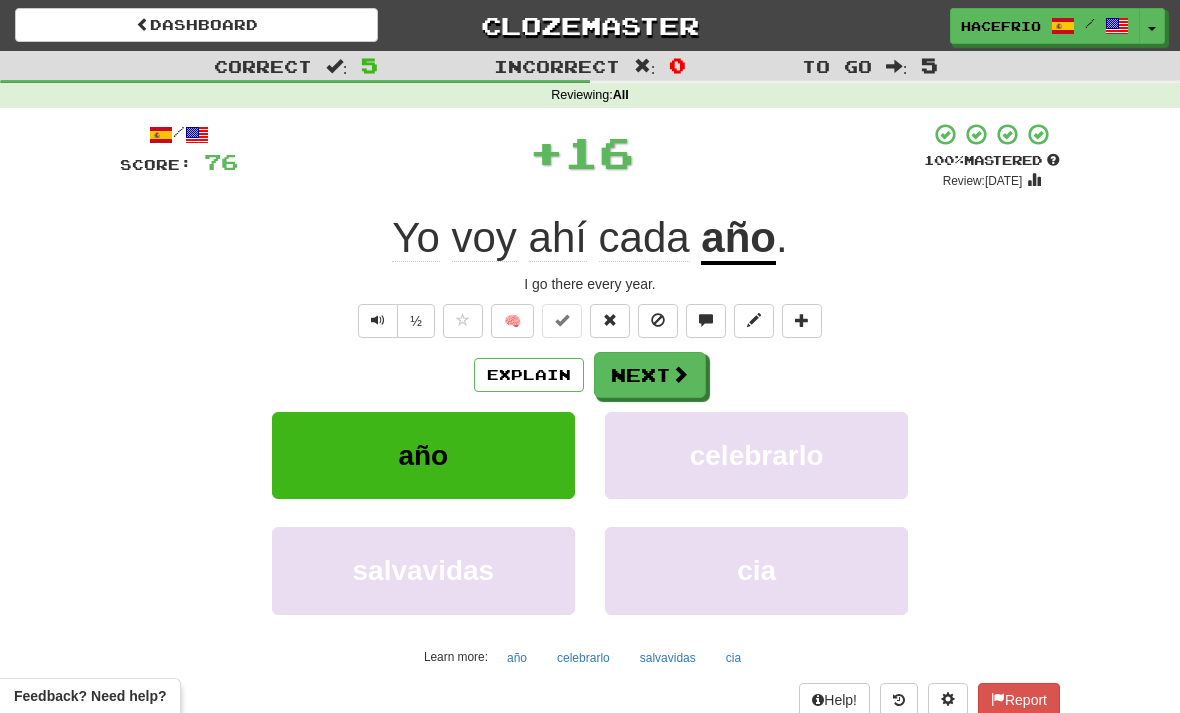 click on "Next" at bounding box center (650, 375) 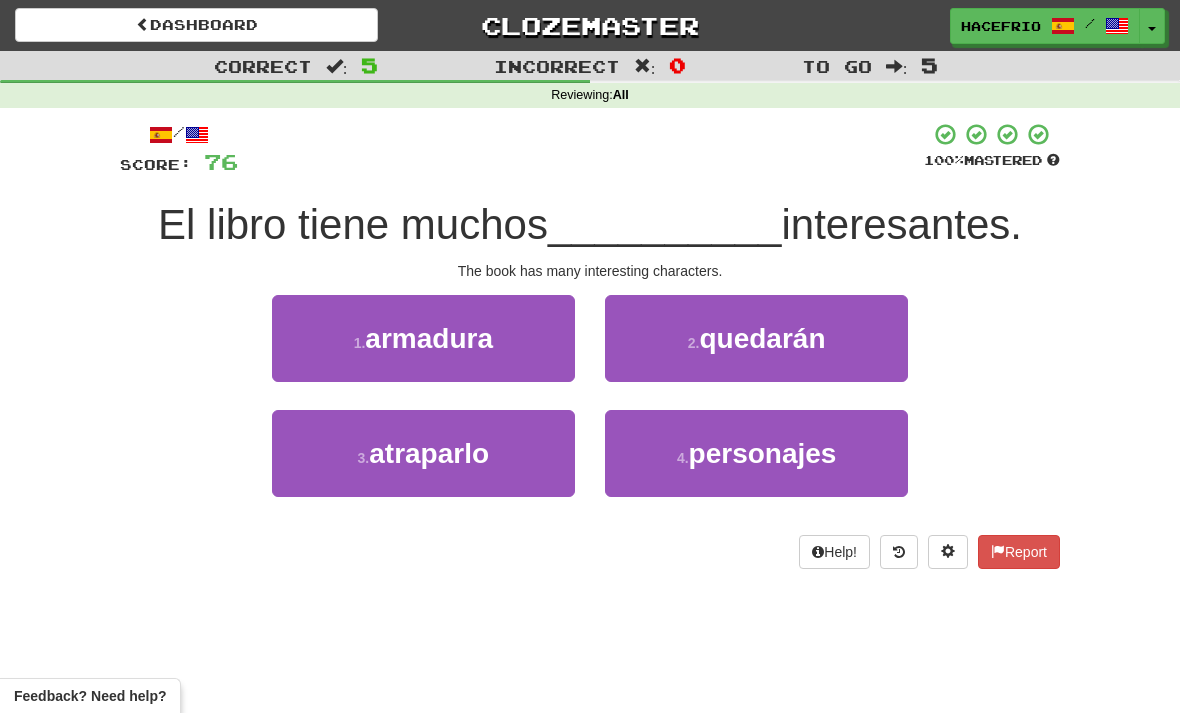 click on "3 .  atraparlo" at bounding box center (423, 338) 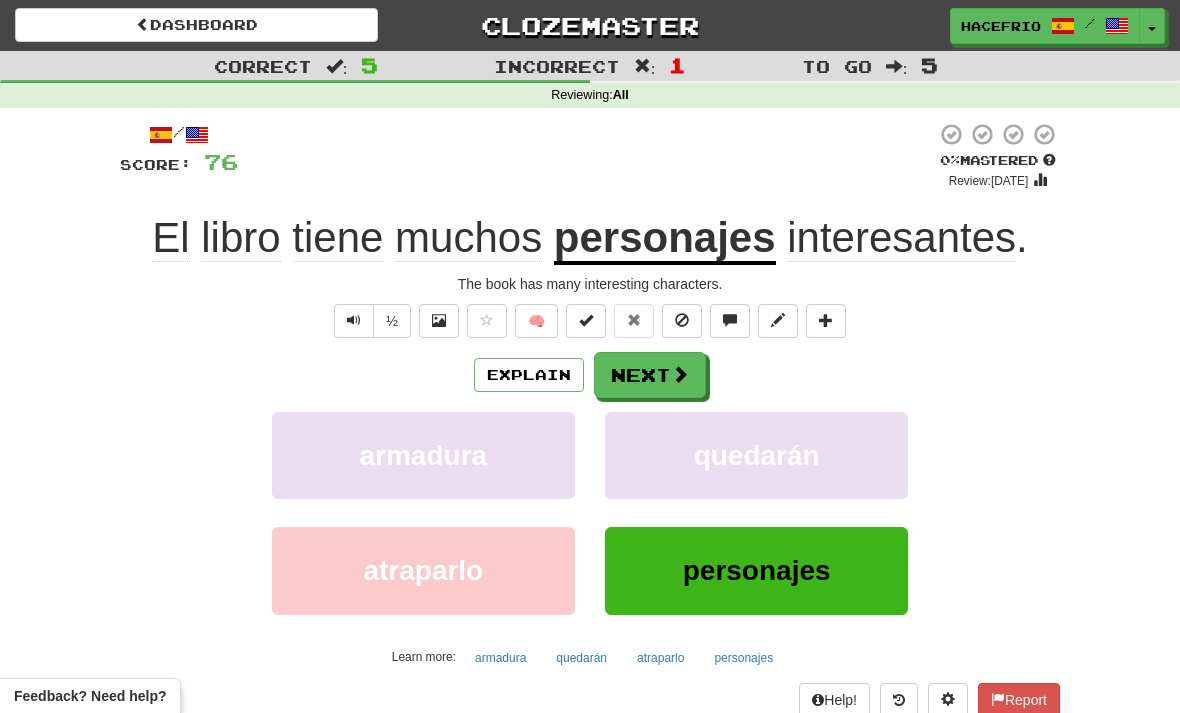 click at bounding box center (680, 374) 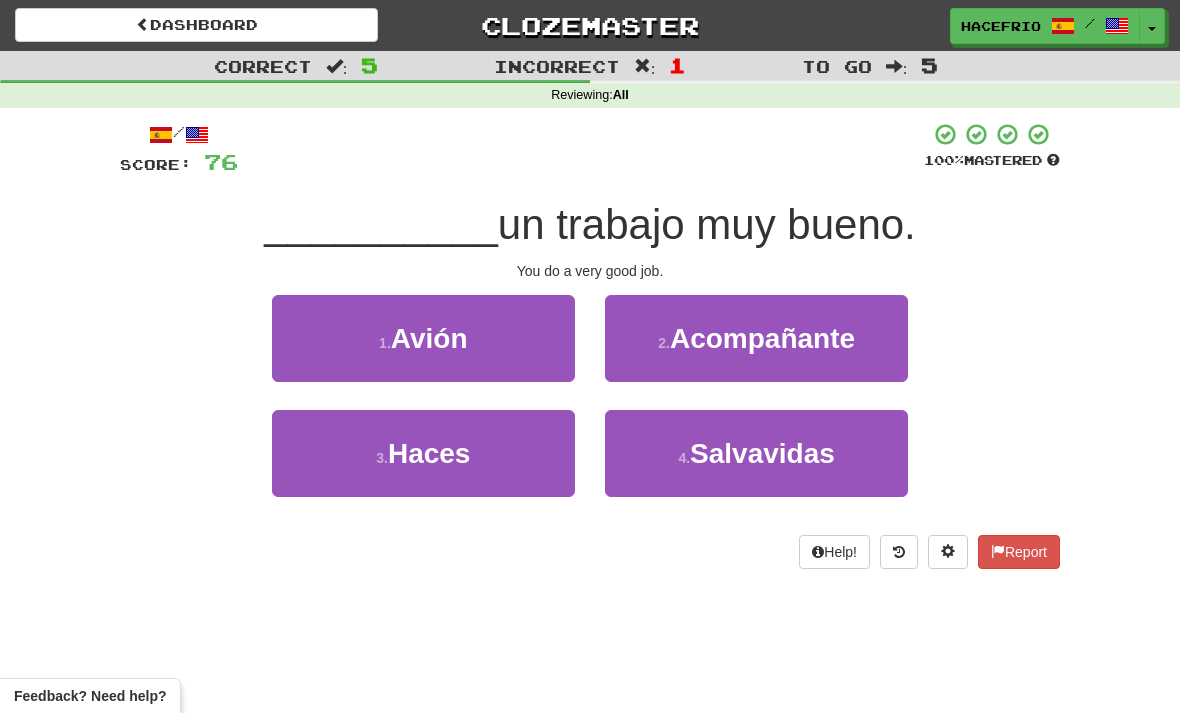 click on "3 . Haces" at bounding box center [423, 338] 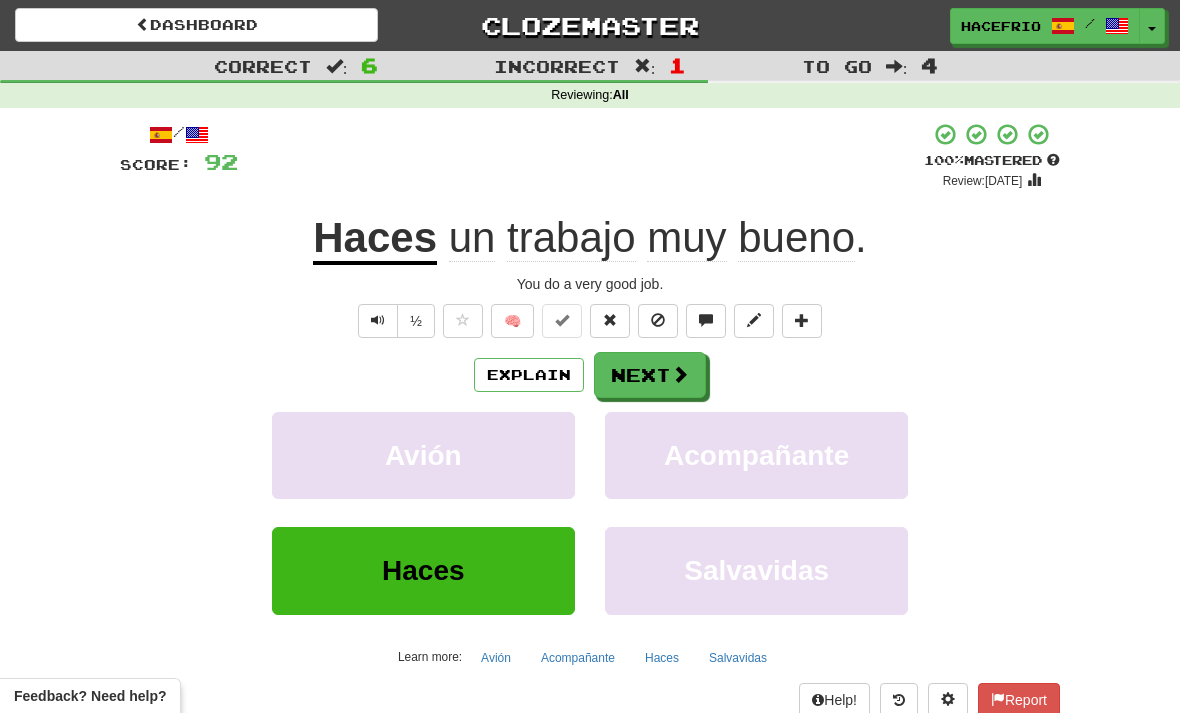 click at bounding box center [680, 374] 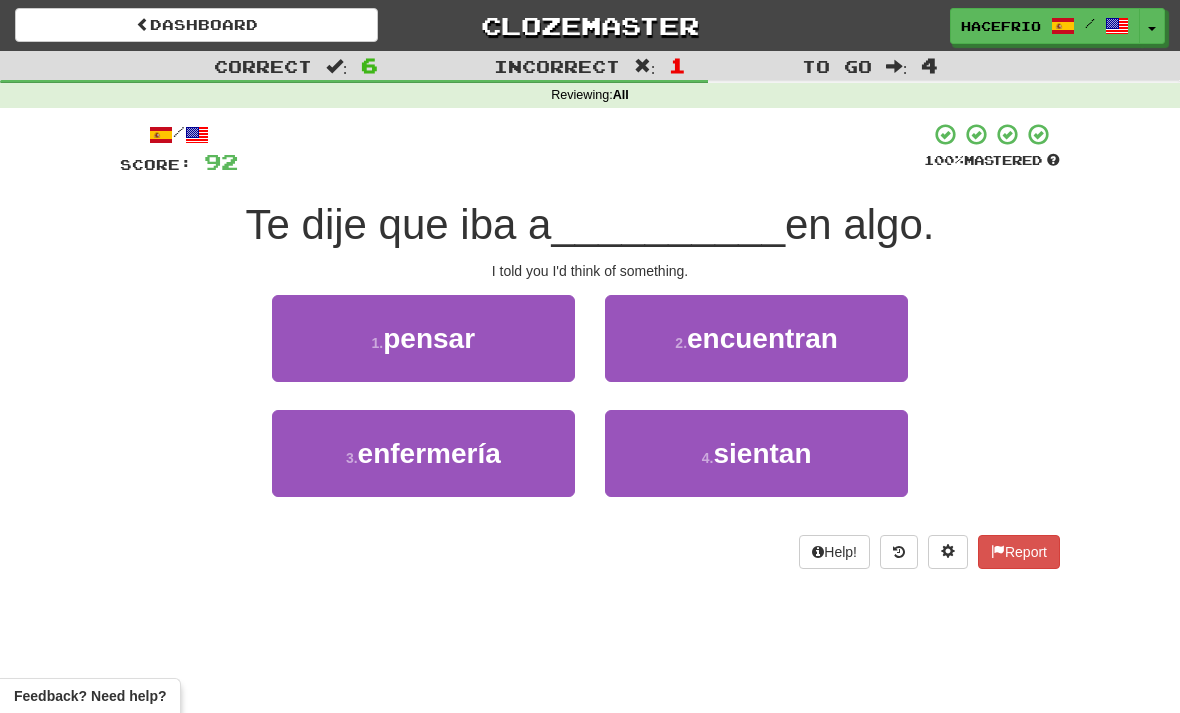 click on "1 . pensar" at bounding box center [423, 338] 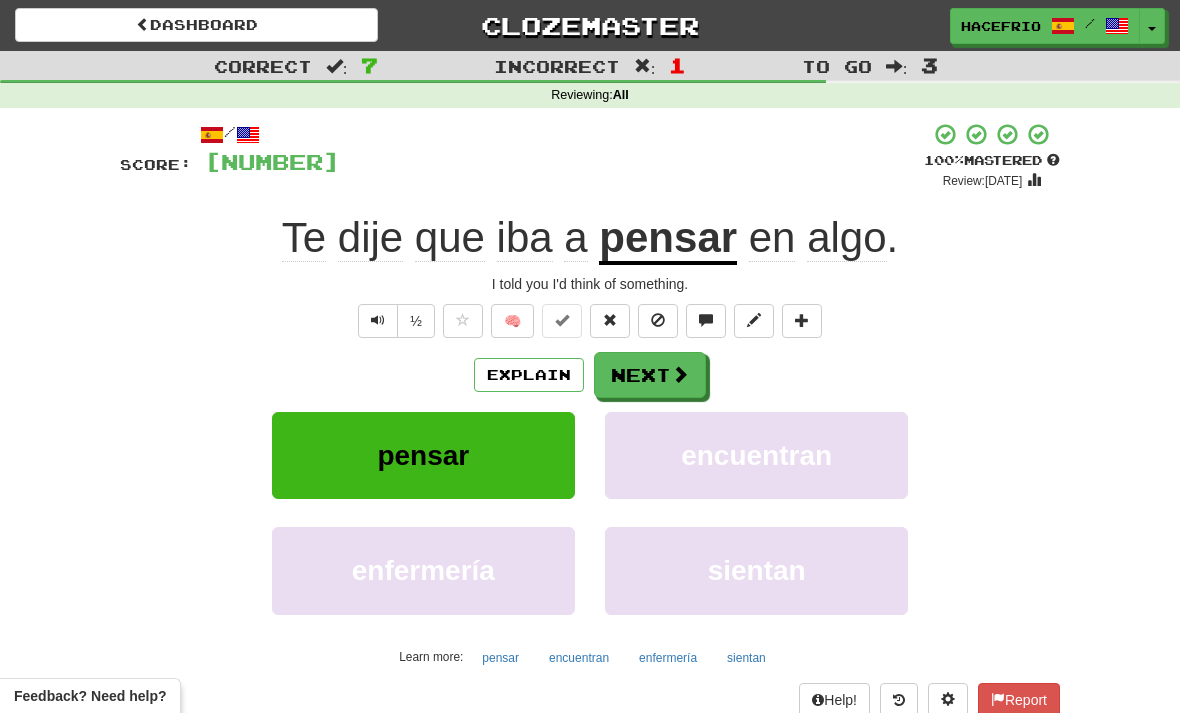click on "Next" at bounding box center (650, 375) 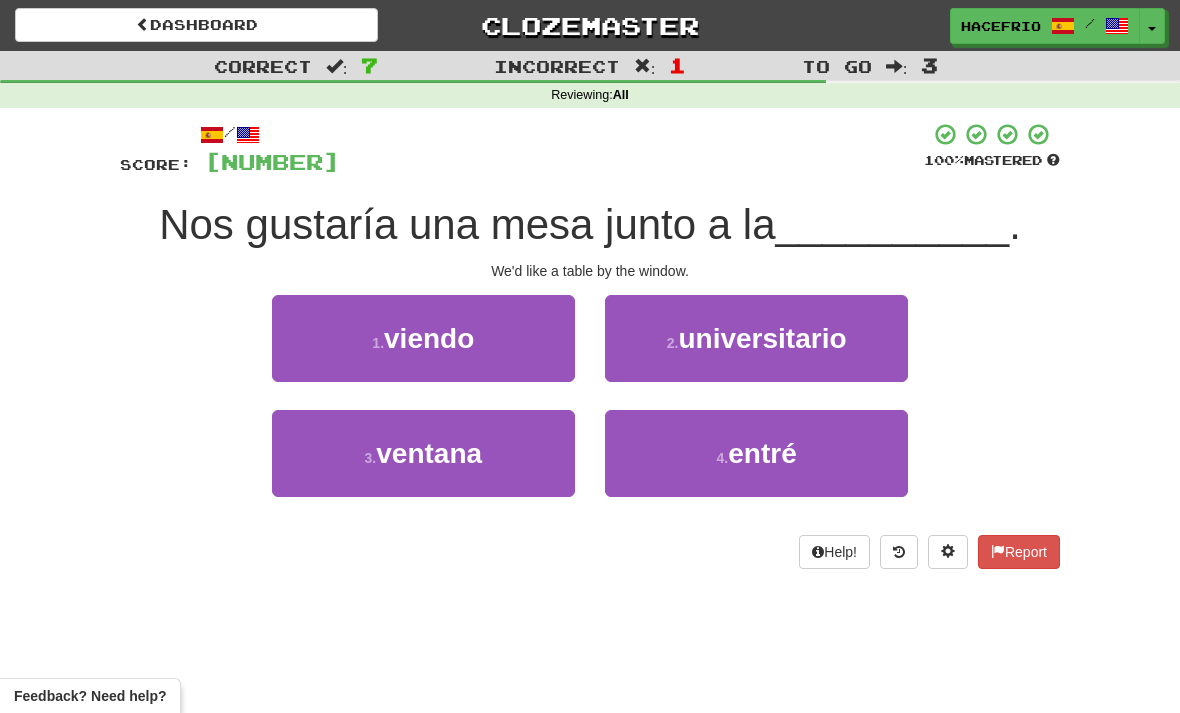 click on "3 . ventana" at bounding box center [423, 338] 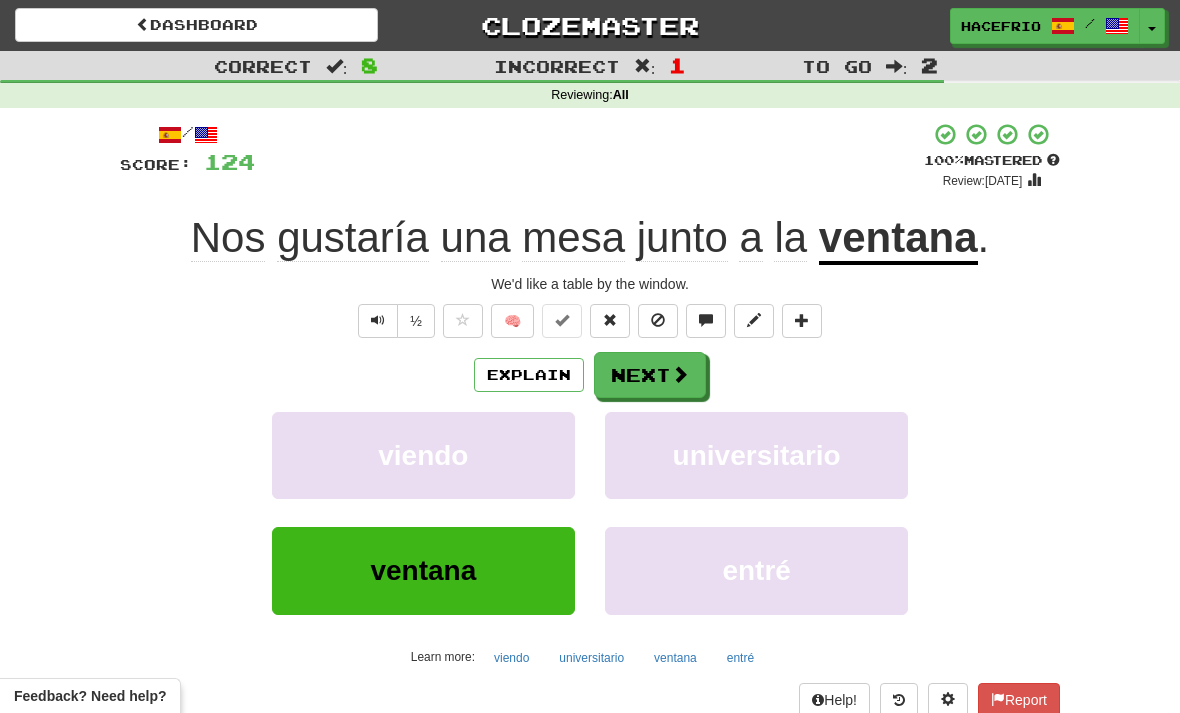 click on "Next" at bounding box center (650, 375) 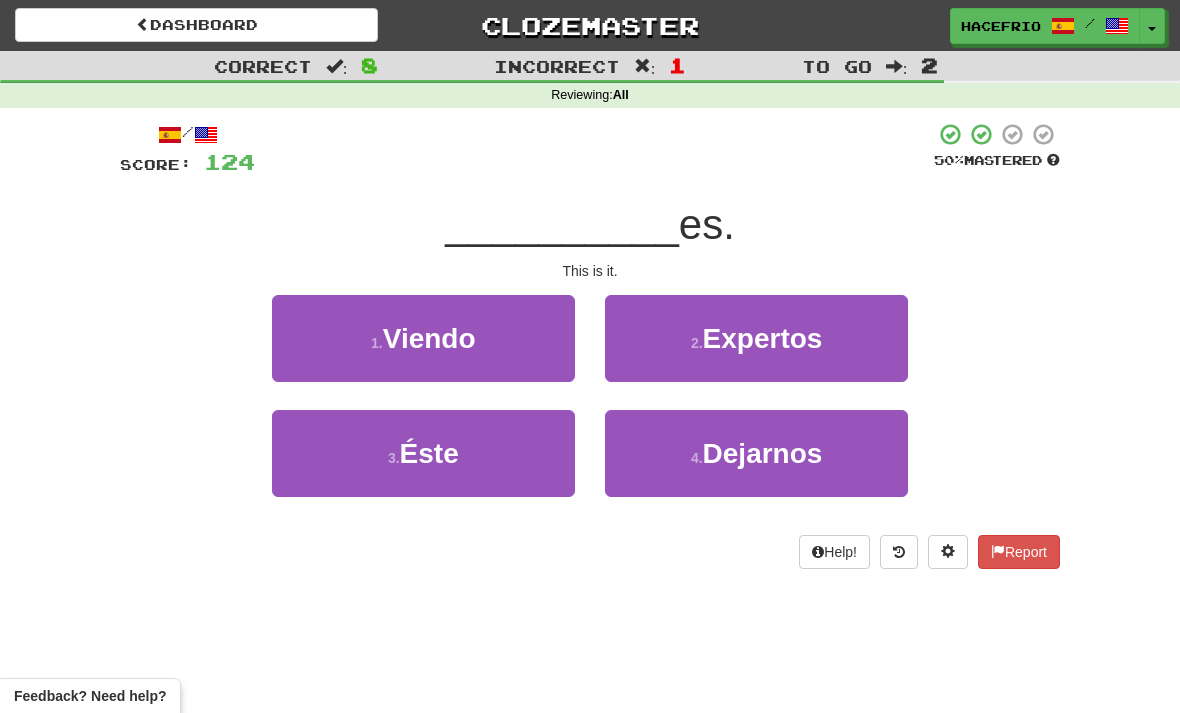 click on "3 .  Éste" at bounding box center (423, 338) 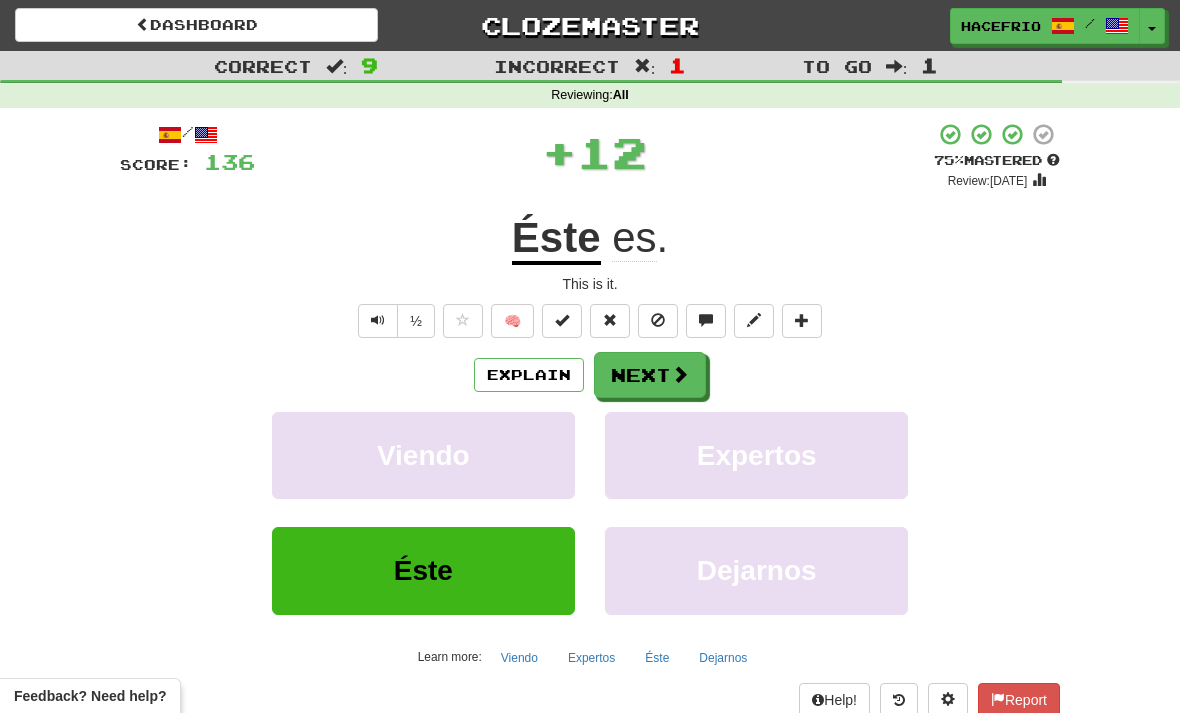 click on "Next" at bounding box center [650, 375] 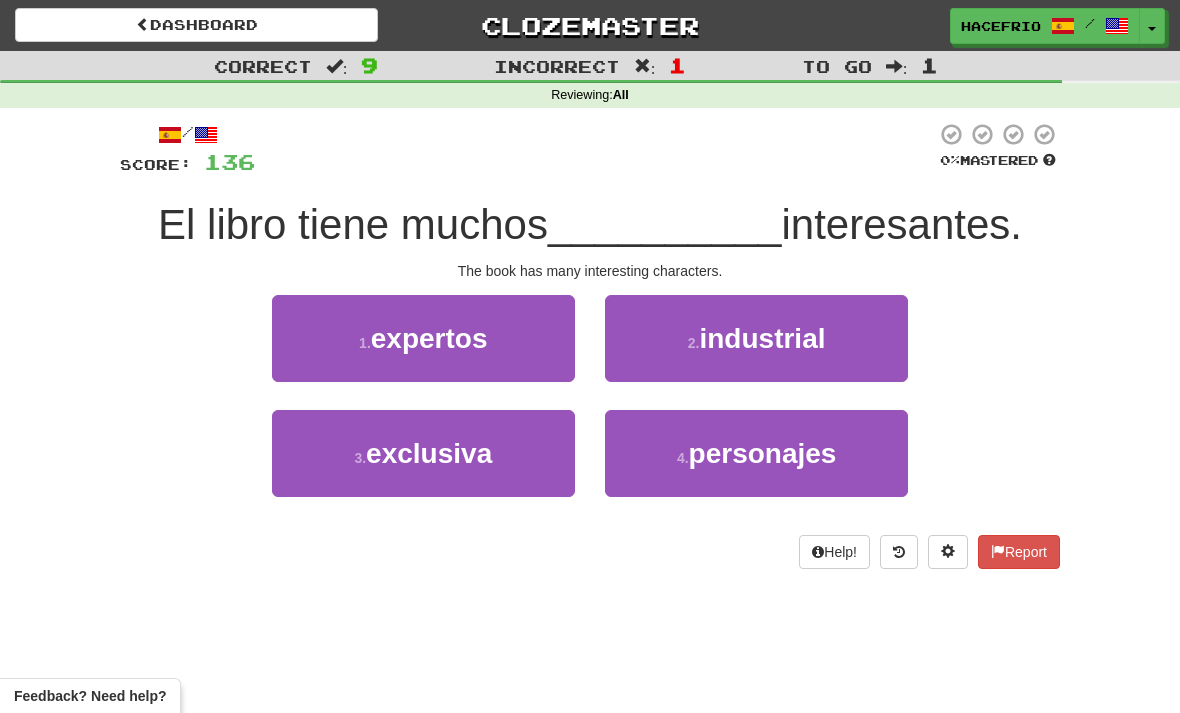 click on "personajes" at bounding box center (429, 338) 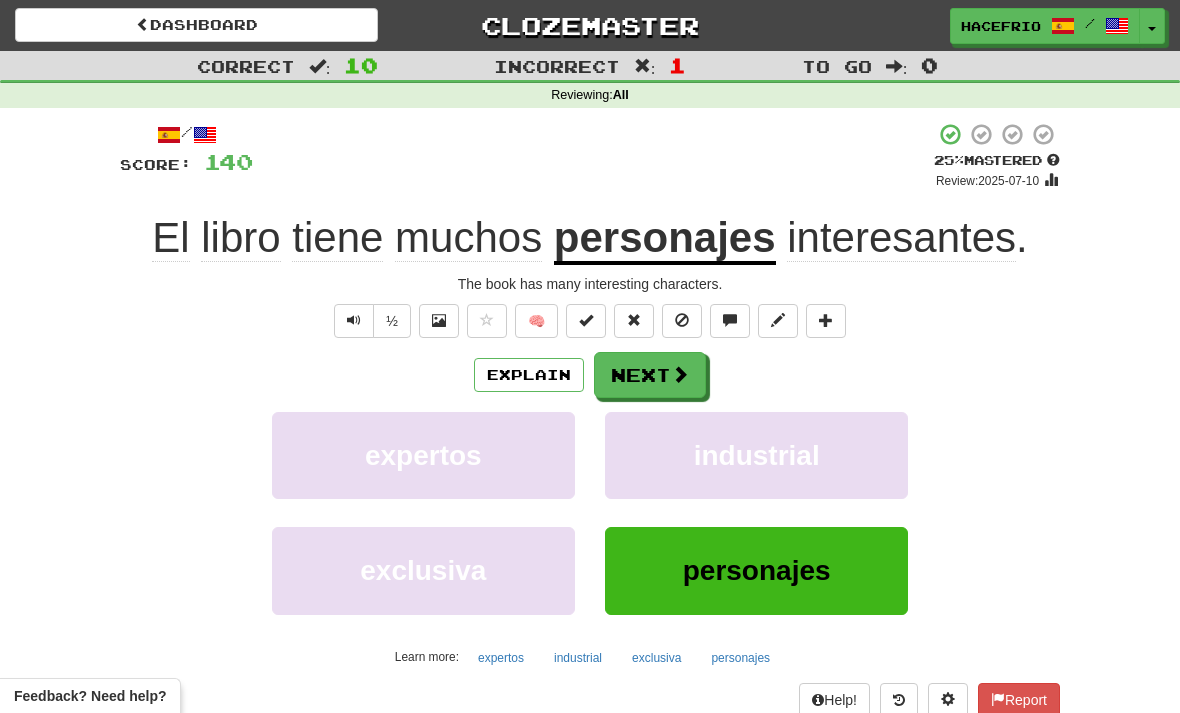 click at bounding box center [680, 374] 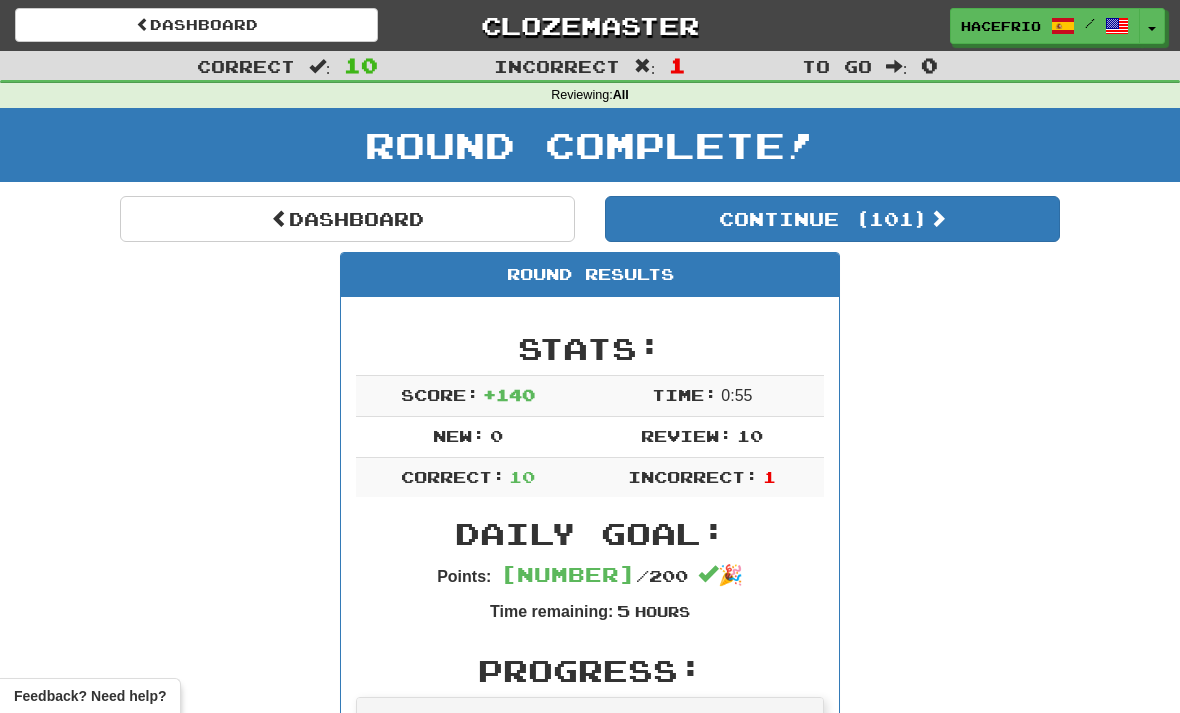 click on "Continue ( [NUMBER] )" at bounding box center [832, 219] 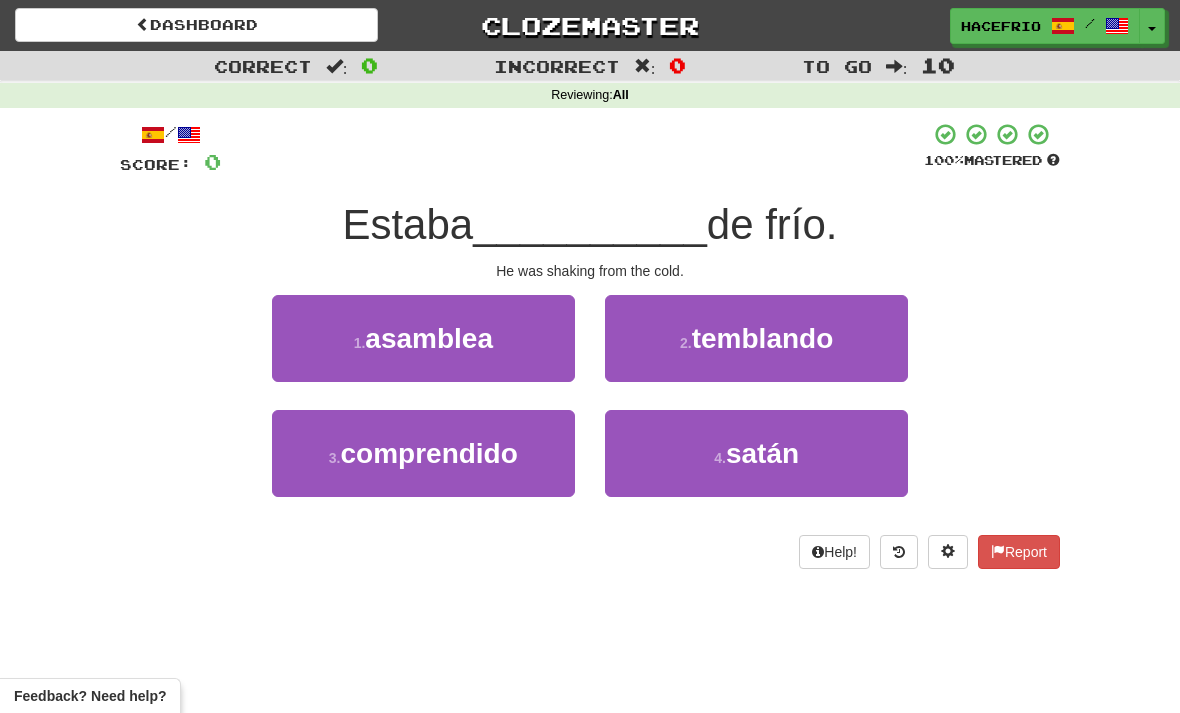 click on "temblando" at bounding box center (429, 338) 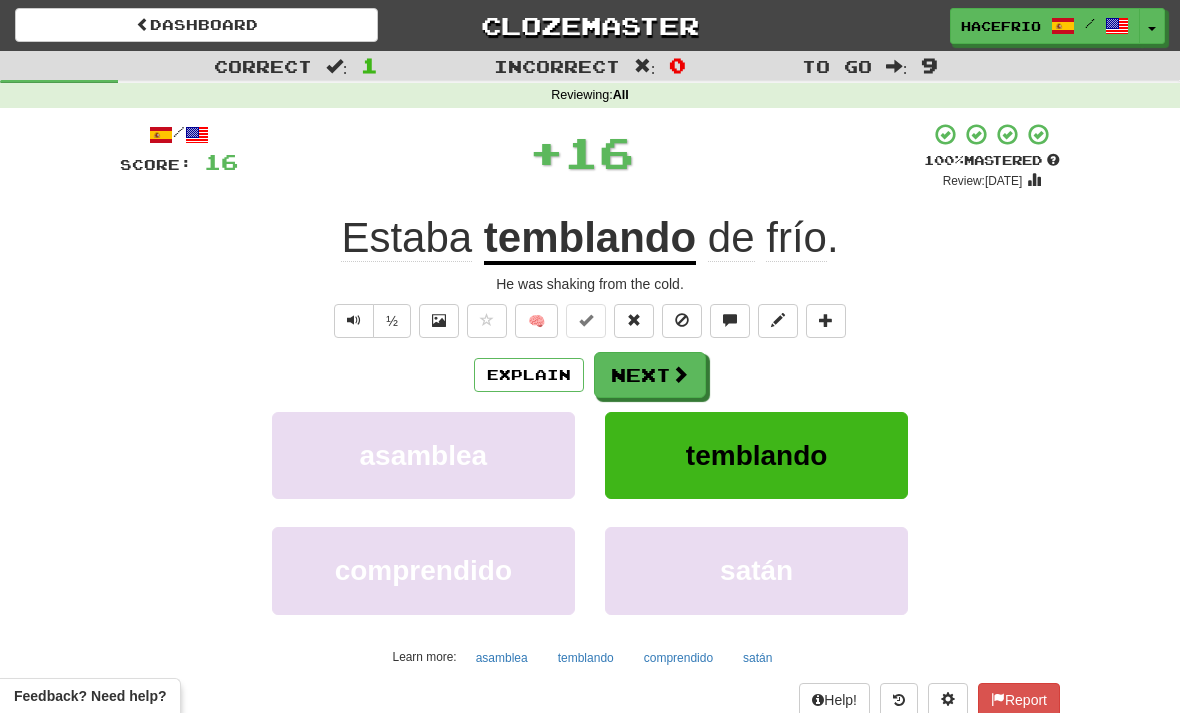 click on "Next" at bounding box center [650, 375] 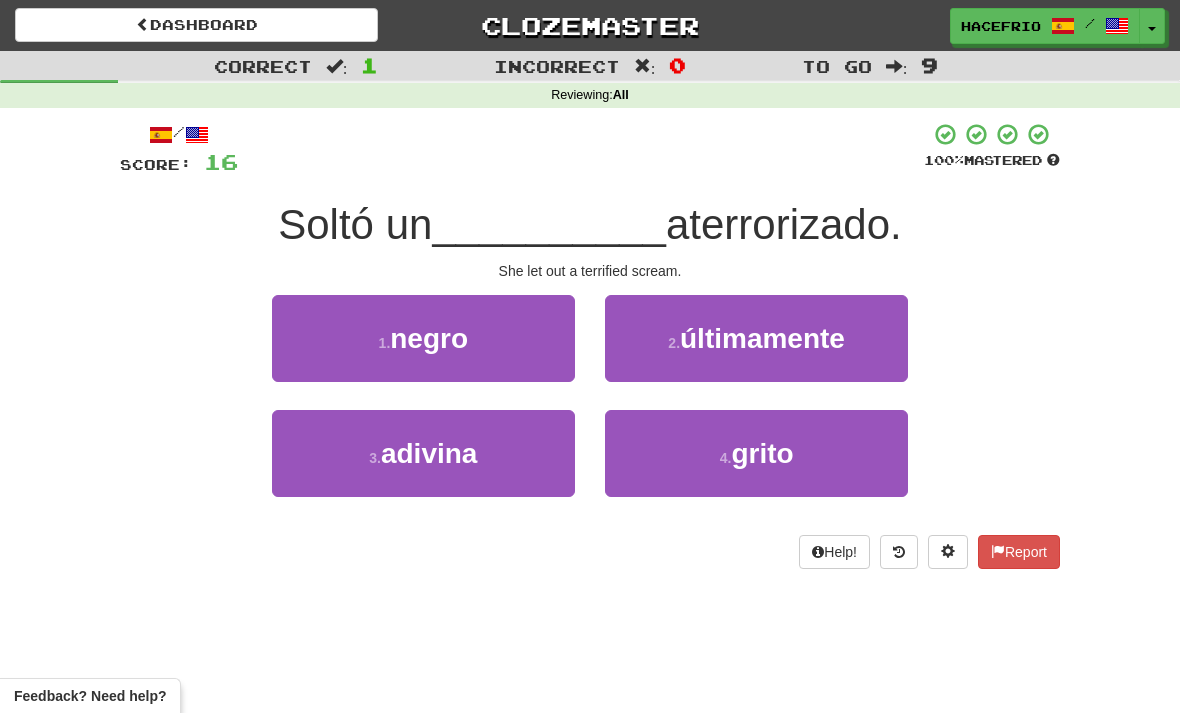 click on "4 .  grito" at bounding box center [423, 338] 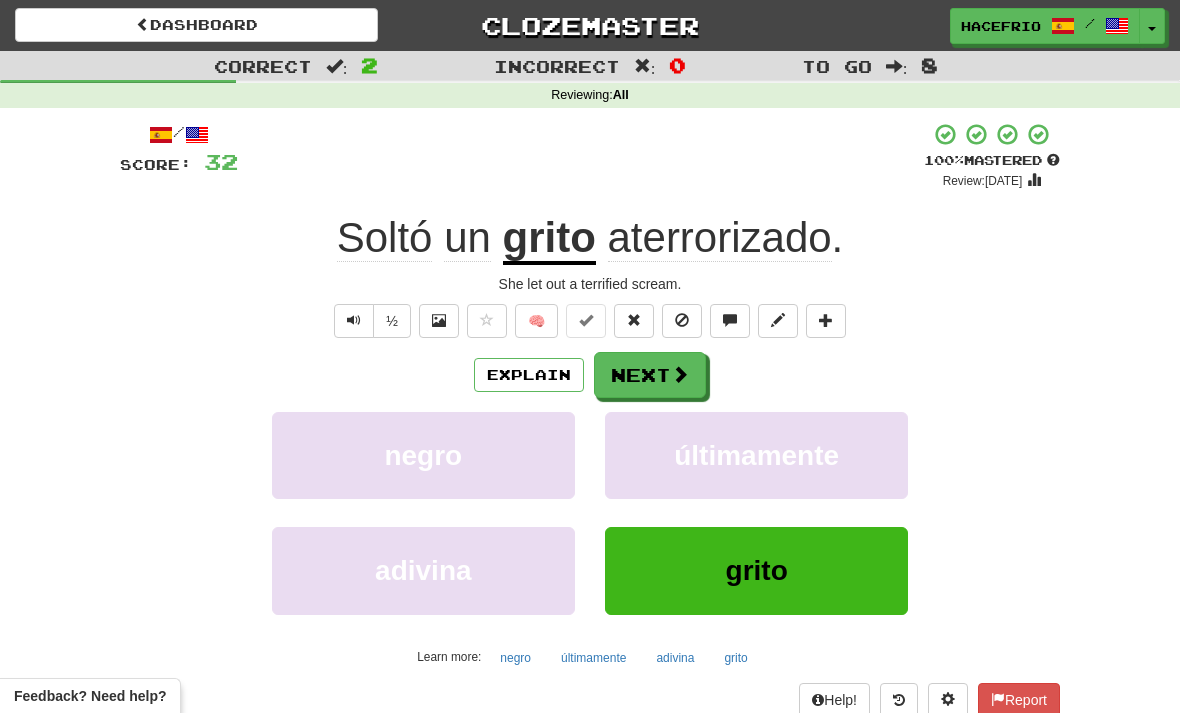 click at bounding box center [680, 374] 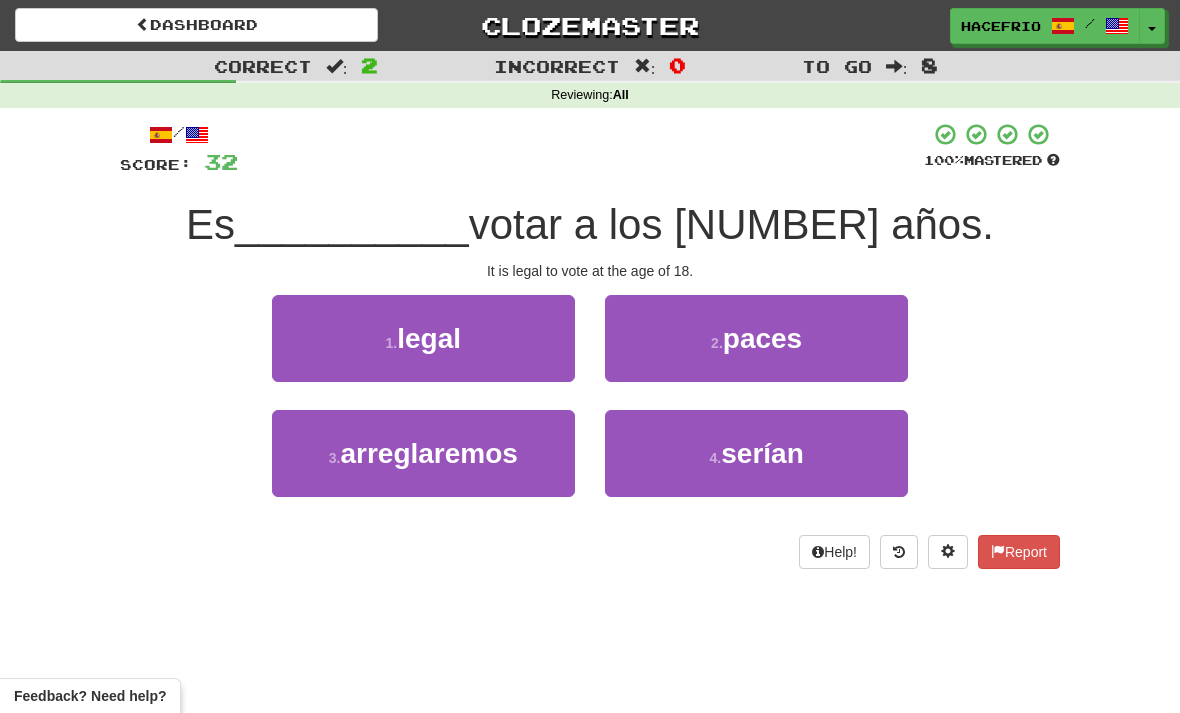 click on "1 . legal" at bounding box center (423, 338) 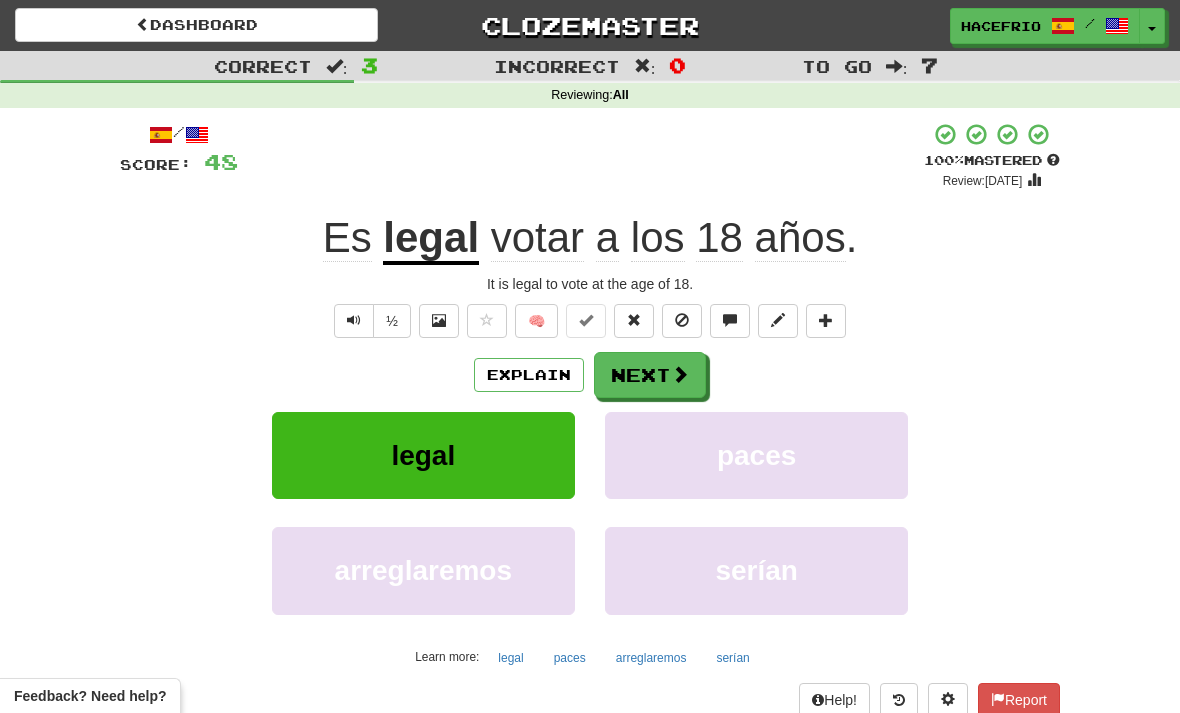 click at bounding box center (680, 374) 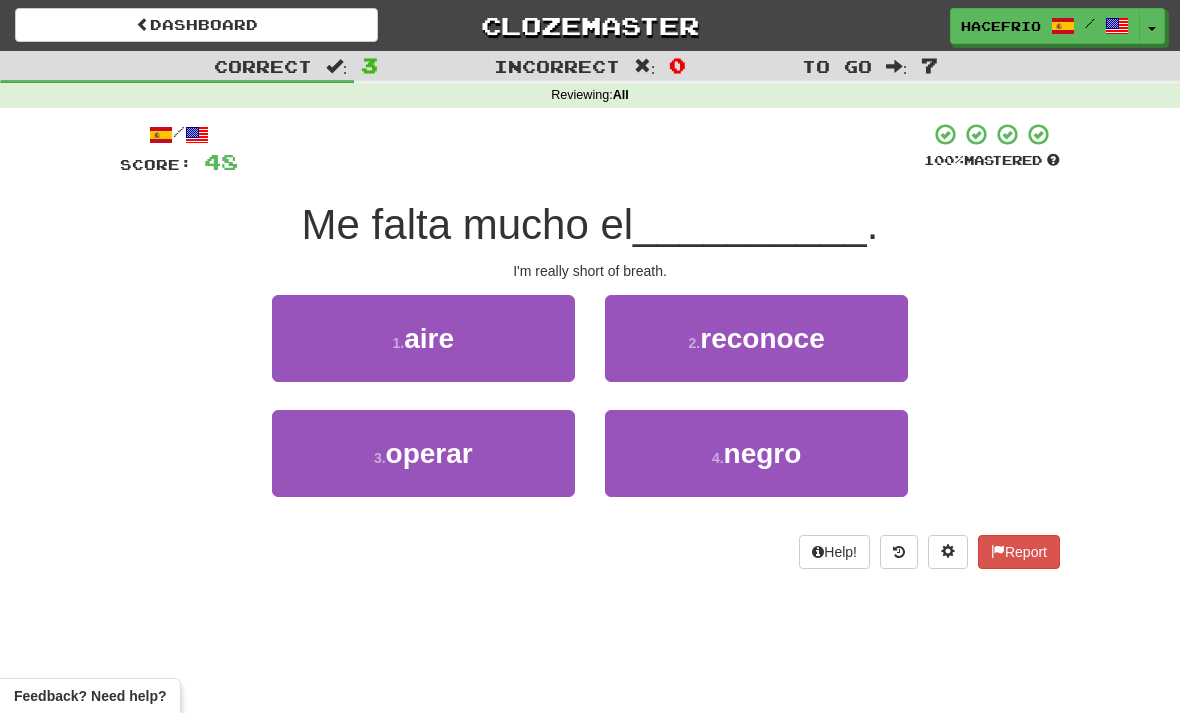 click on "1 .  aire" at bounding box center [423, 338] 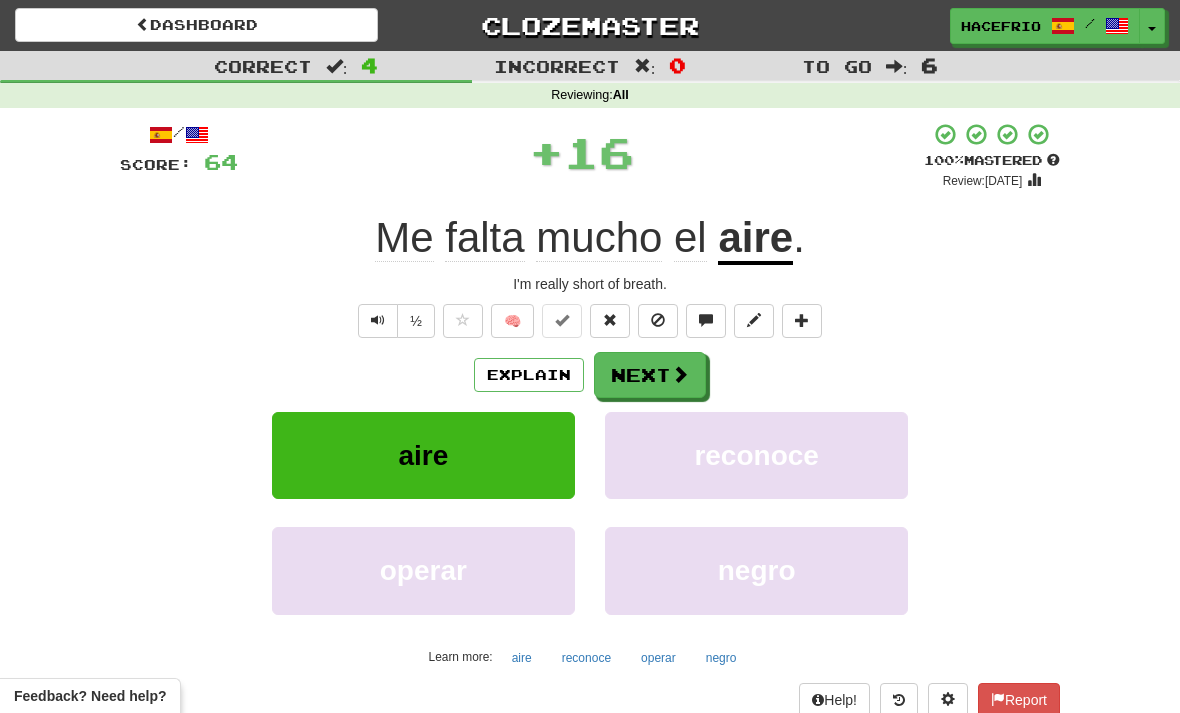 click on "Next" at bounding box center [650, 375] 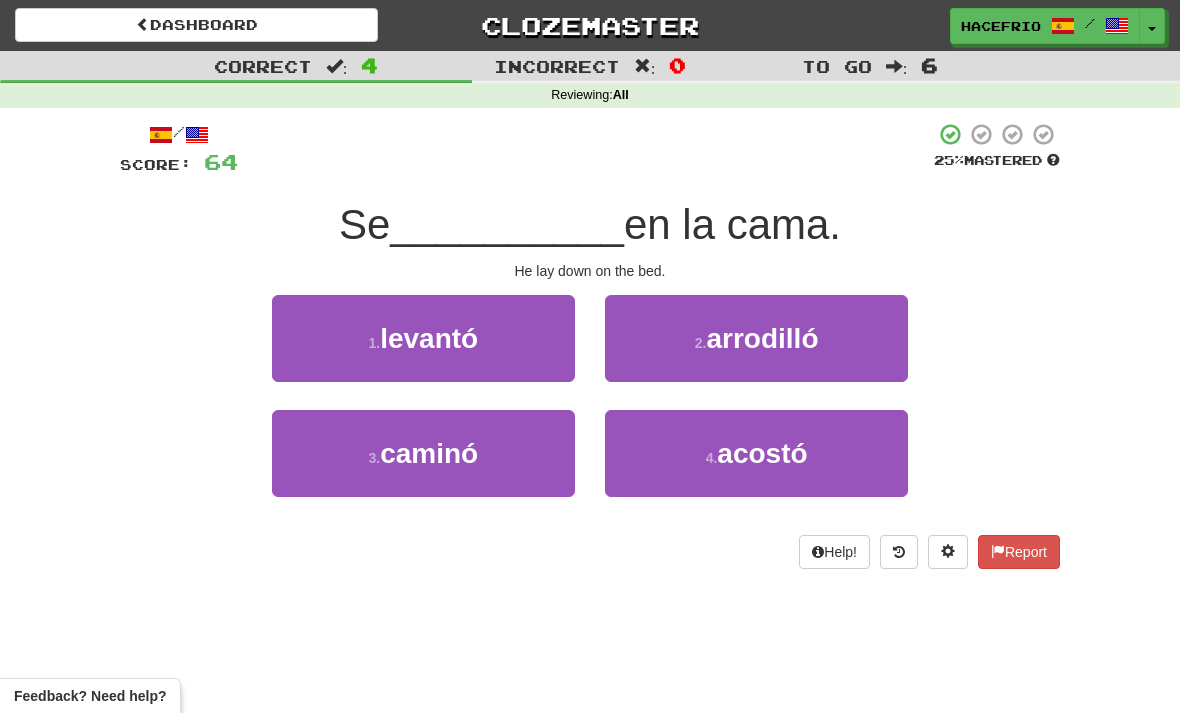 click on "1 . levantó" at bounding box center [423, 338] 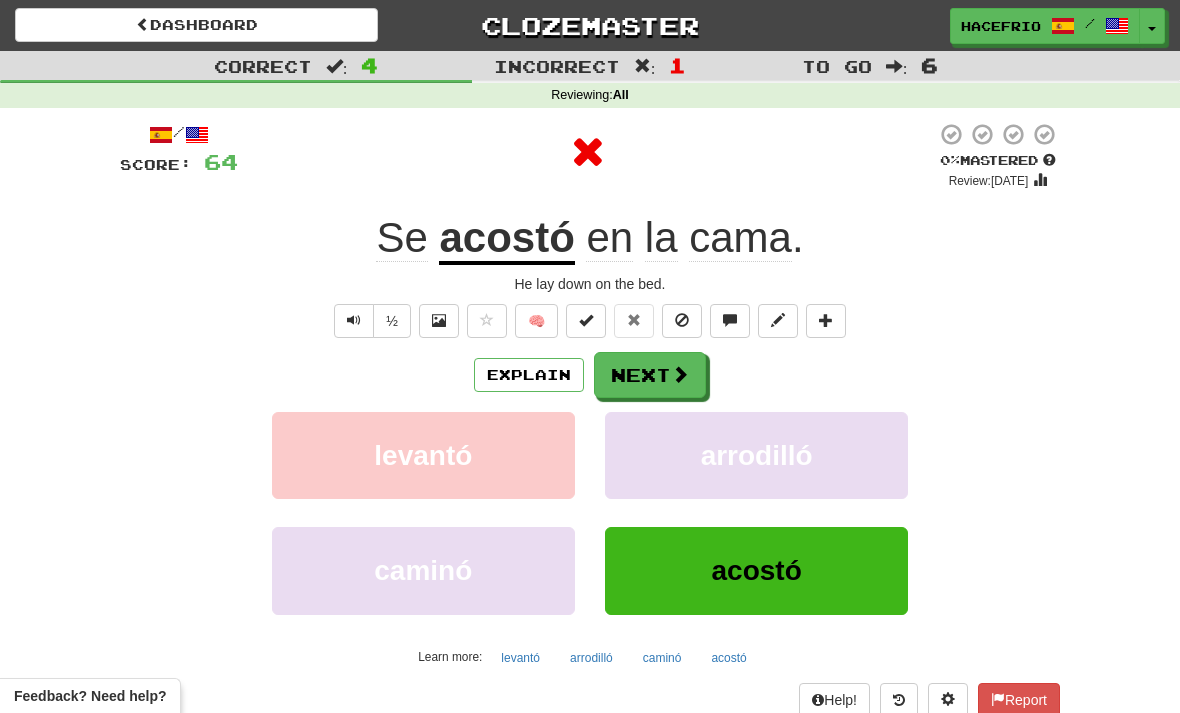 click on "Next" at bounding box center [650, 375] 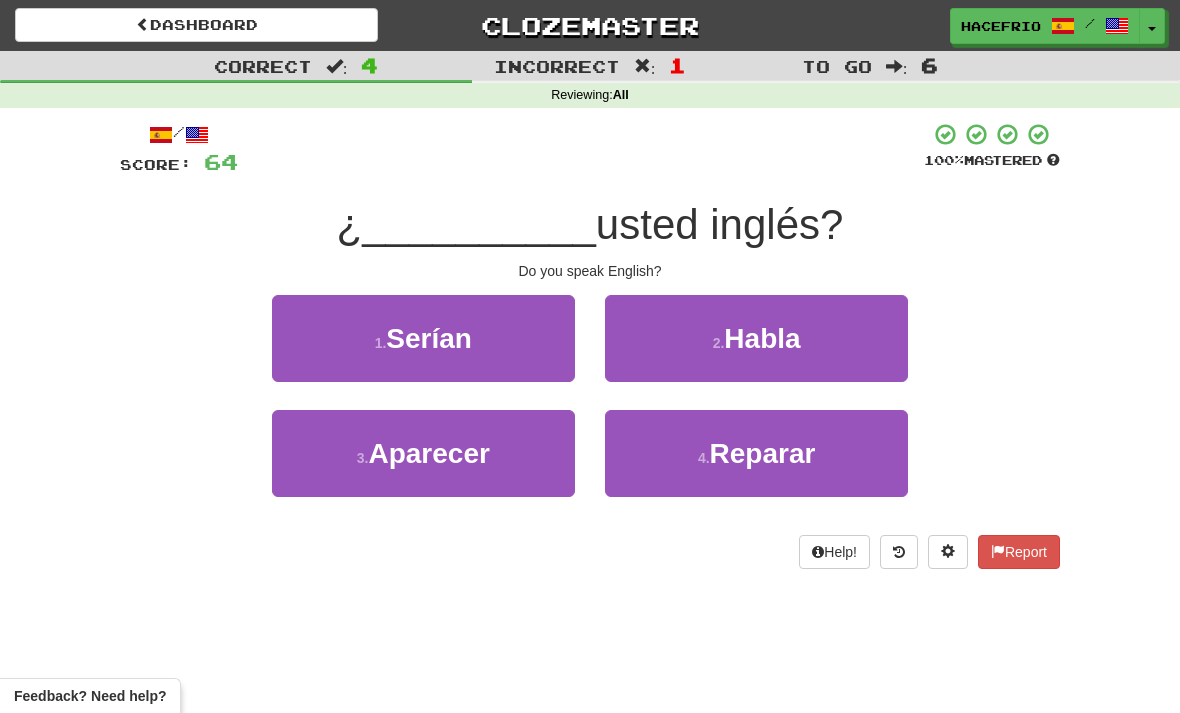 click on "2 . Habla" at bounding box center (423, 338) 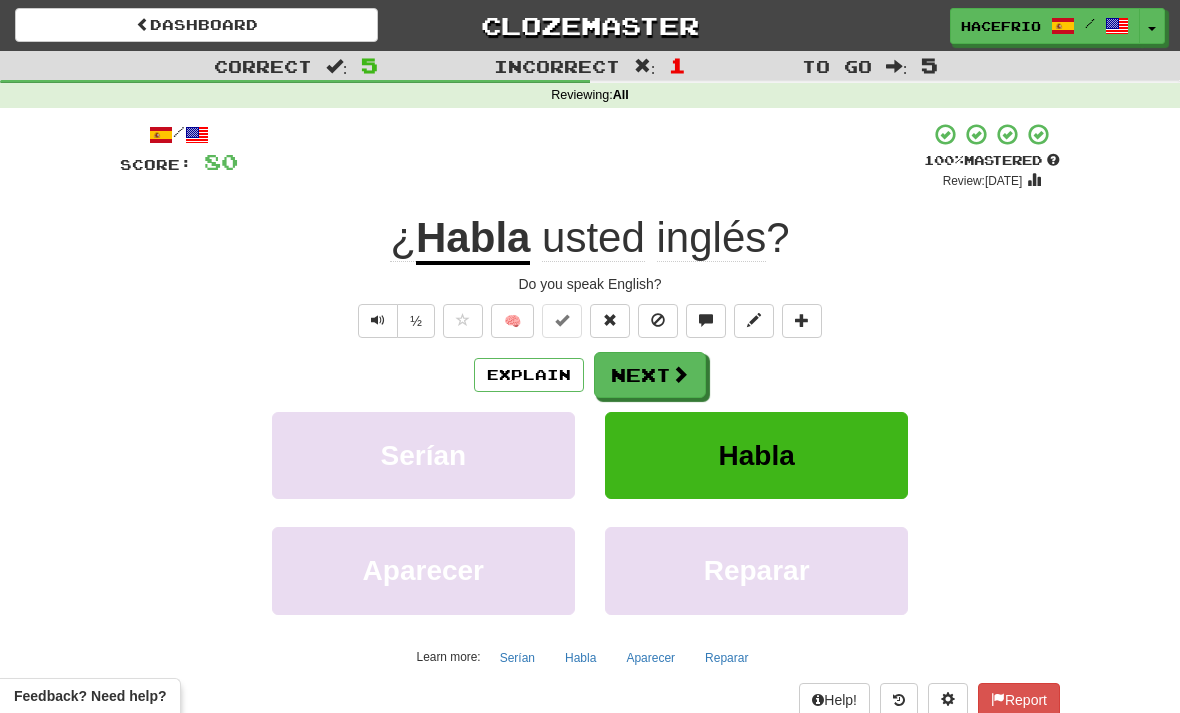 click at bounding box center [680, 374] 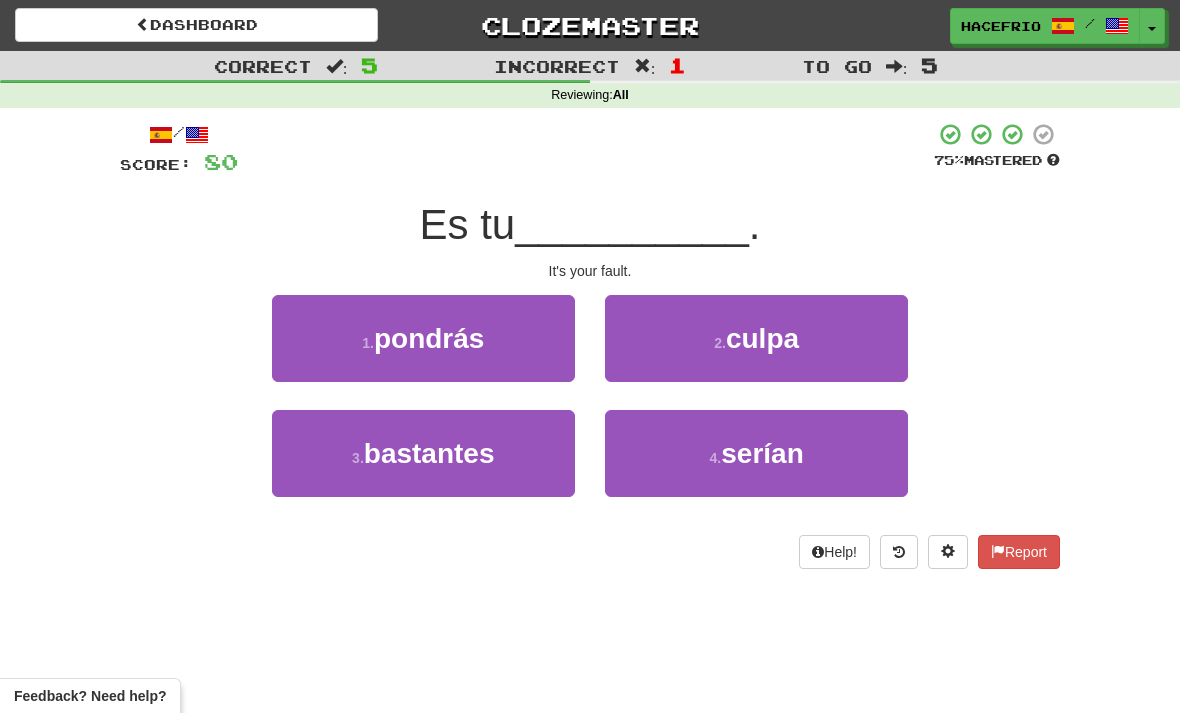 click on "2 . culpa" at bounding box center (423, 338) 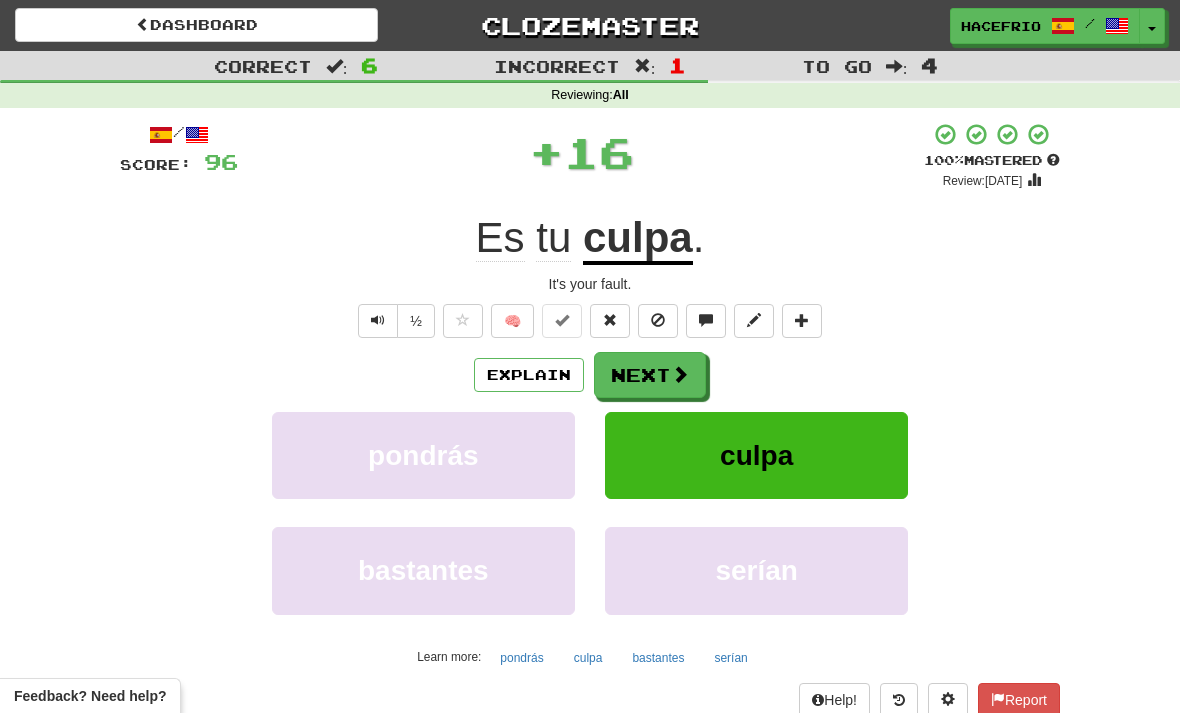click on "Next" at bounding box center [650, 375] 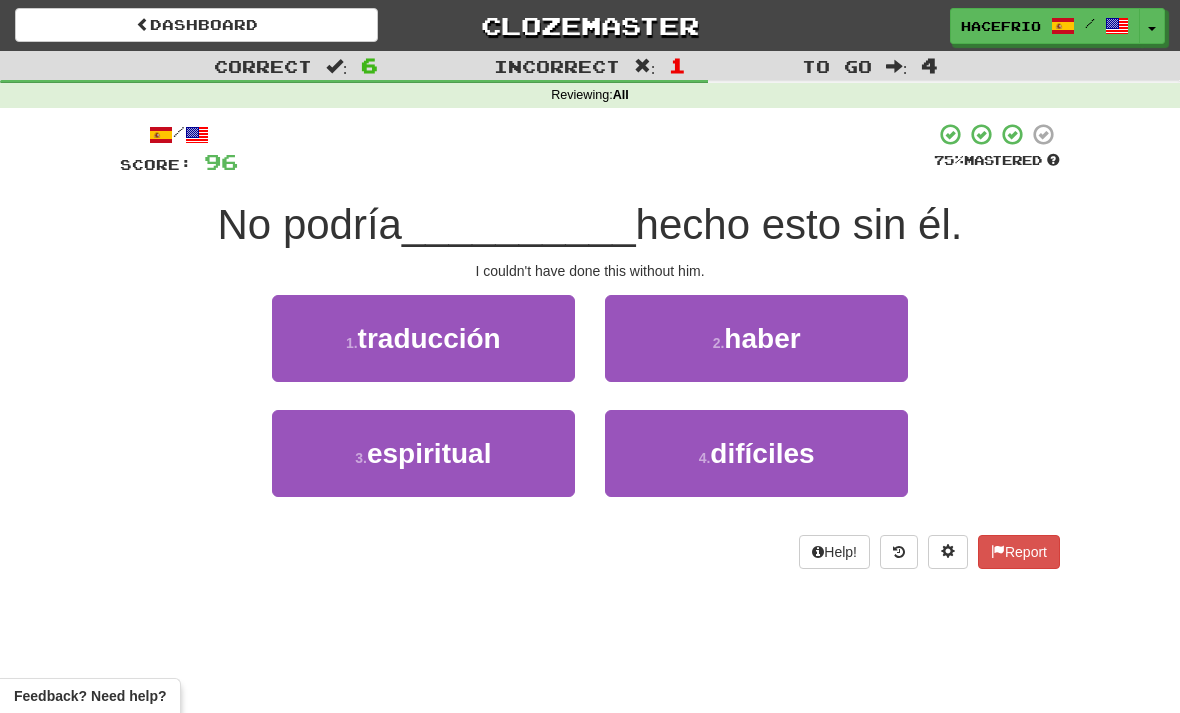 click on "2 . haber" at bounding box center (423, 338) 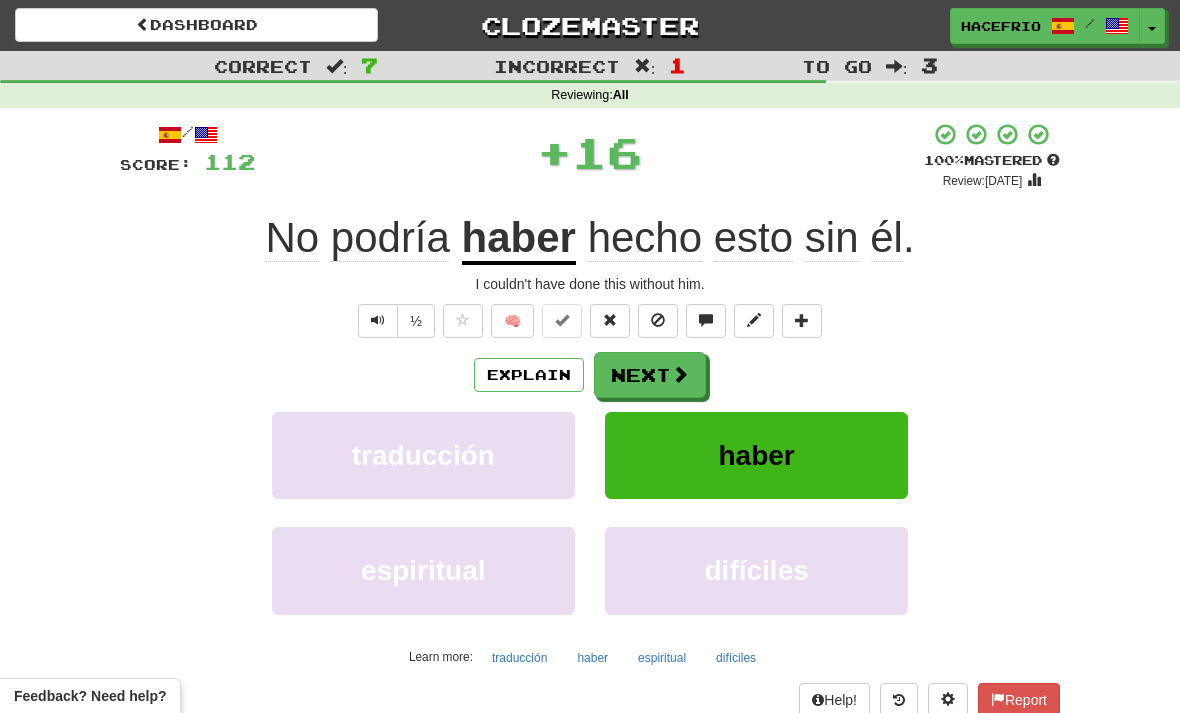 click on "Next" at bounding box center [650, 375] 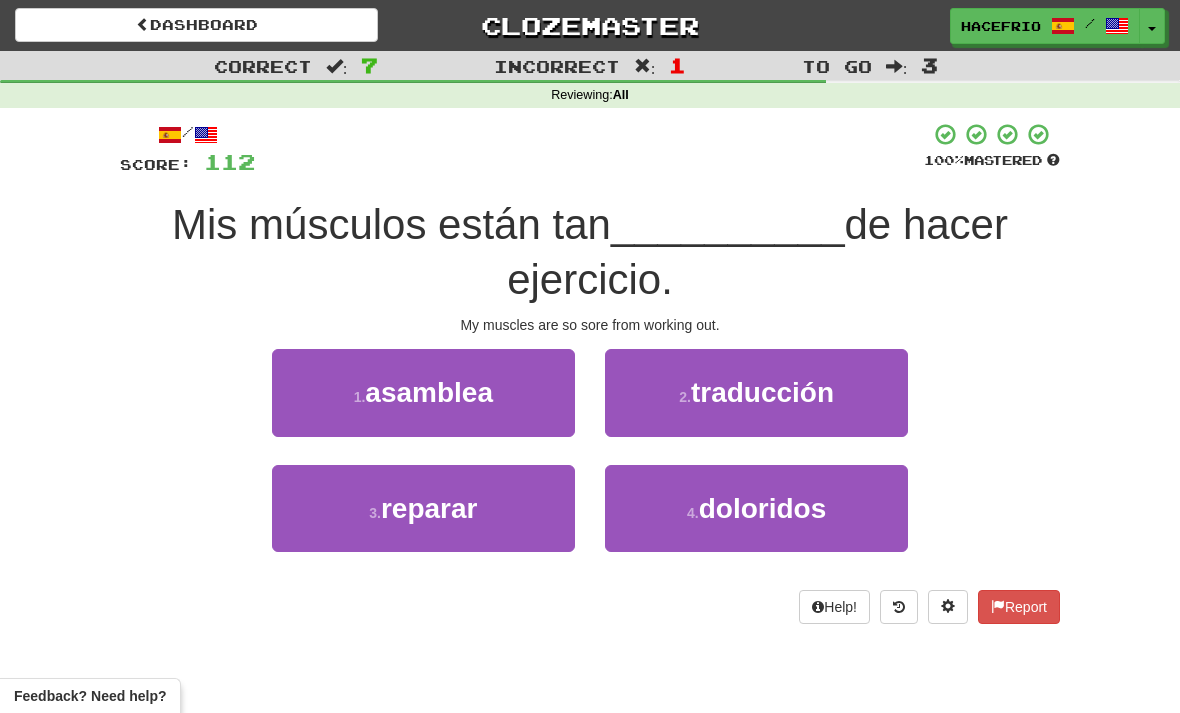 click on "4 . doloridos" at bounding box center [423, 392] 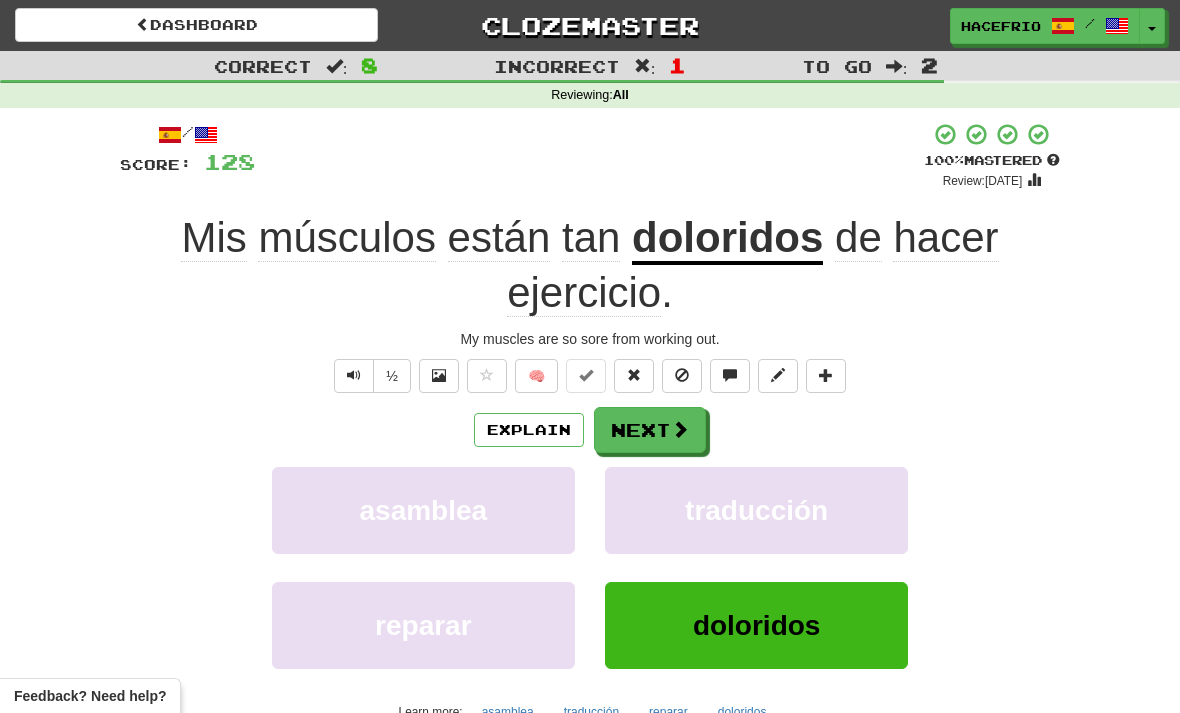 click on "Next" at bounding box center (650, 430) 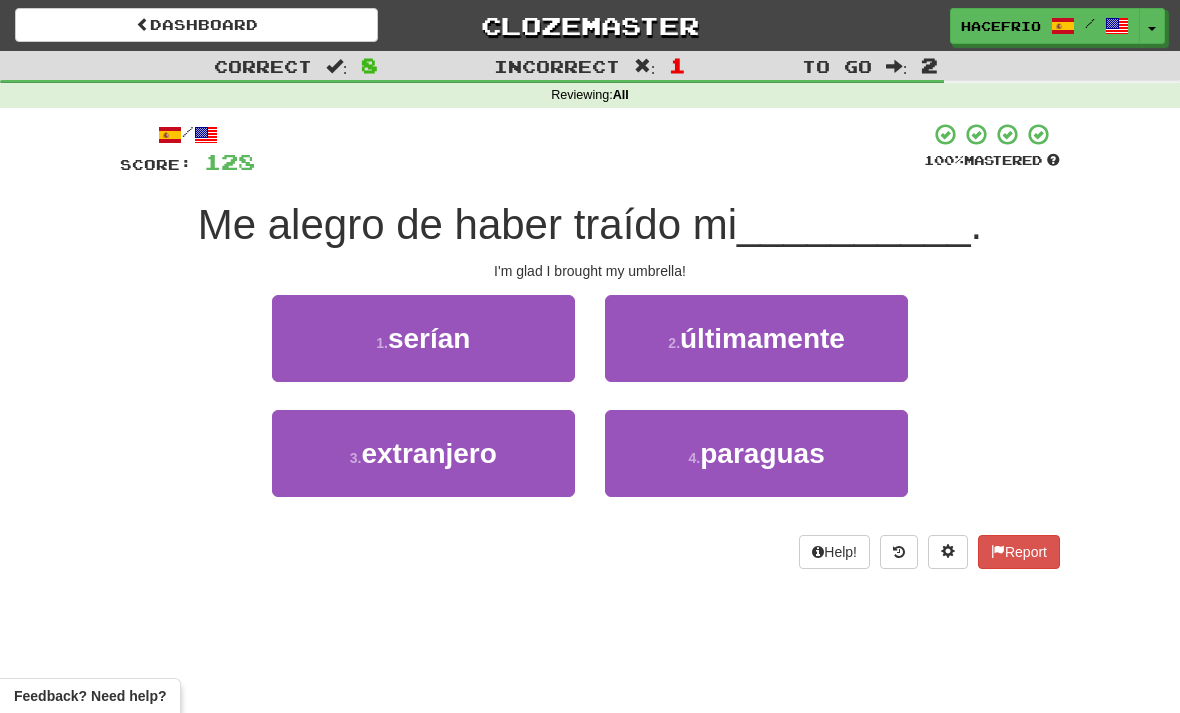 click on "4 . paraguas" at bounding box center (423, 338) 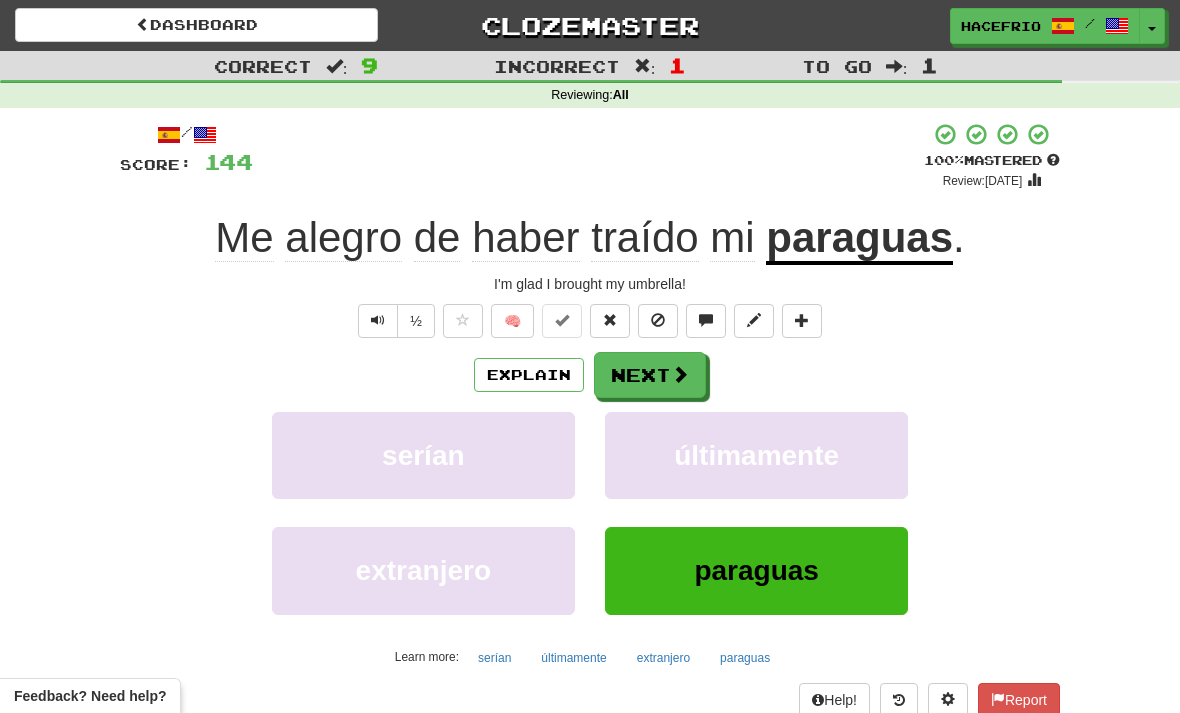 click on "Next" at bounding box center (650, 375) 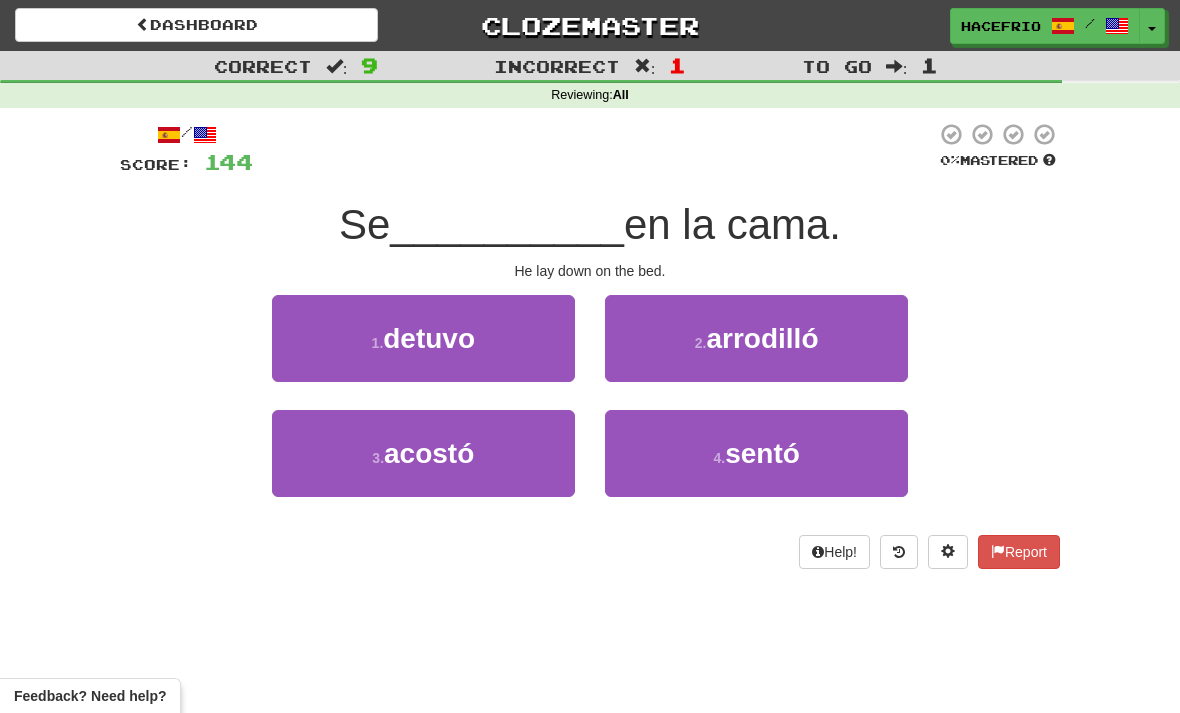 click on "3 .  acostó" at bounding box center [423, 338] 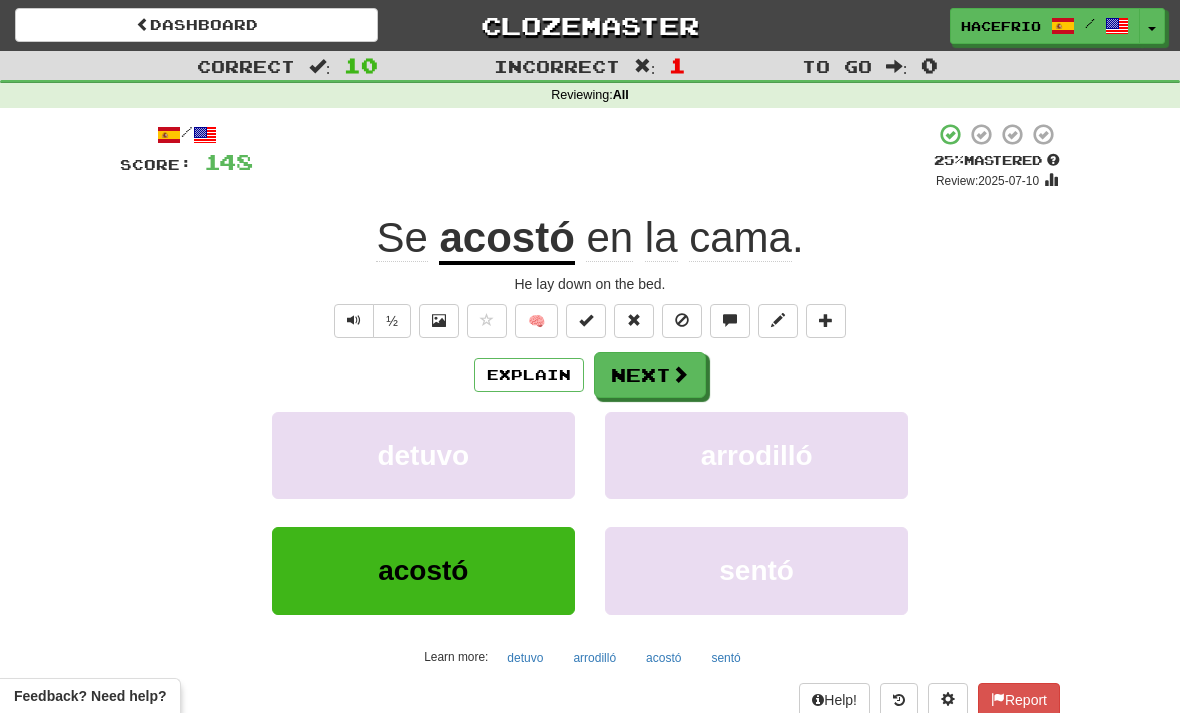 click on "Next" at bounding box center [650, 375] 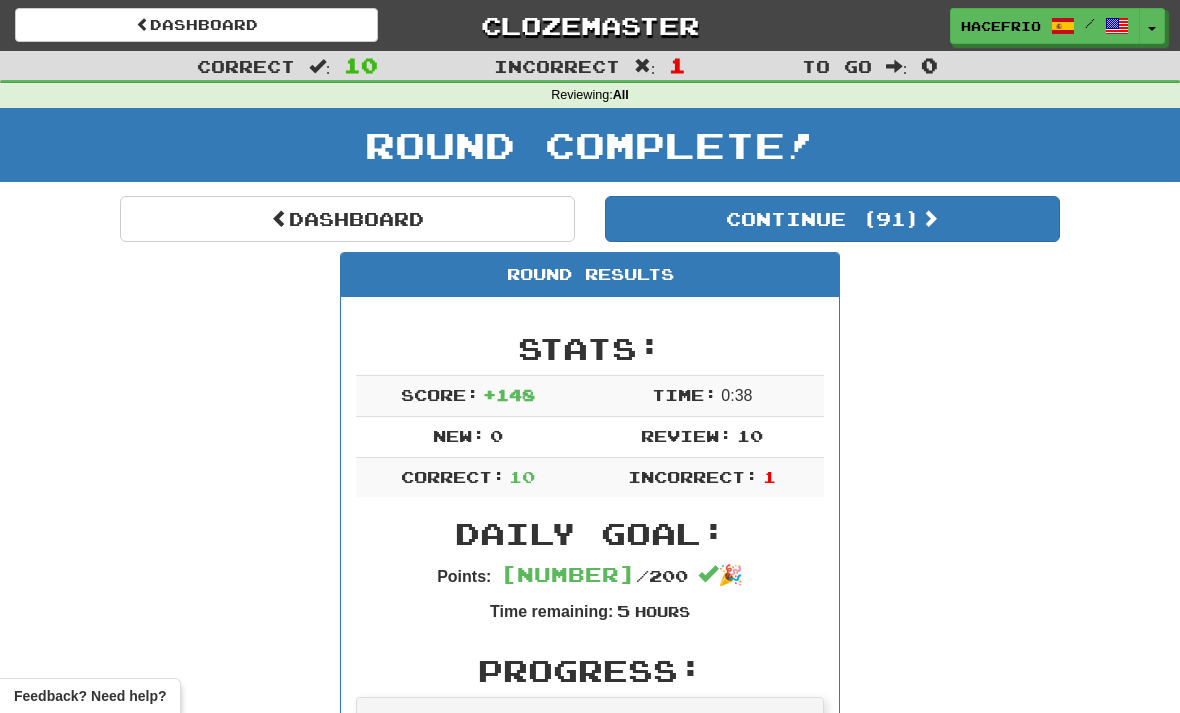 click on "Dashboard" at bounding box center (196, 25) 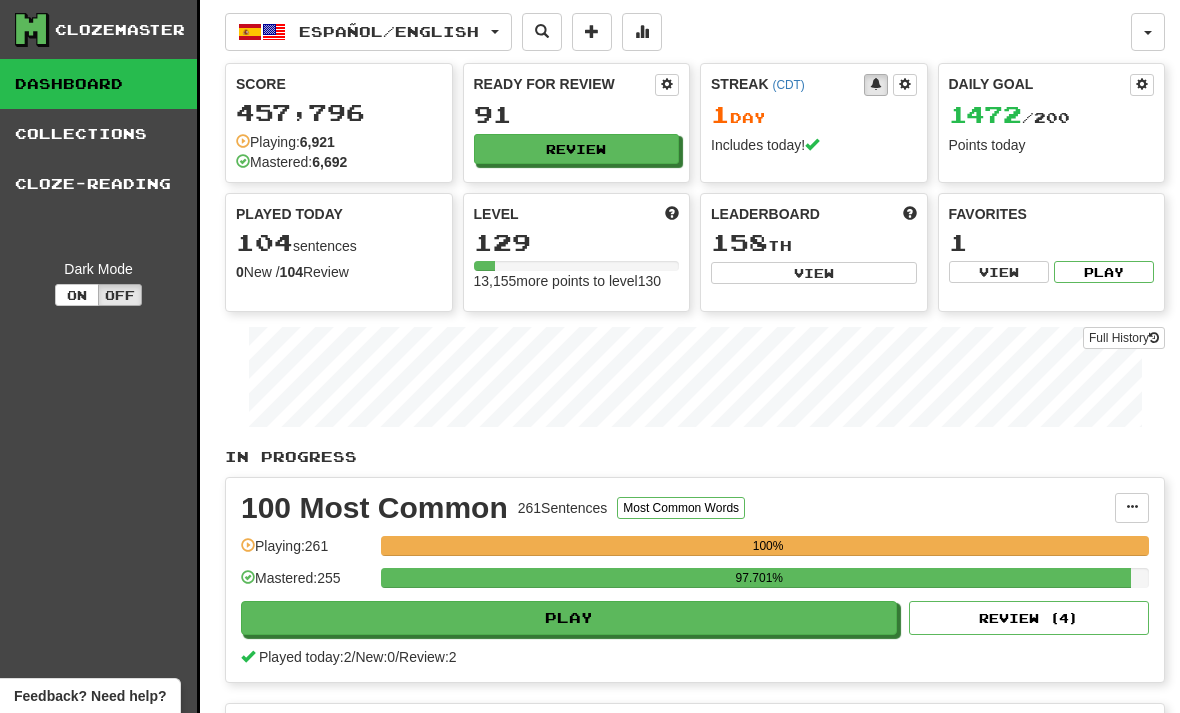 scroll, scrollTop: 0, scrollLeft: 0, axis: both 